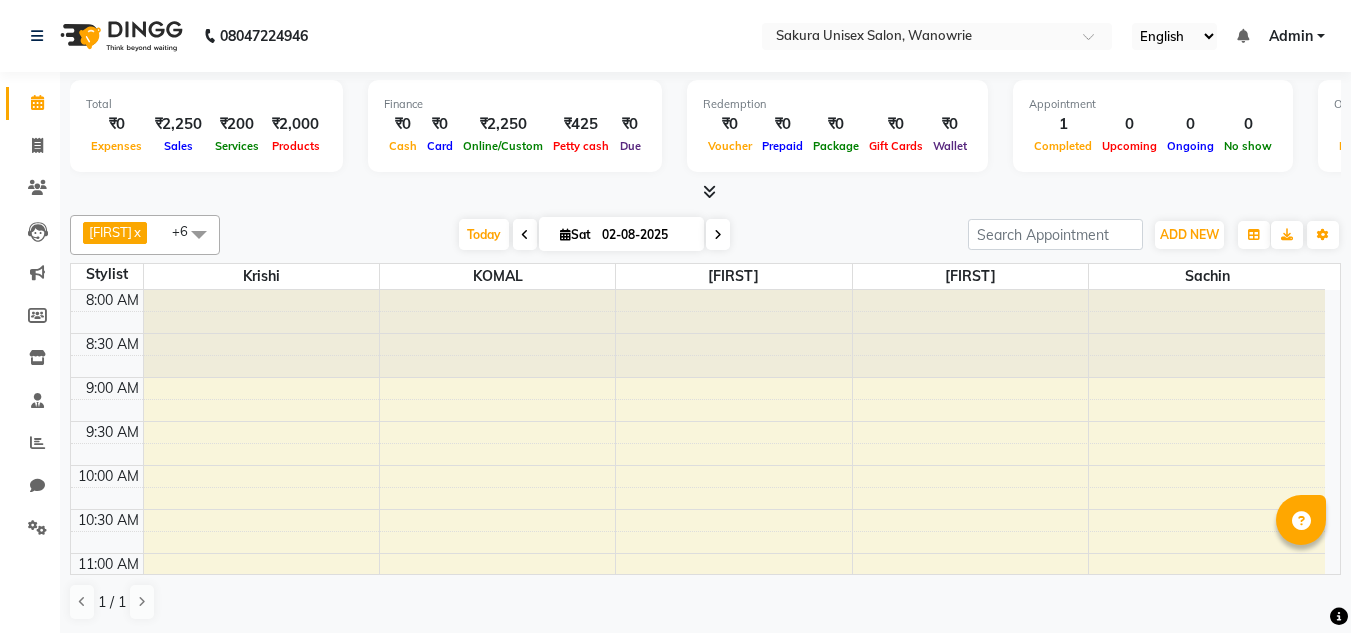 scroll, scrollTop: 1, scrollLeft: 0, axis: vertical 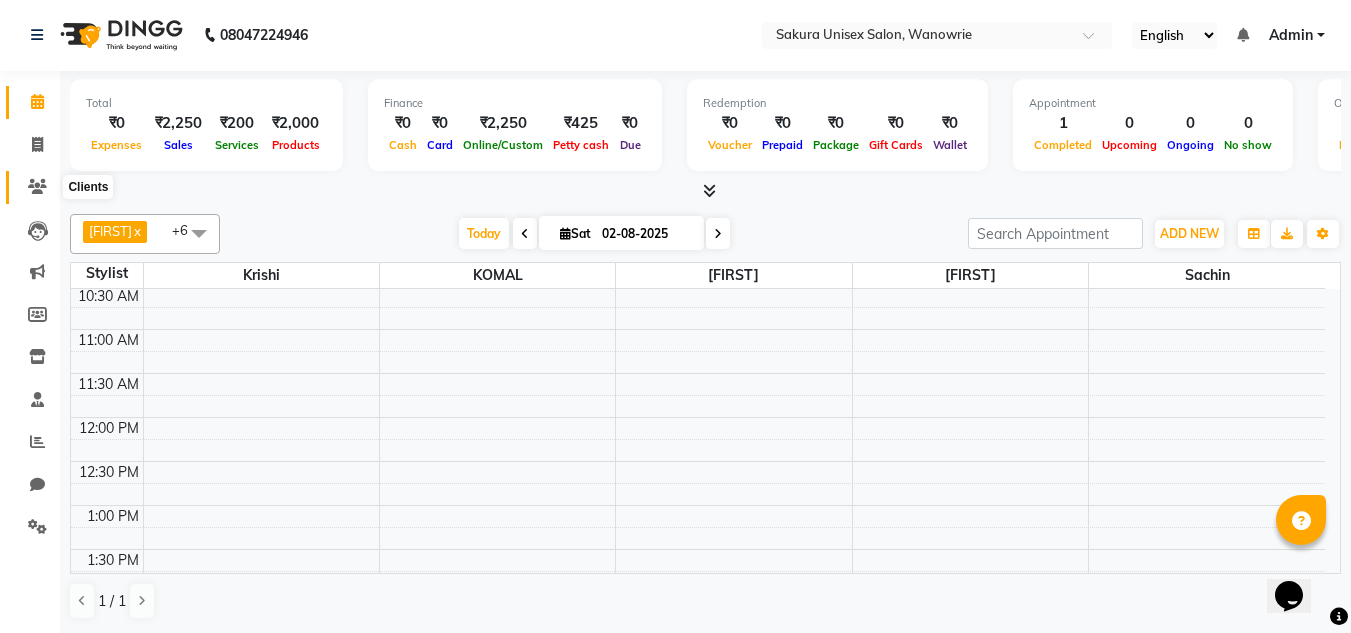 click 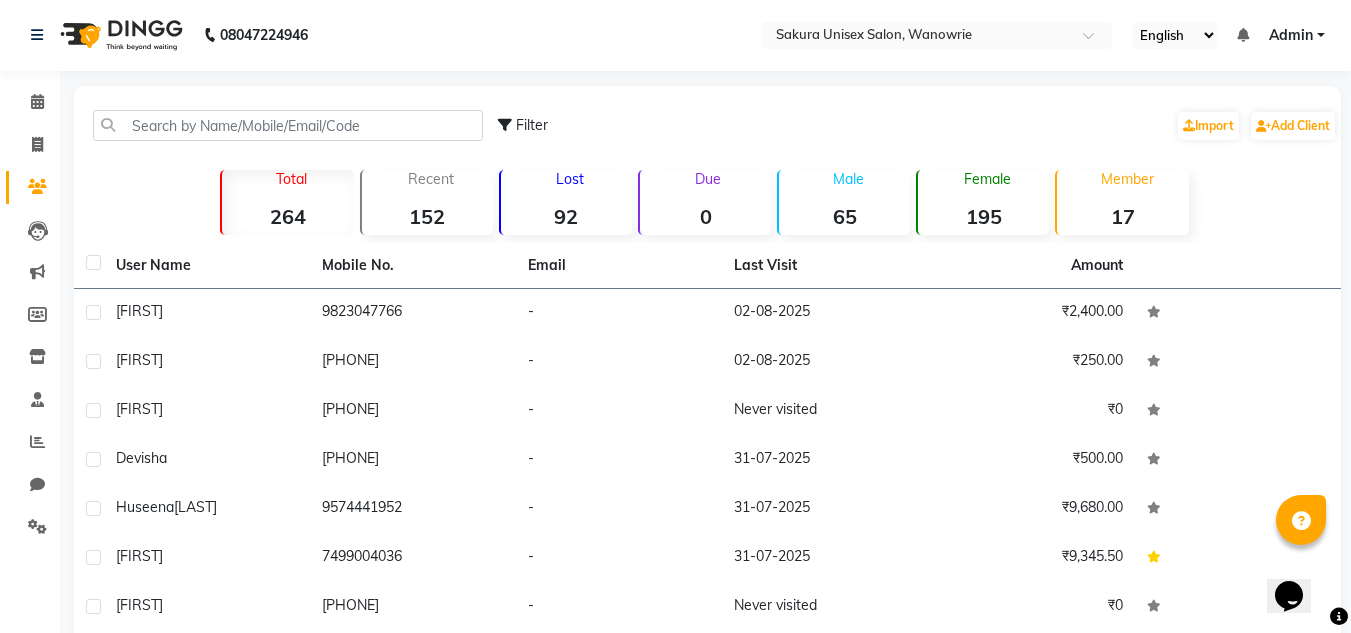 click on "Filter  Import   Add Client" 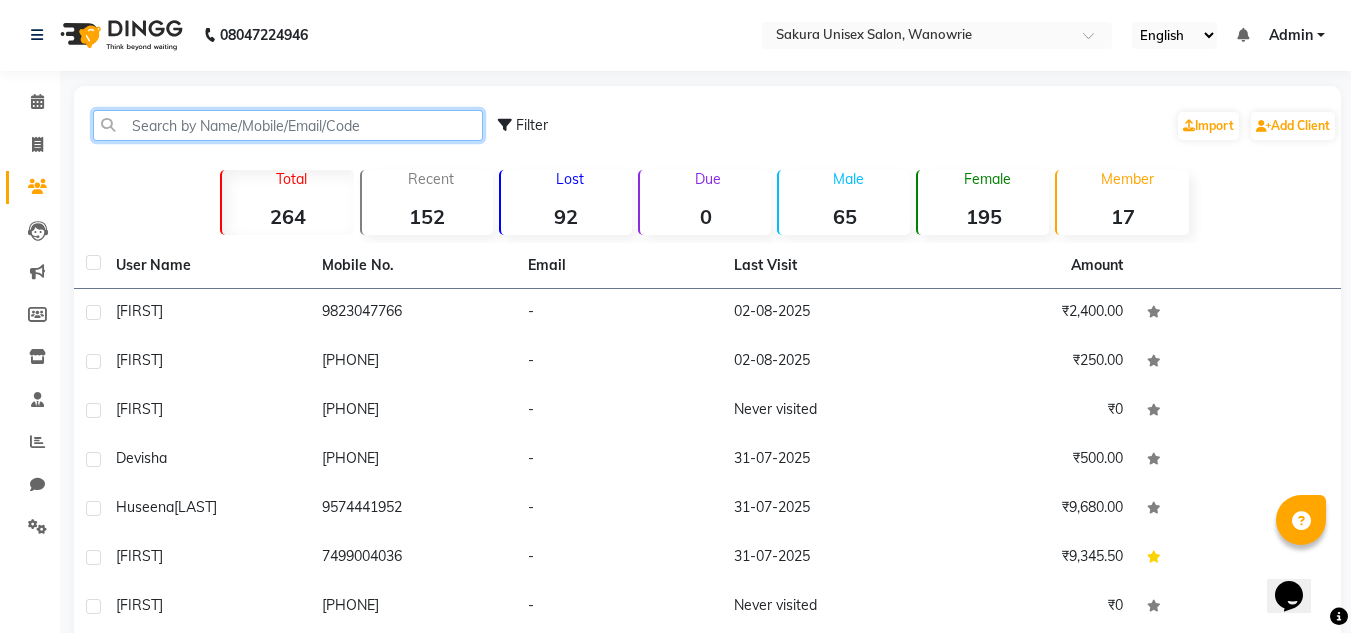 click 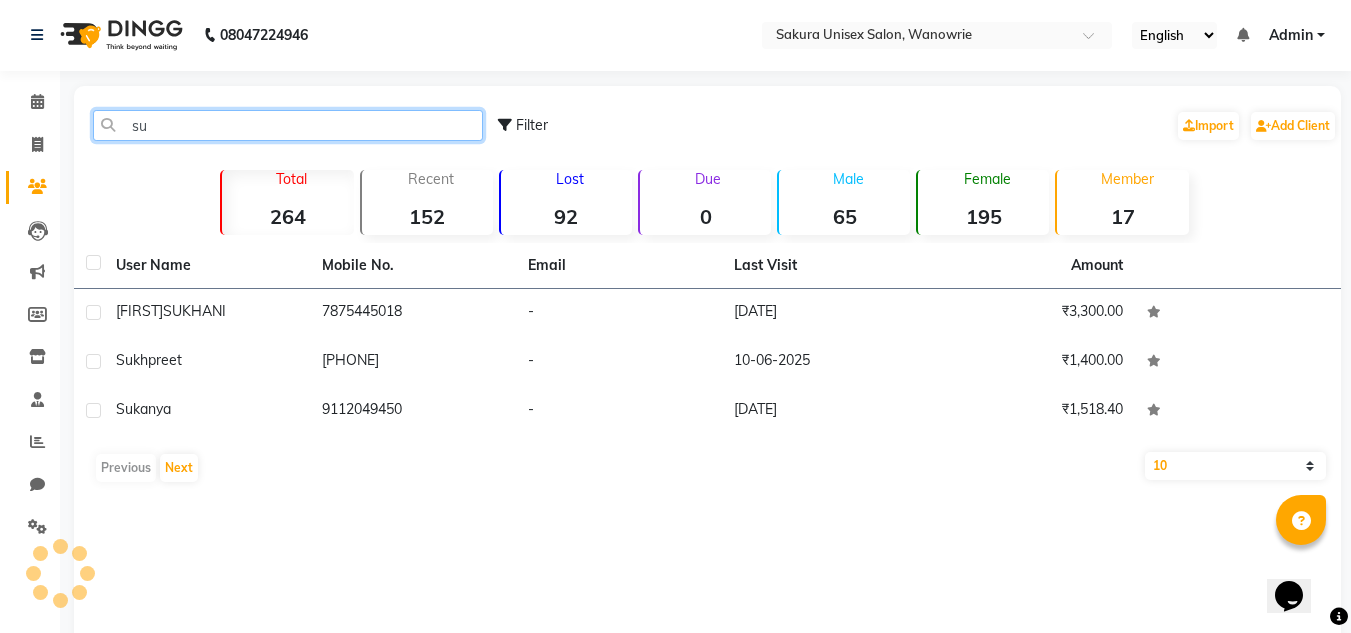 type on "s" 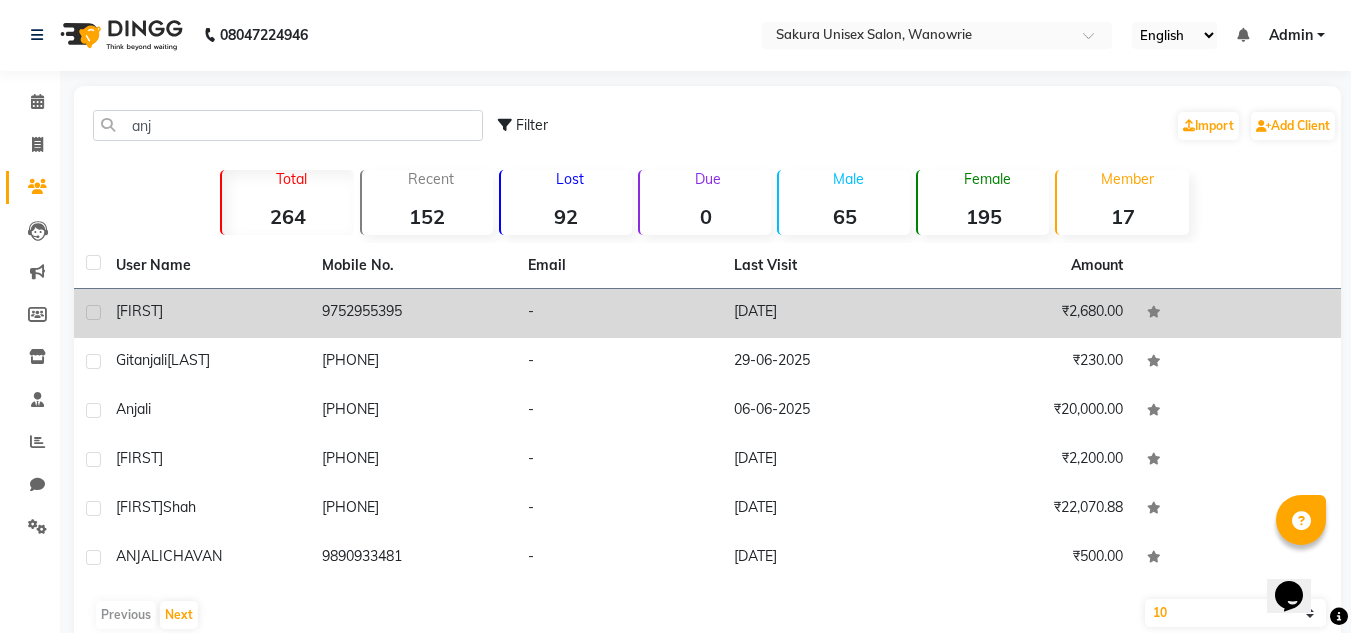 click on "9752955395" 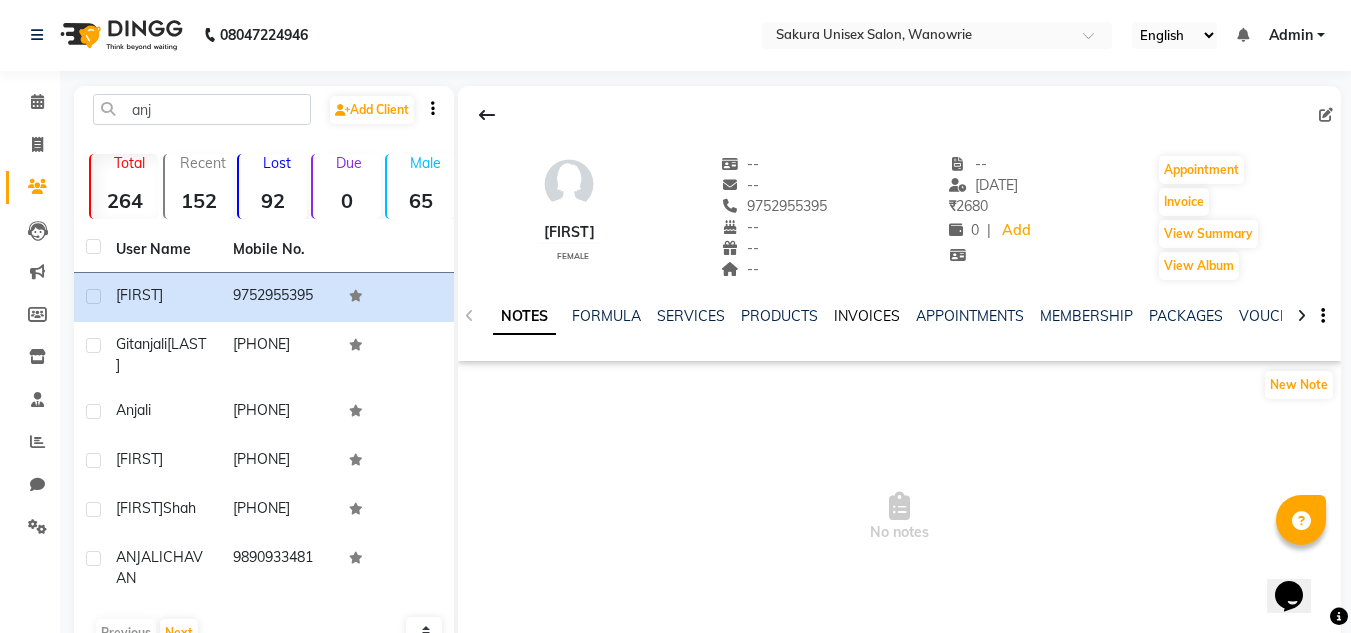 click on "INVOICES" 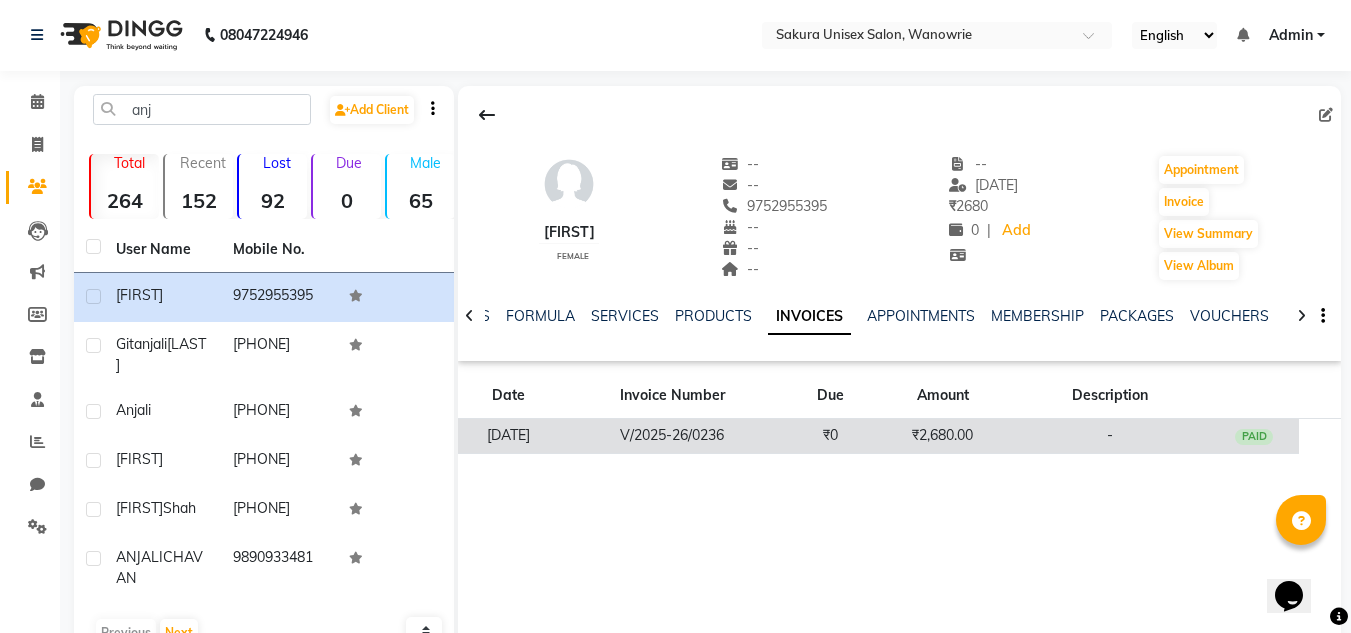 click on "₹0" 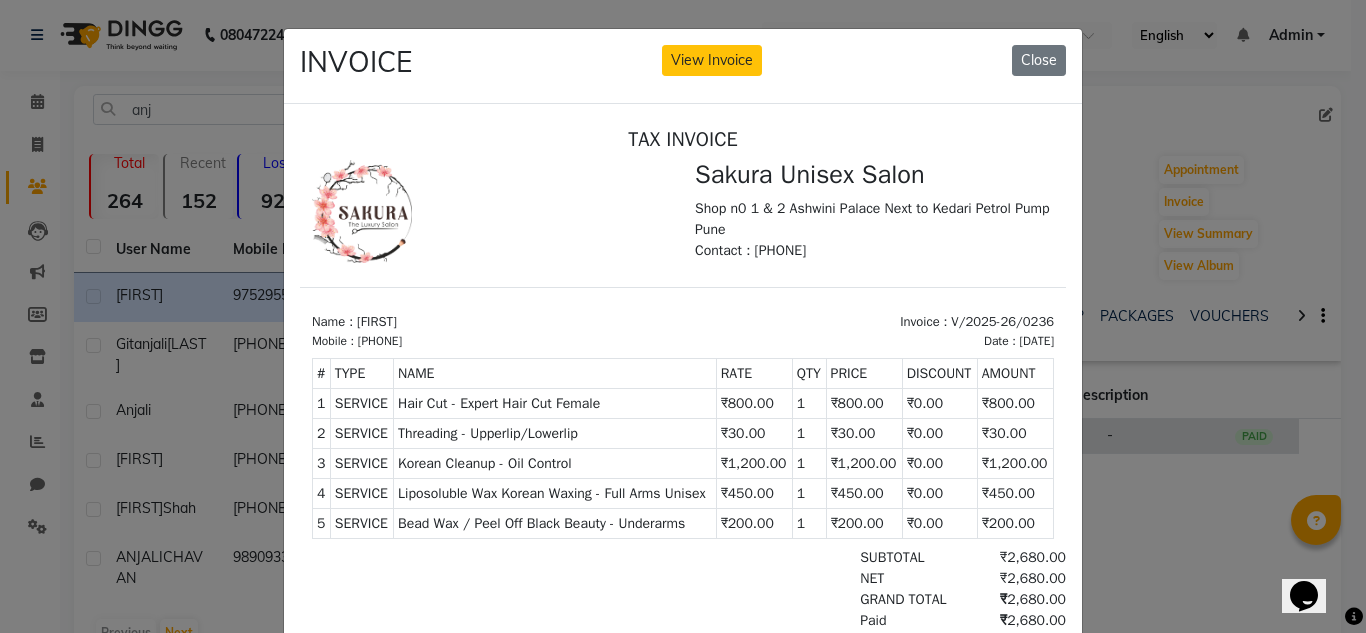 scroll, scrollTop: 0, scrollLeft: 0, axis: both 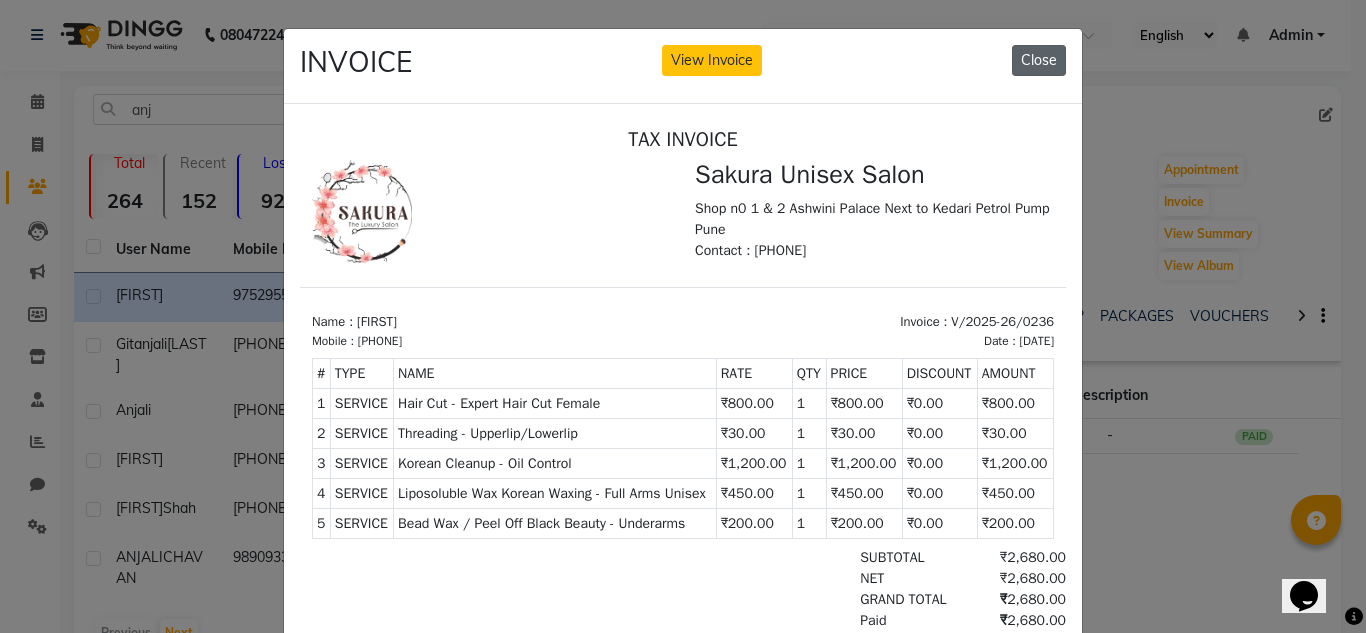 click on "Close" 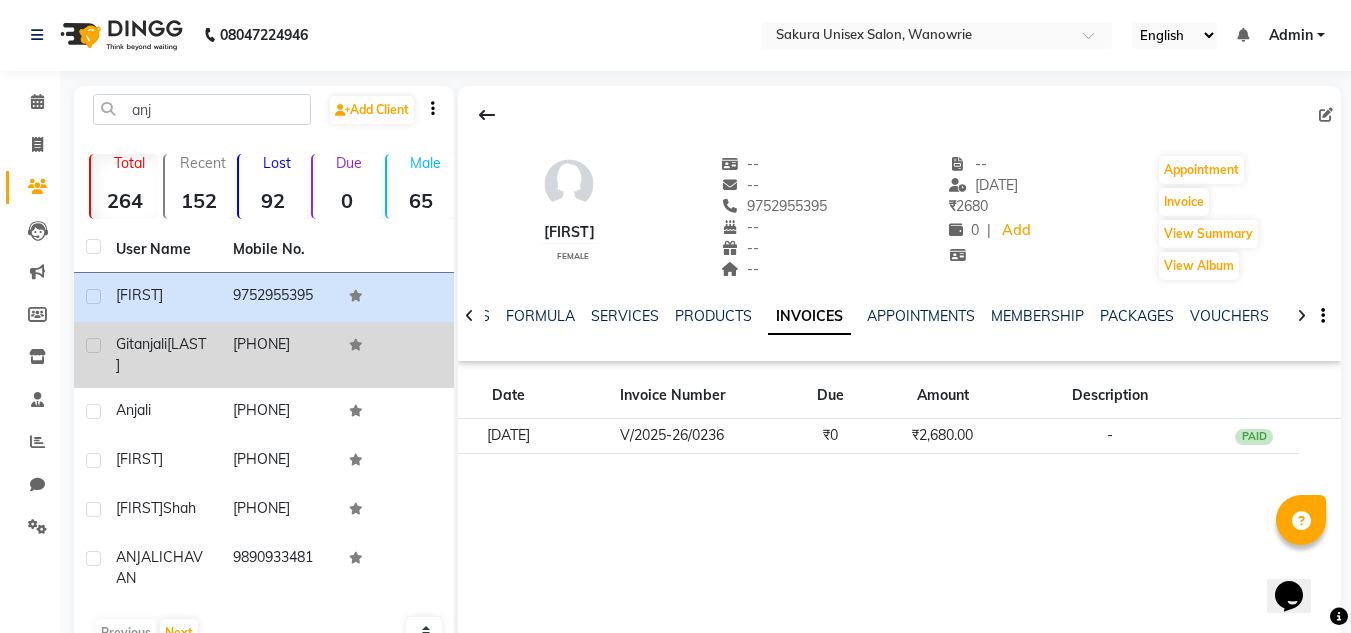 click on "gitanjali" 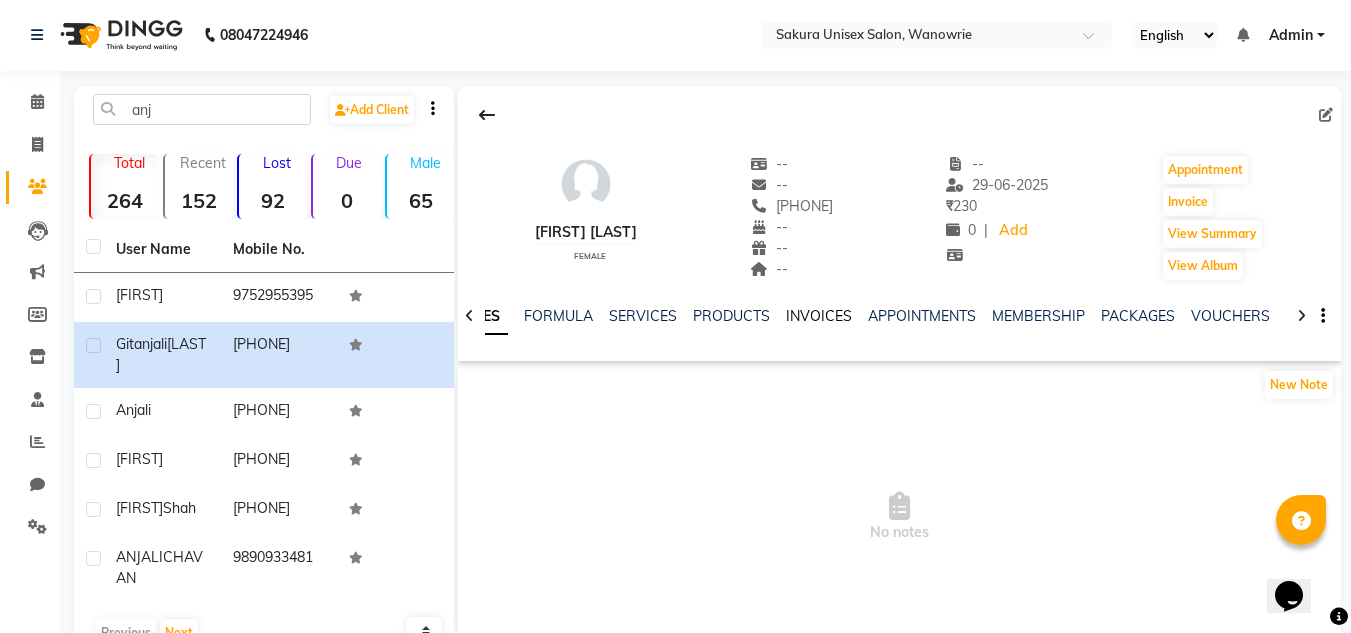 click on "INVOICES" 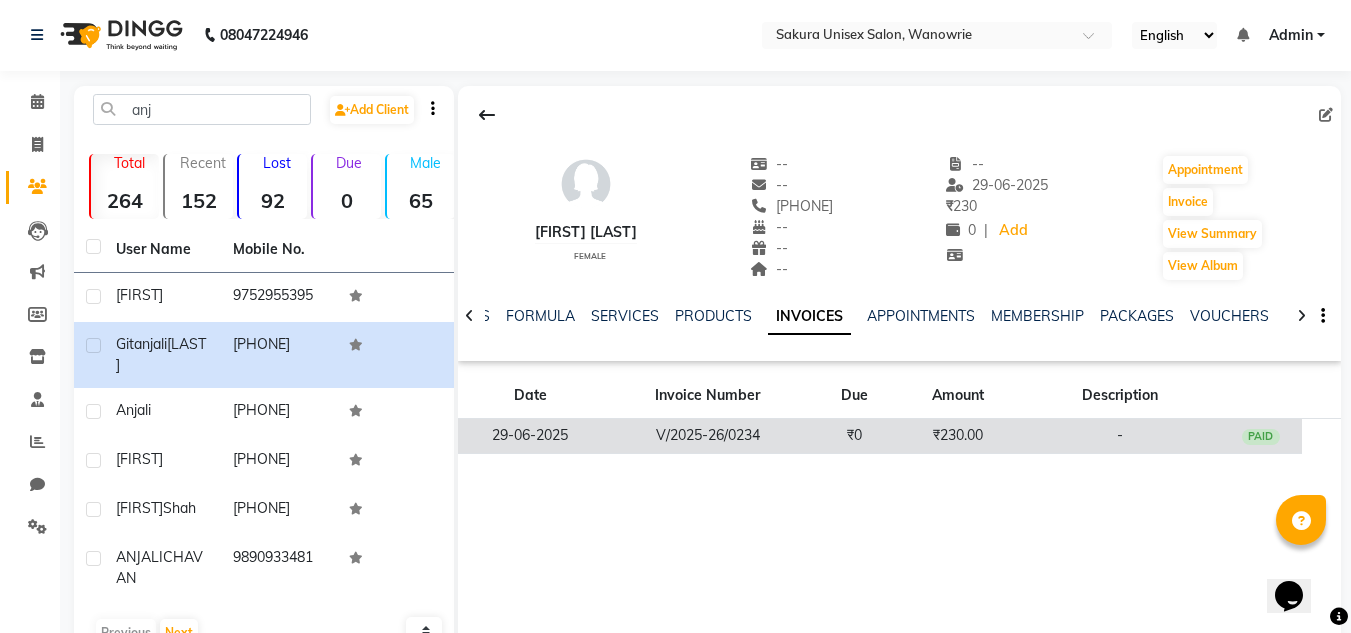 click on "V/2025-26/0234" 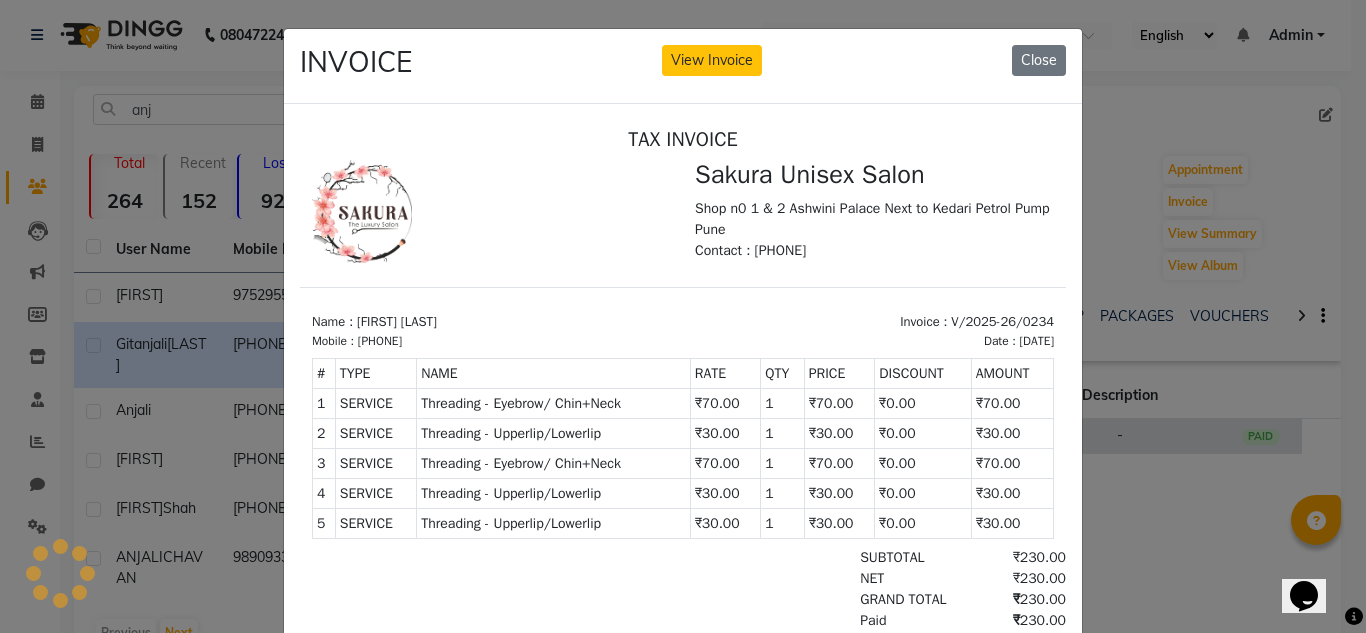 scroll, scrollTop: 0, scrollLeft: 0, axis: both 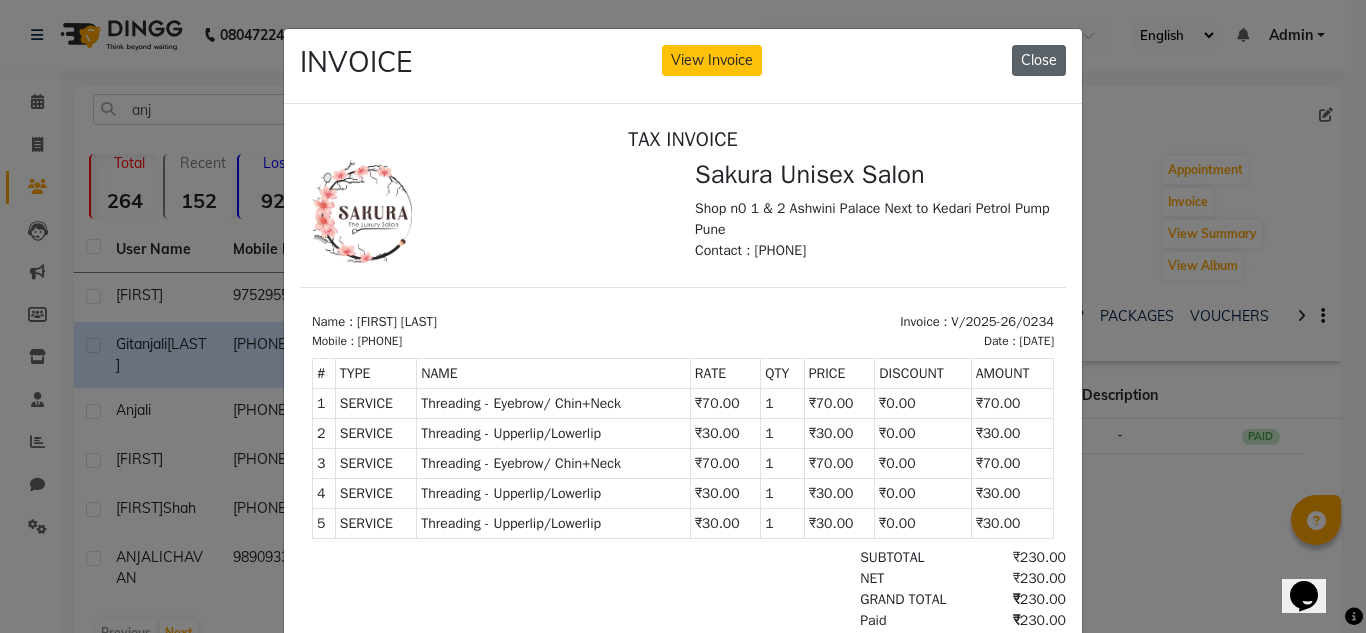 click on "Close" 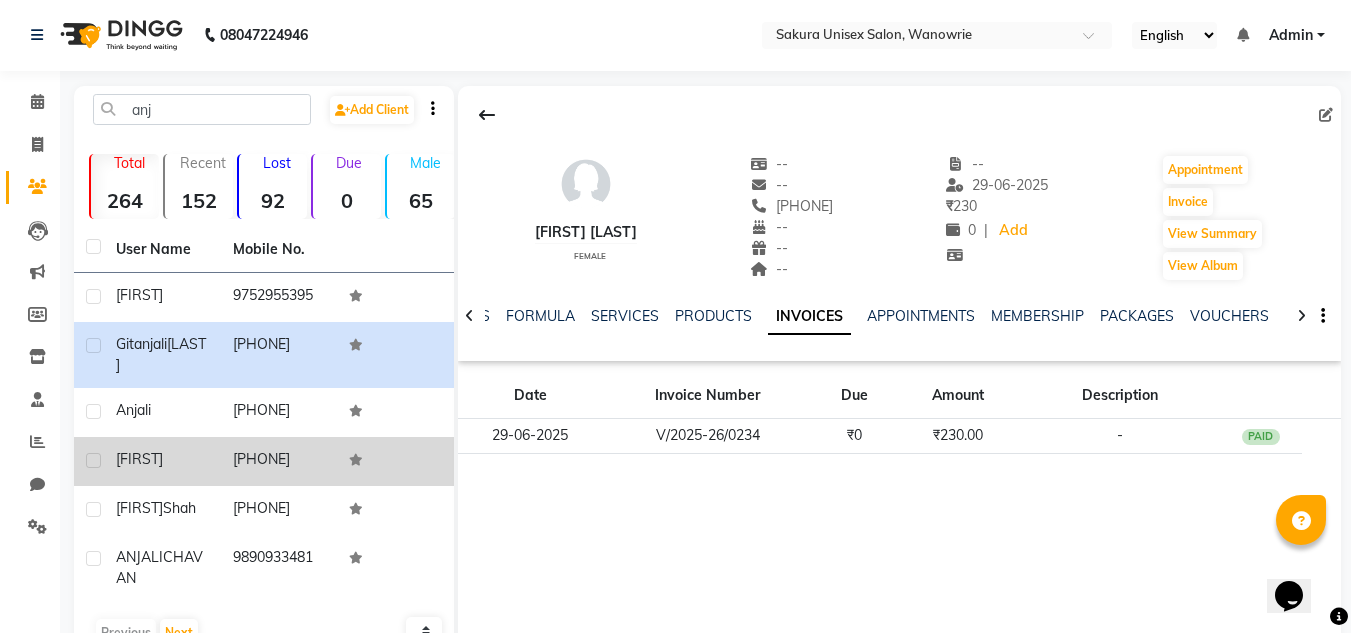 click on "[PHONE]" 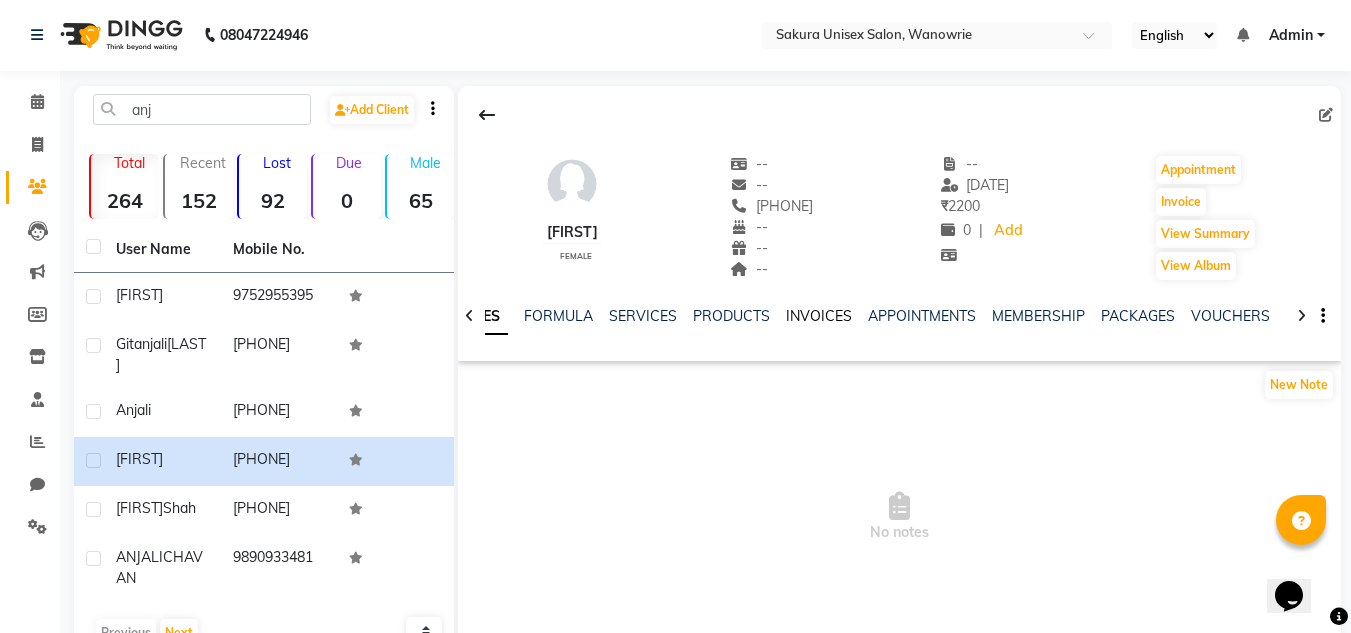 click on "INVOICES" 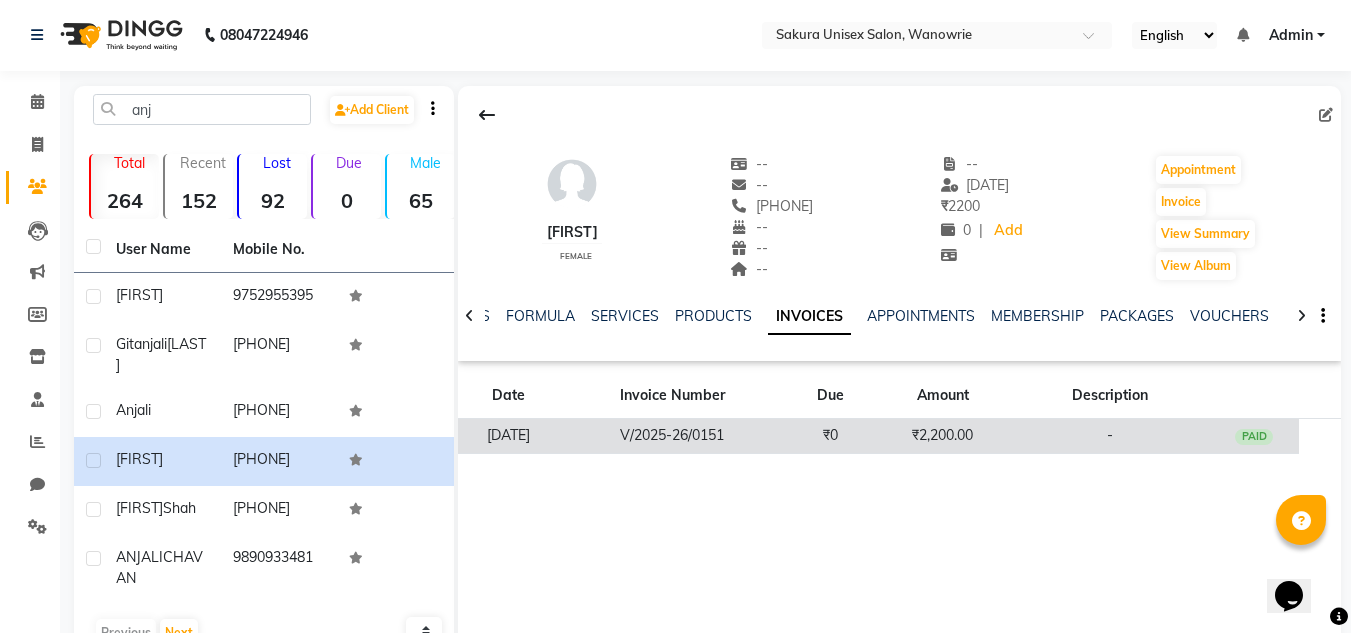 click on "V/2025-26/0151" 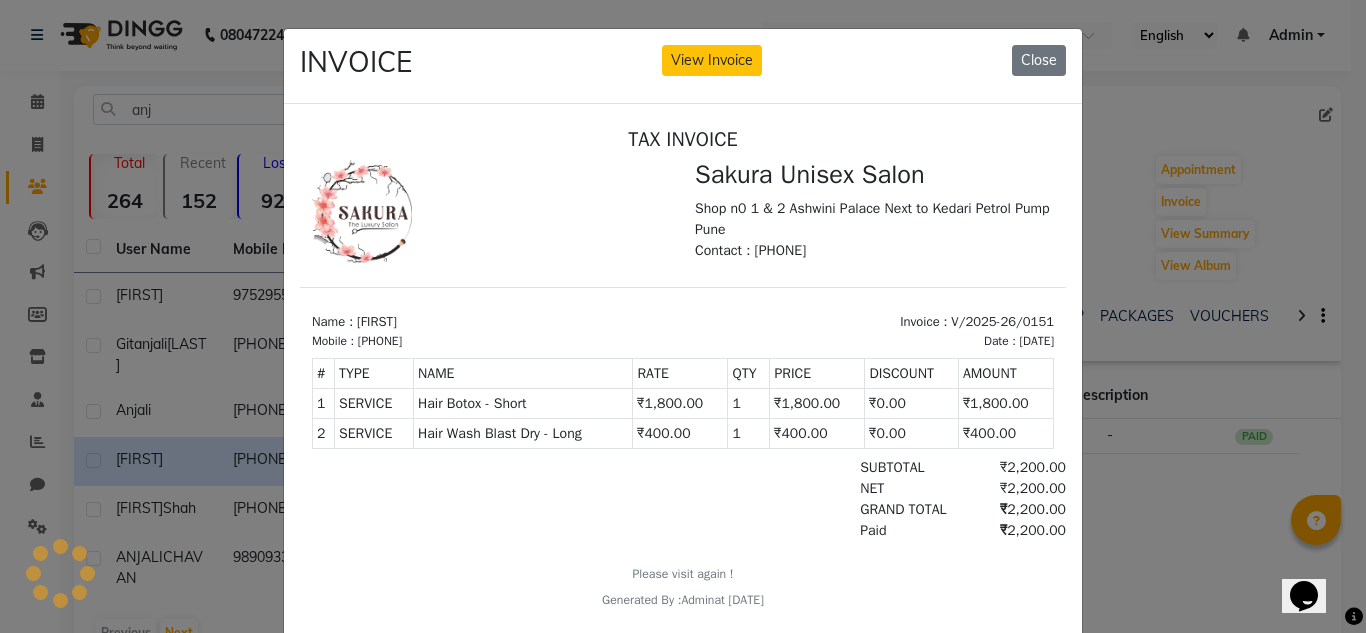 scroll, scrollTop: 0, scrollLeft: 0, axis: both 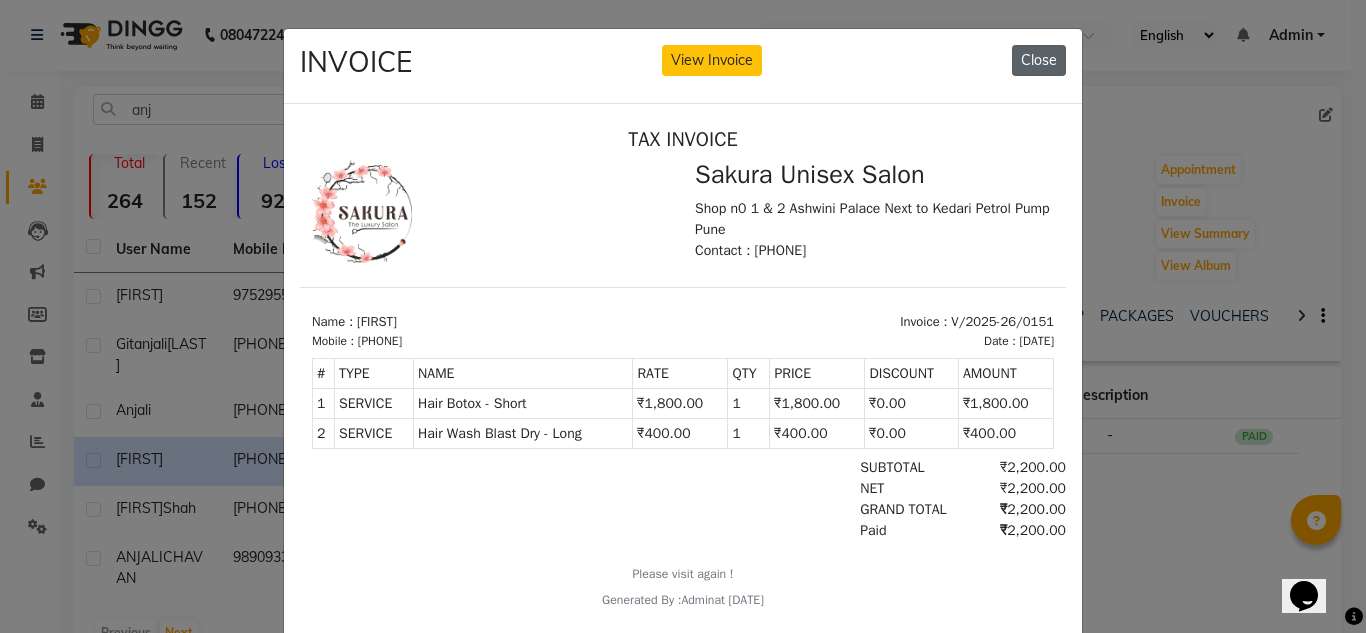 click on "Close" 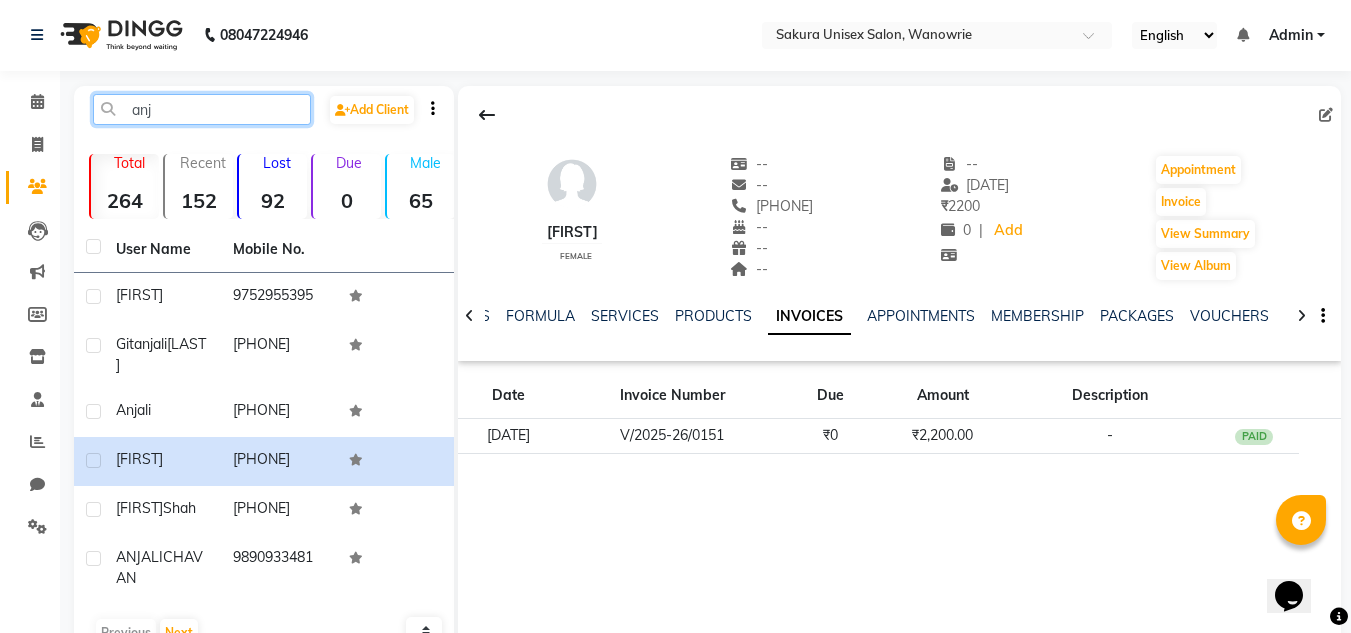 click on "anj" 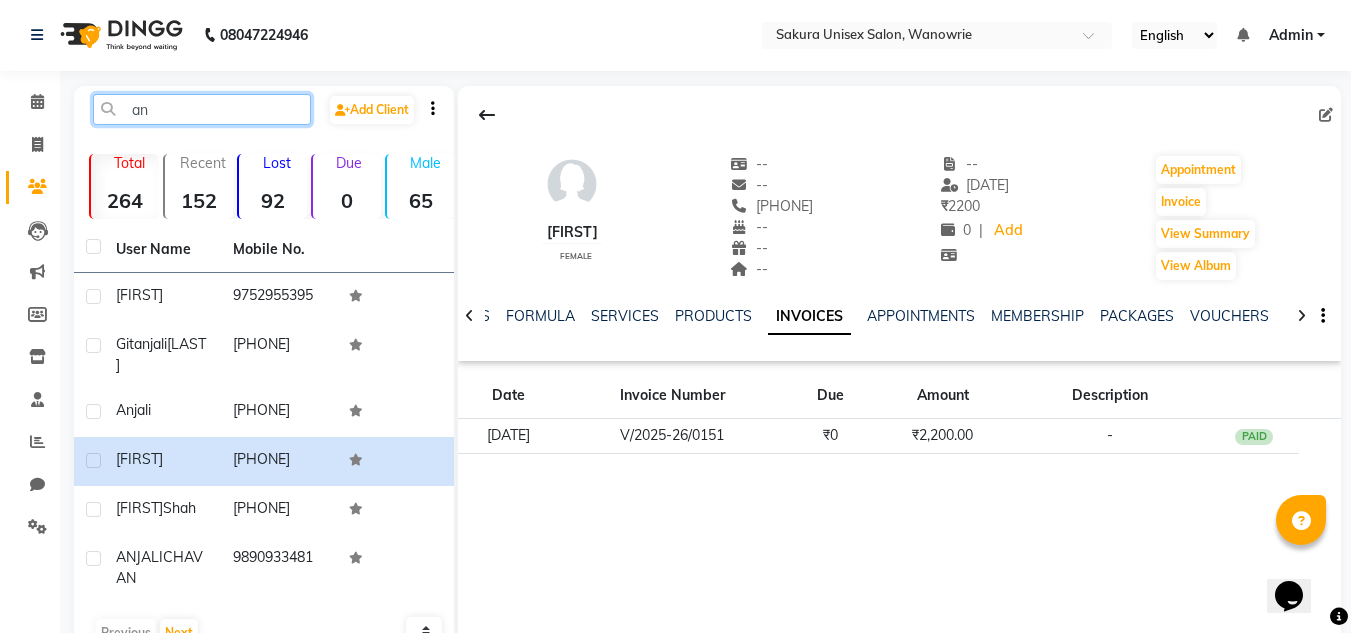 type on "a" 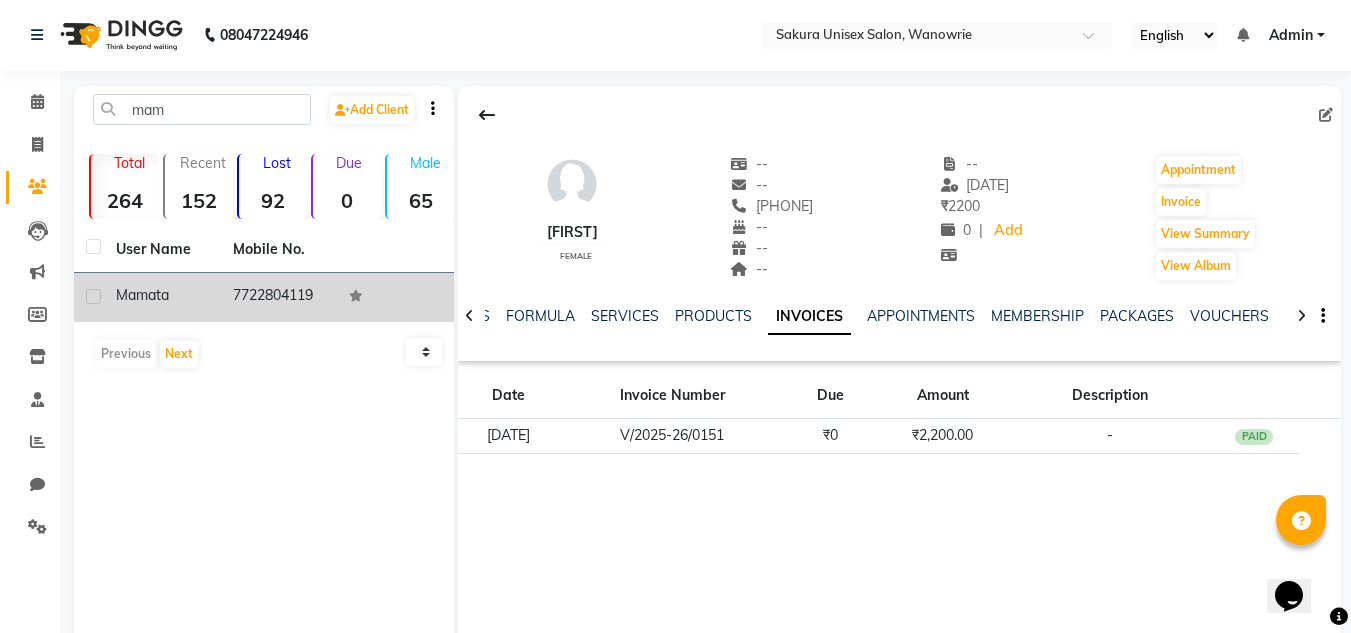 click on "7722804119" 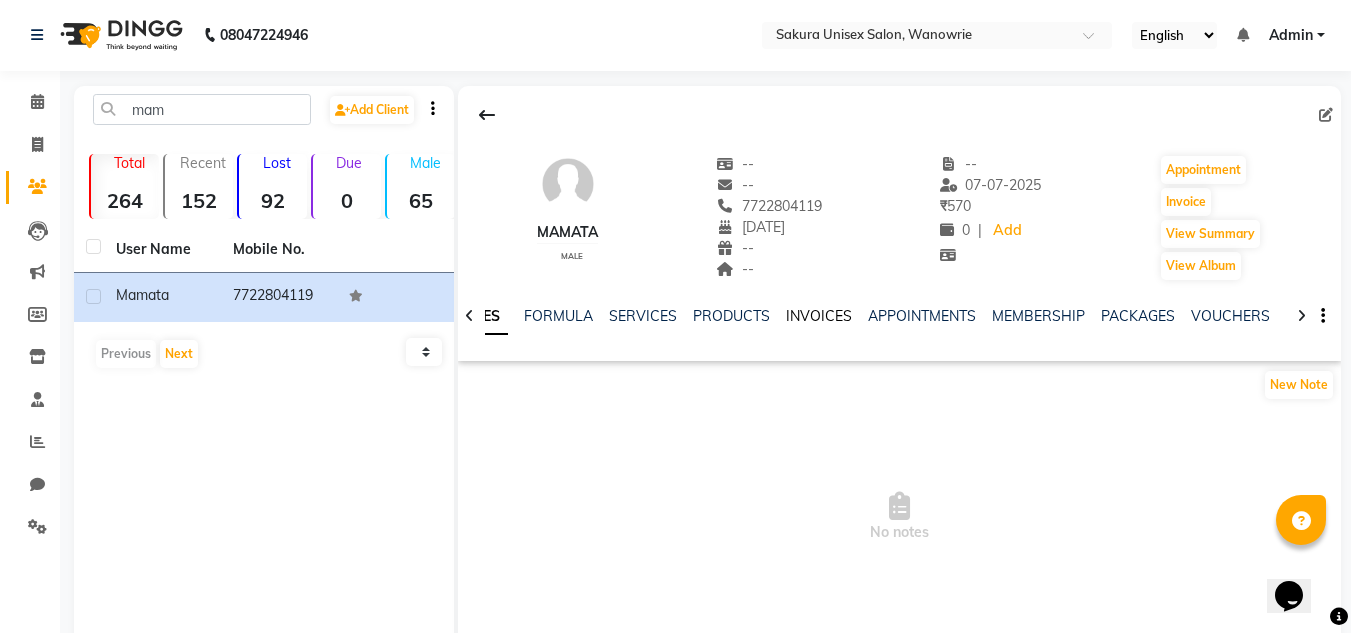 click on "INVOICES" 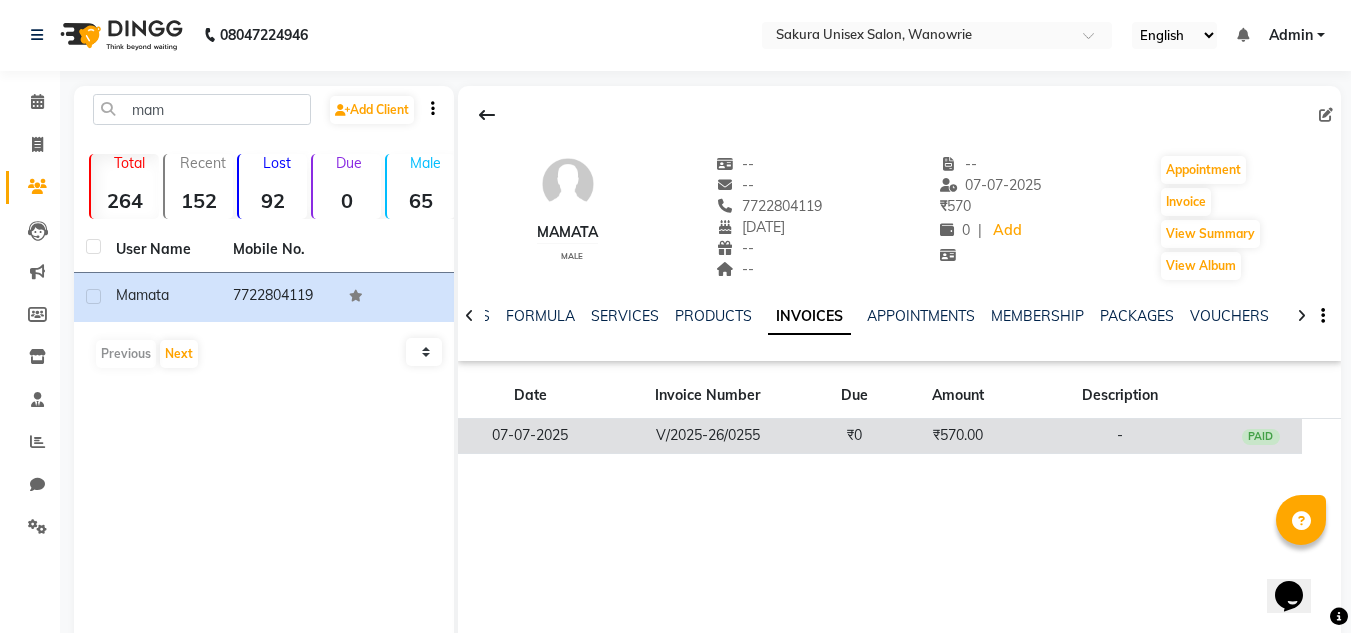 click on "V/2025-26/0255" 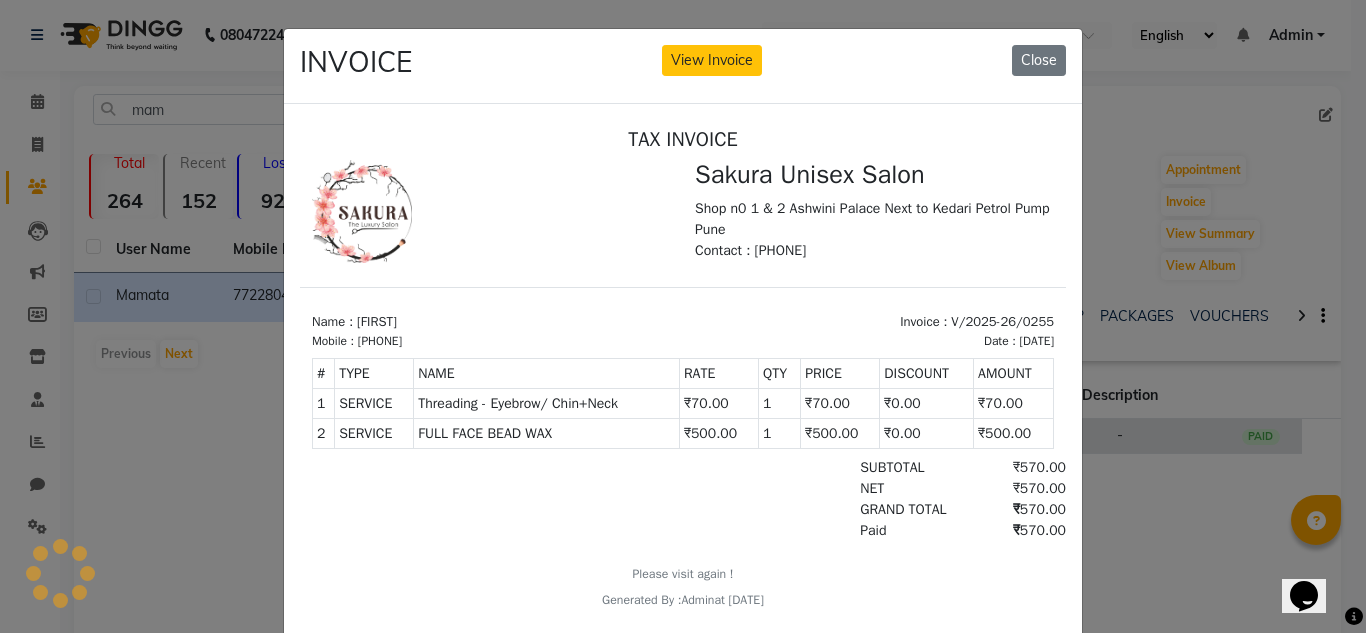 scroll, scrollTop: 0, scrollLeft: 0, axis: both 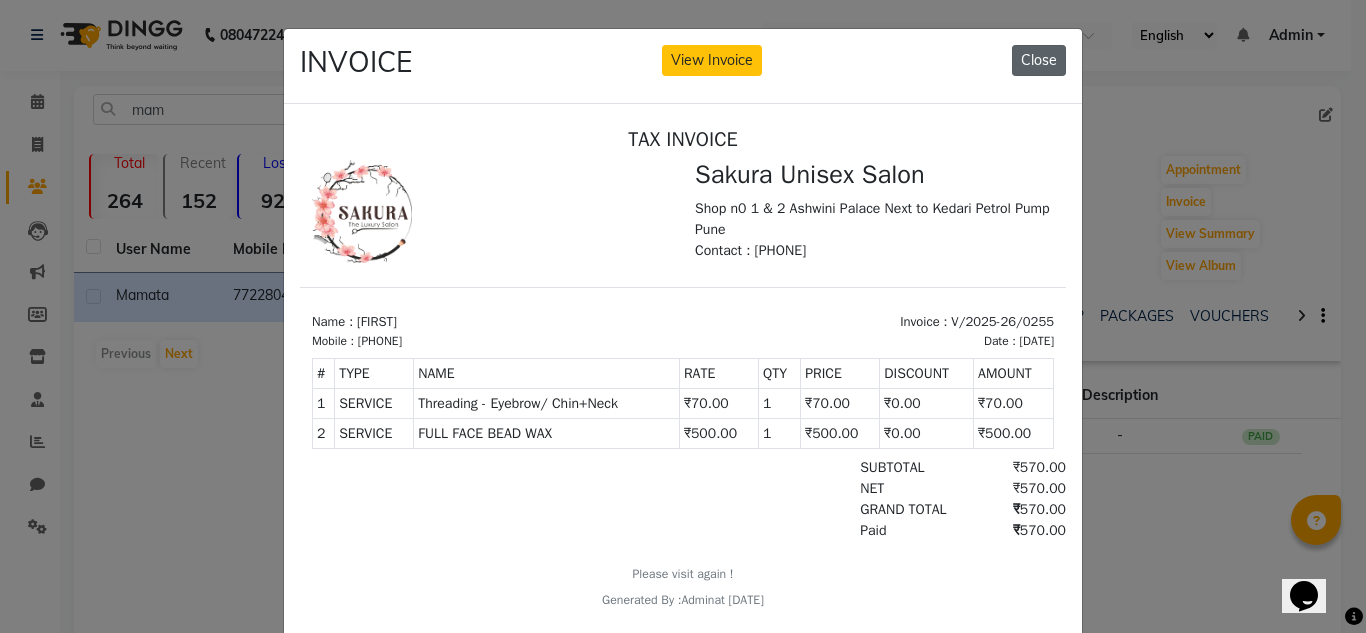 drag, startPoint x: 1024, startPoint y: 63, endPoint x: 276, endPoint y: 105, distance: 749.1782 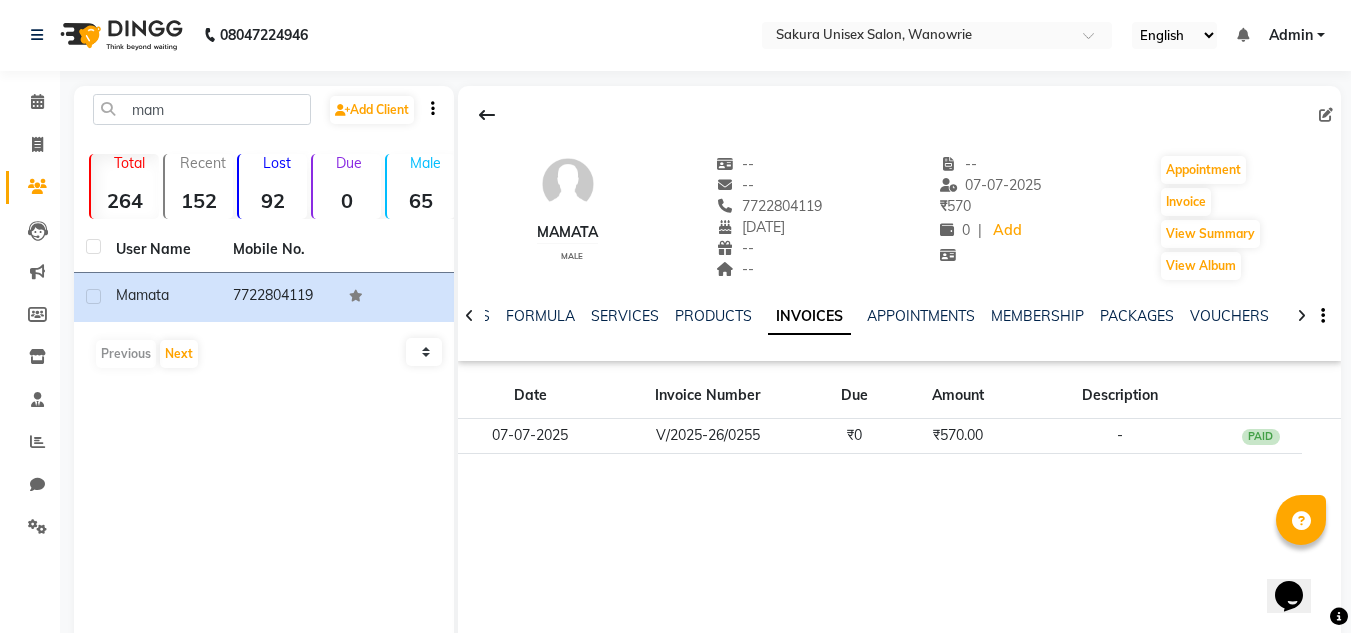 click on "mam  Add Client  Total  264  Recent  152  Lost  92  Due  0  Male  65  Female  195  Member  17 User Name [FIRST] Mobile No. [FIRST]     [PHONE]   Previous   Next   10   50   100" 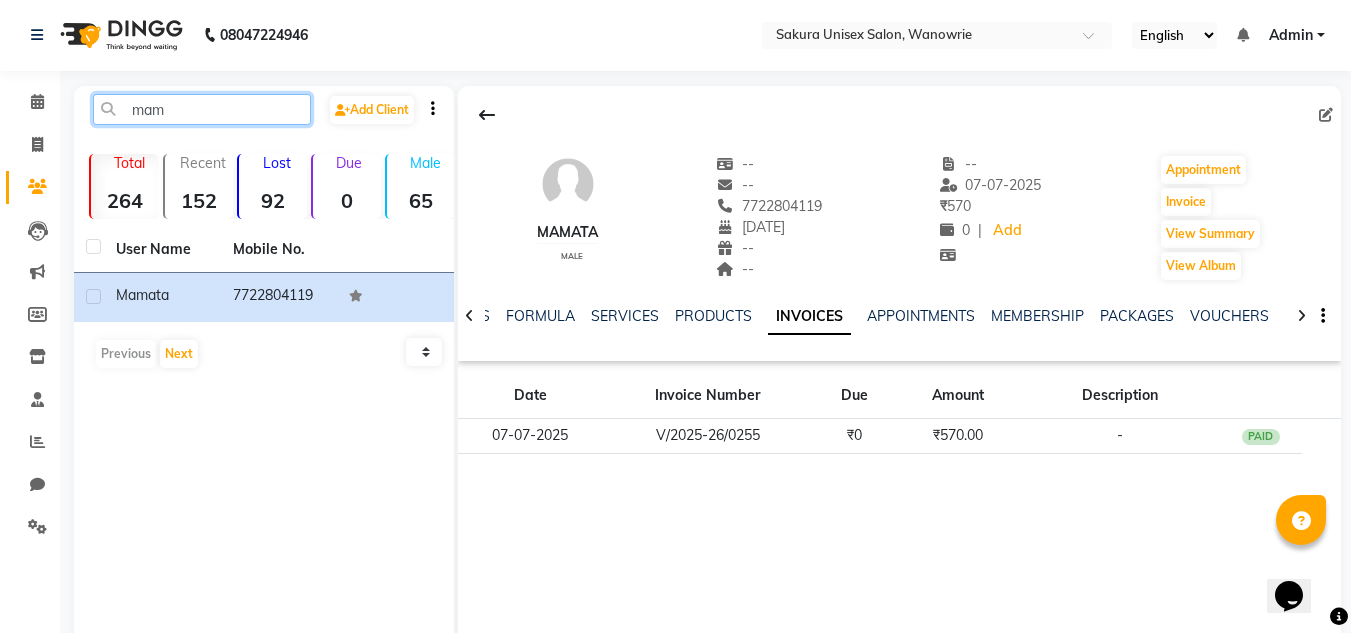 click on "mam" 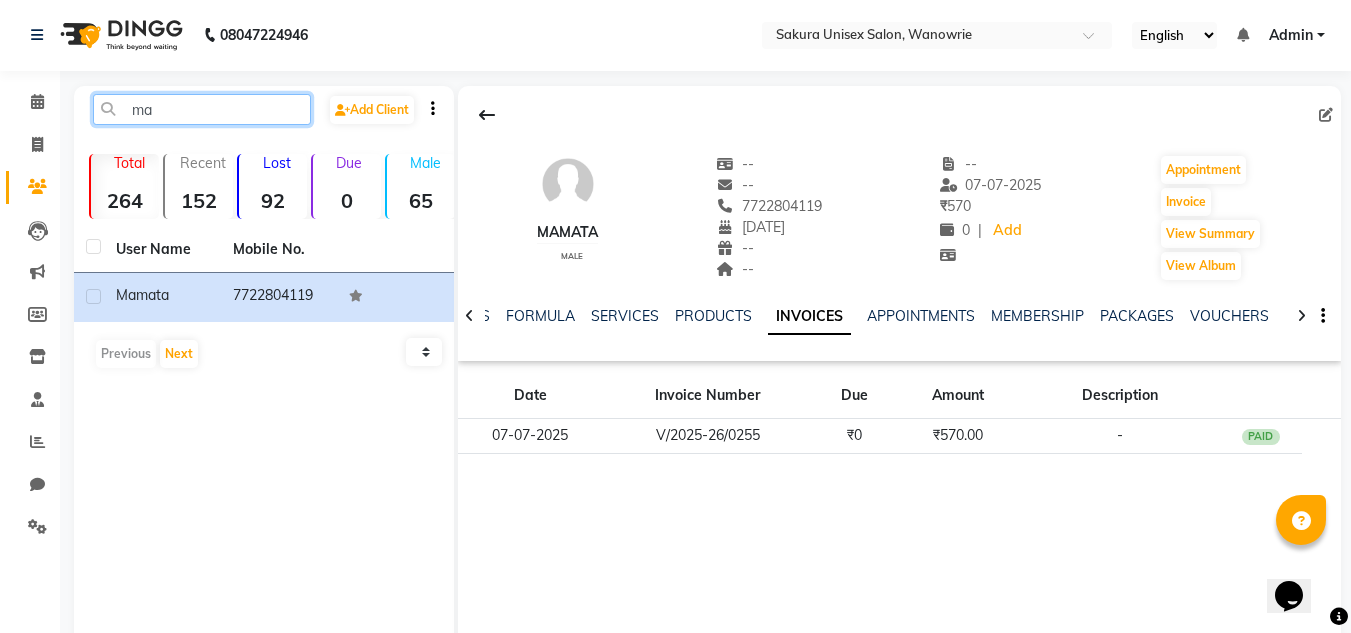 type on "m" 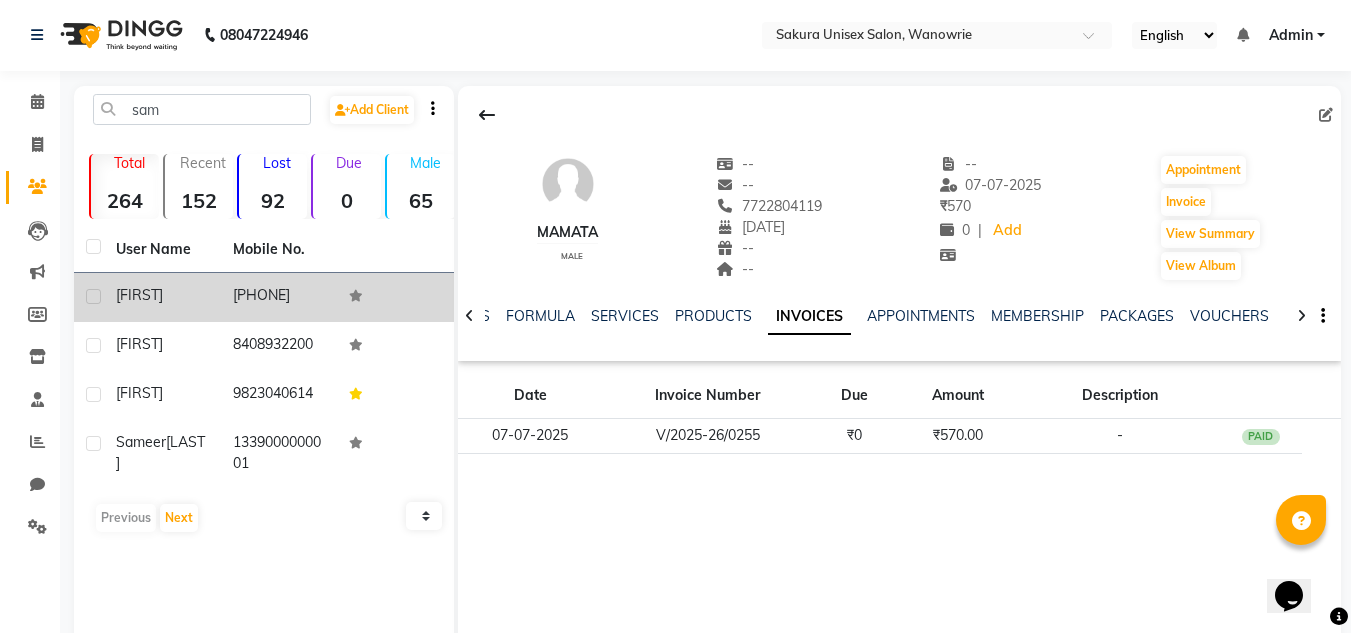 drag, startPoint x: 237, startPoint y: 286, endPoint x: 273, endPoint y: 276, distance: 37.363083 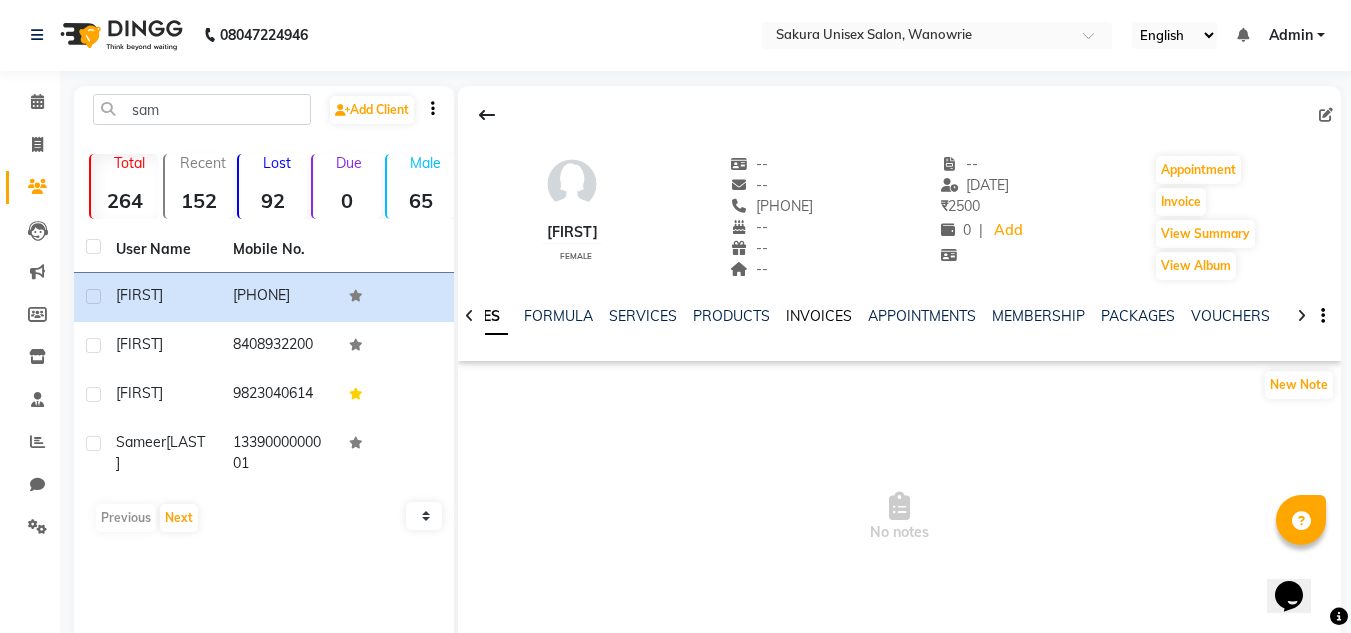 click on "INVOICES" 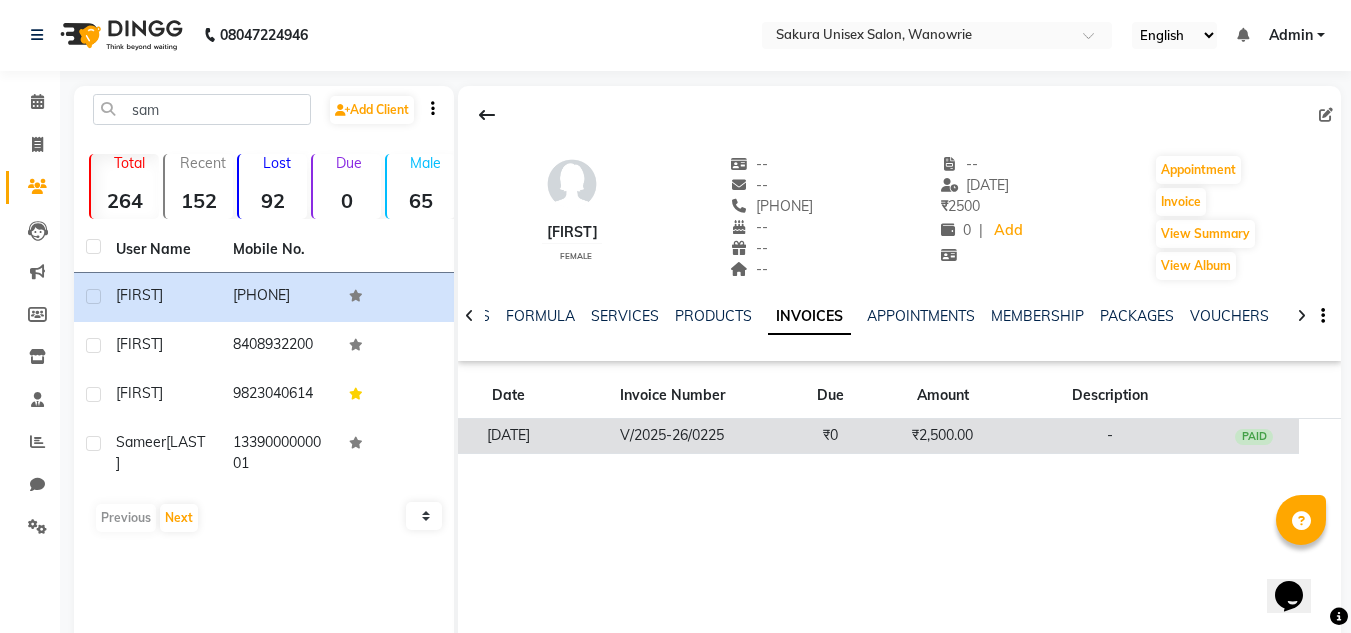click on "₹0" 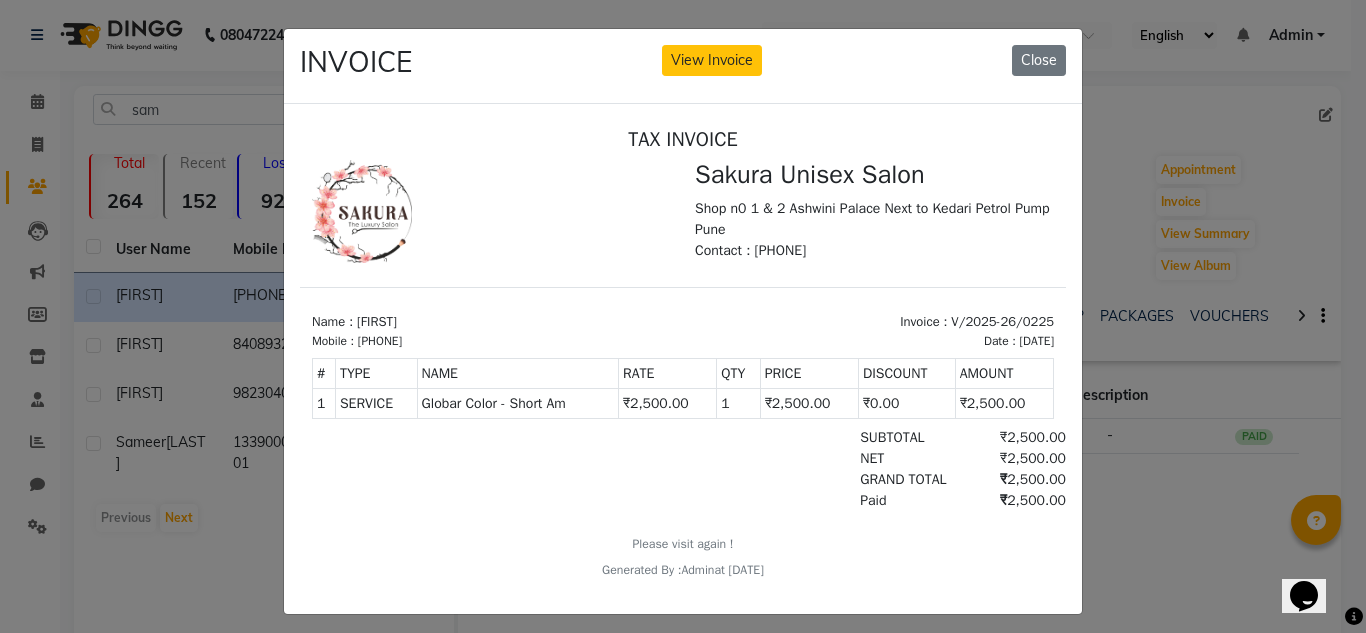 scroll, scrollTop: 0, scrollLeft: 0, axis: both 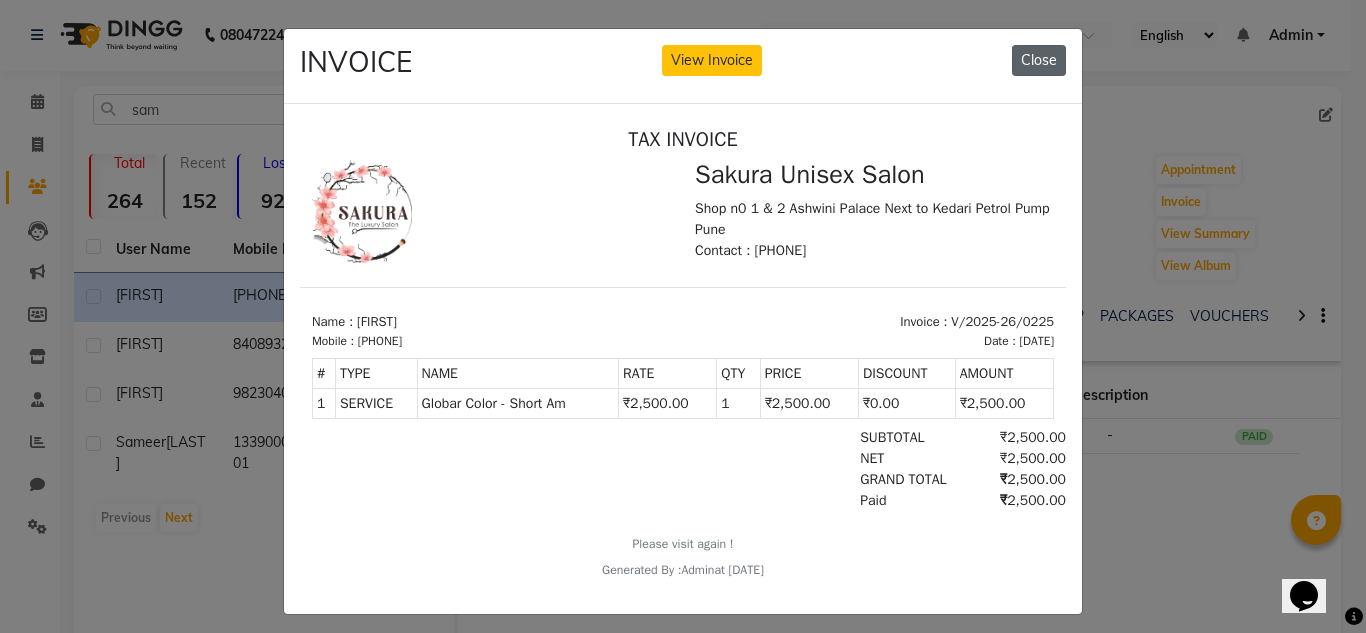 click on "Close" 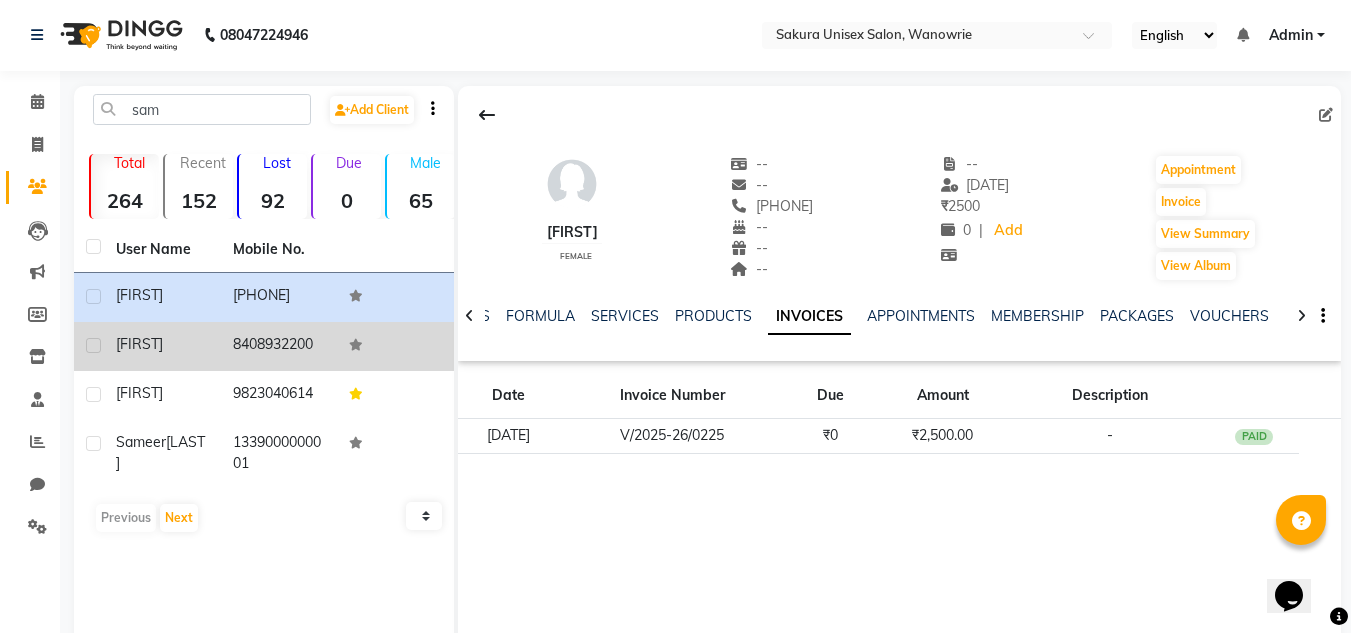click on "[FIRST]" 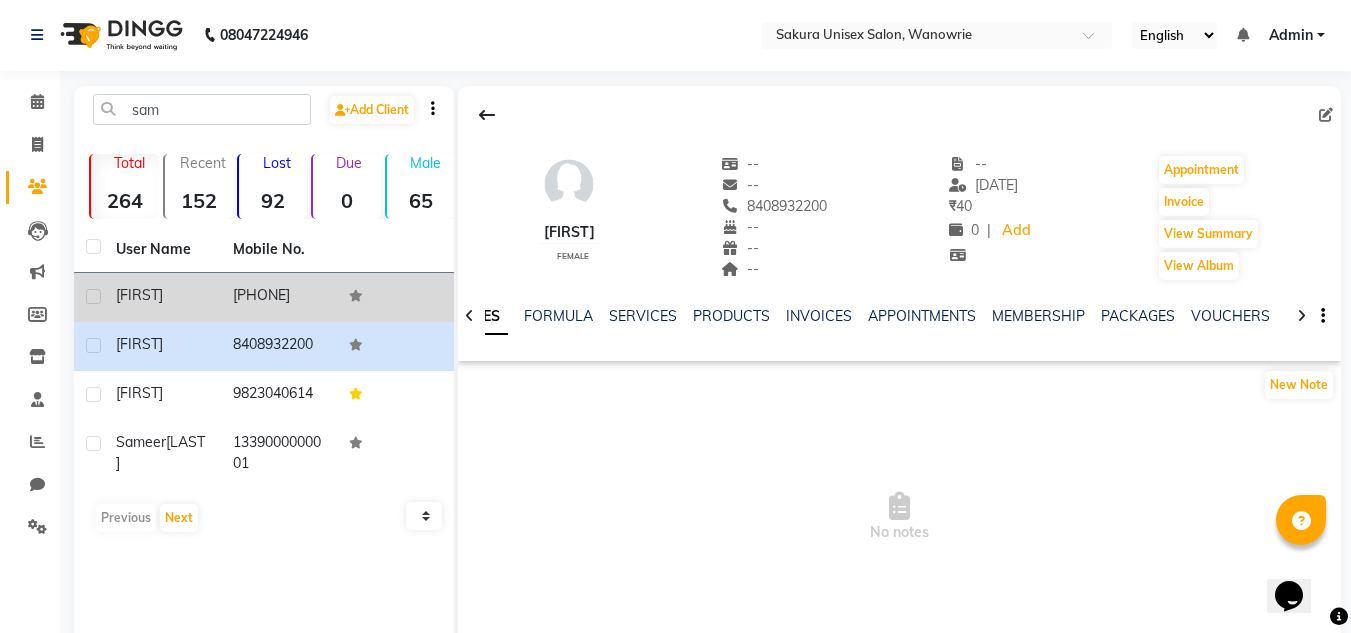 click on "[PHONE]" 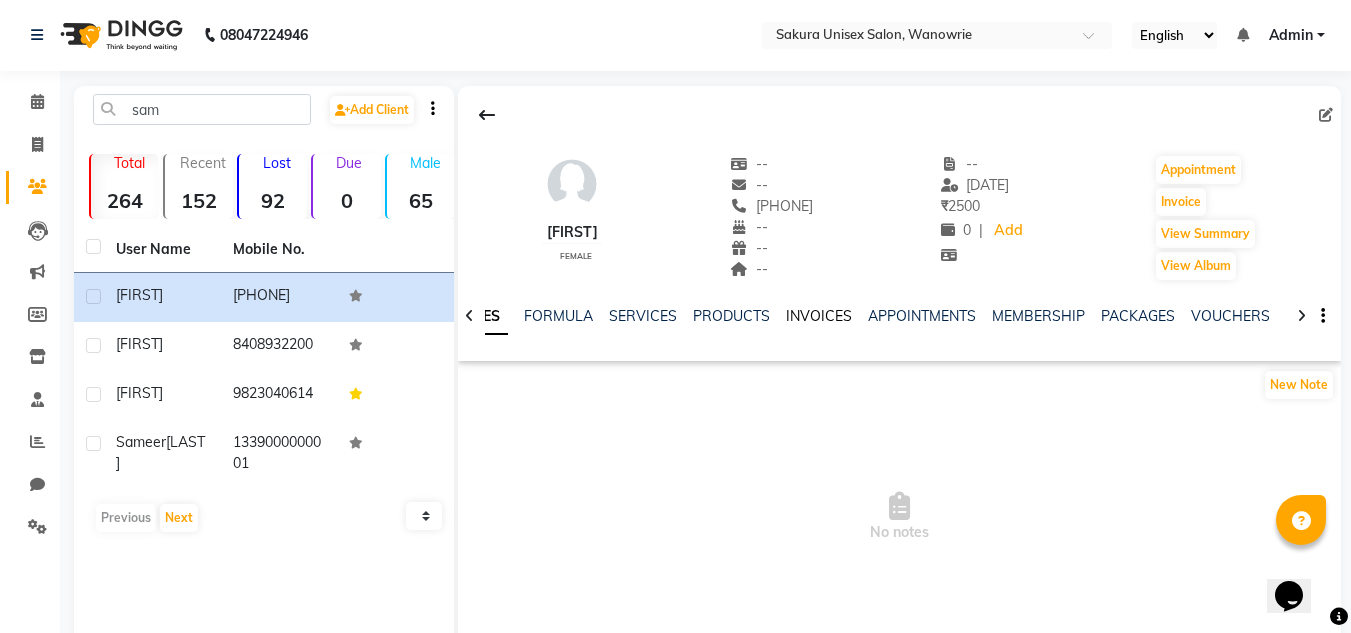 click on "INVOICES" 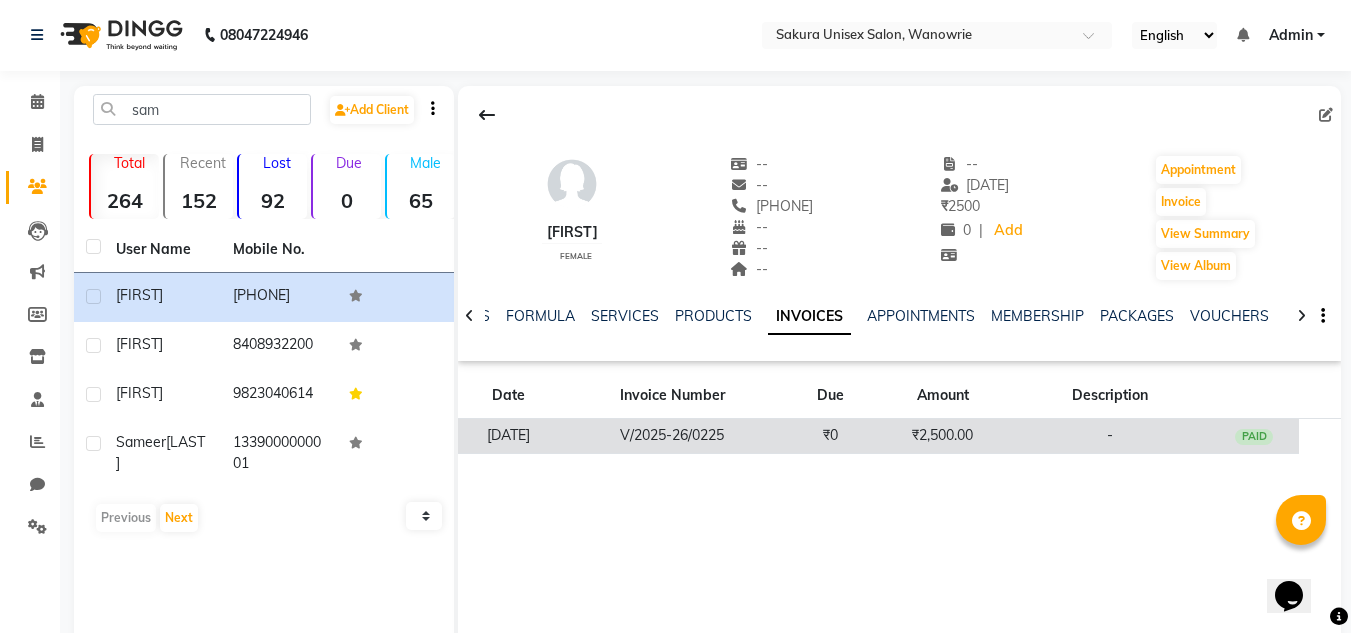 click on "V/2025-26/0225" 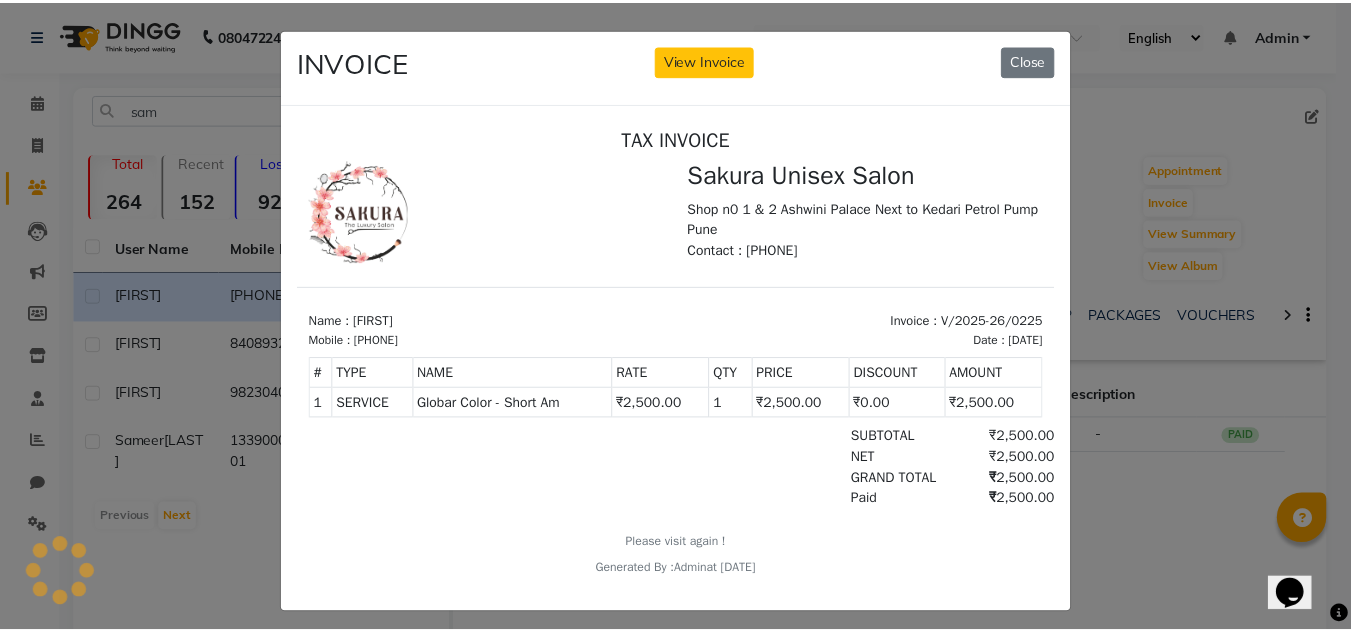 scroll, scrollTop: 0, scrollLeft: 0, axis: both 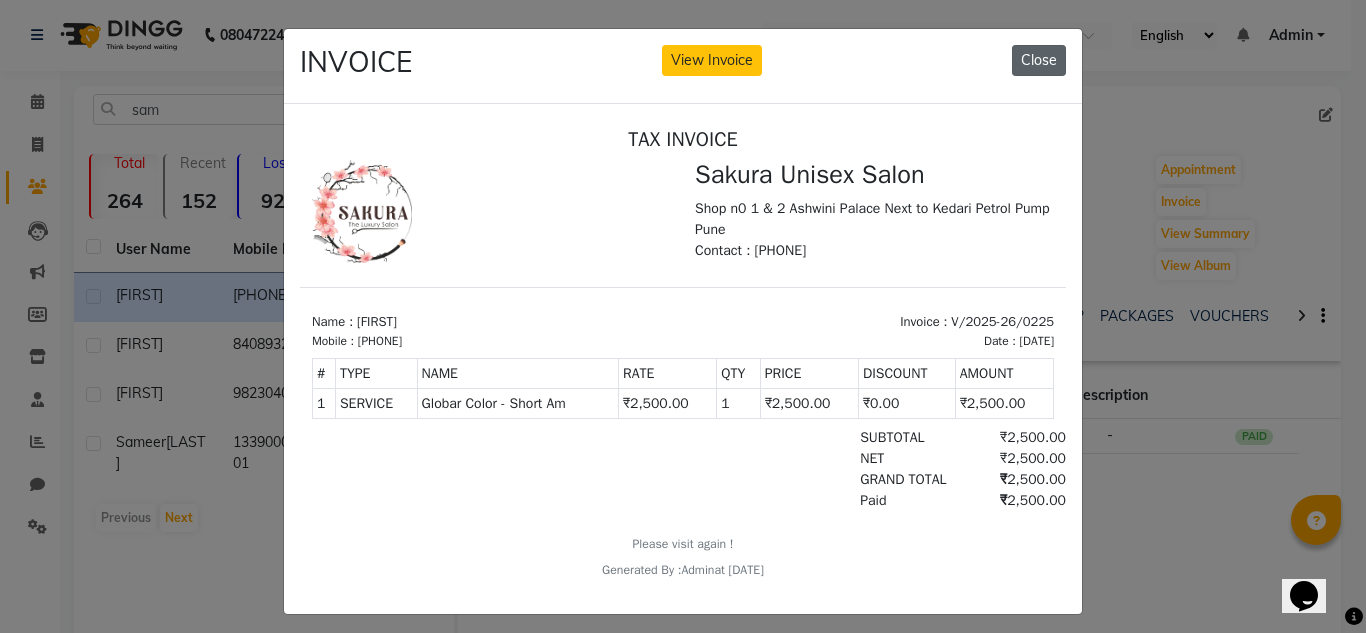 click on "Close" 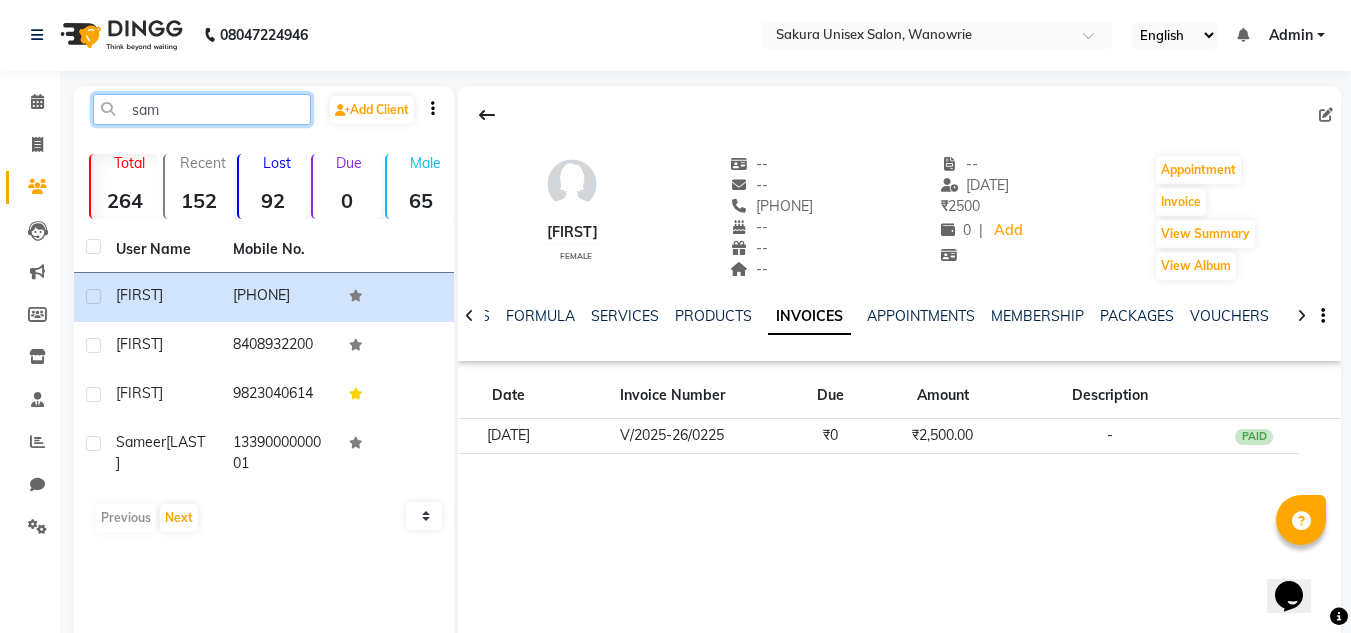 click on "sam" 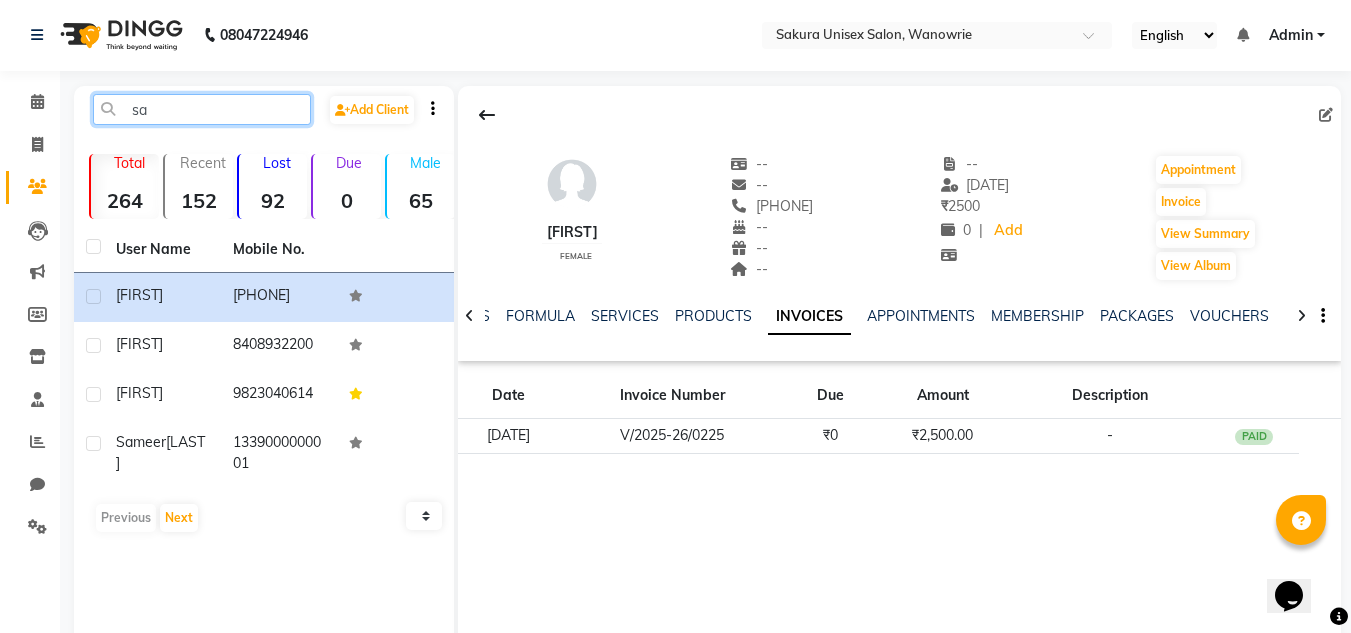 type on "s" 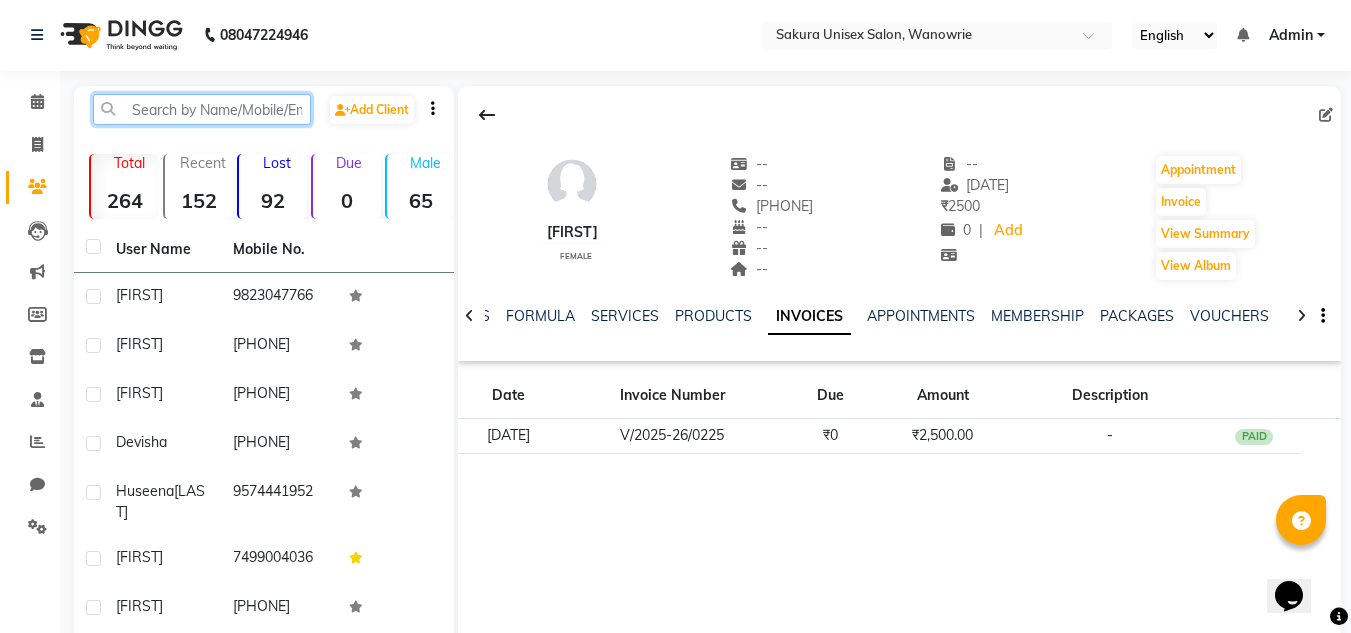 type 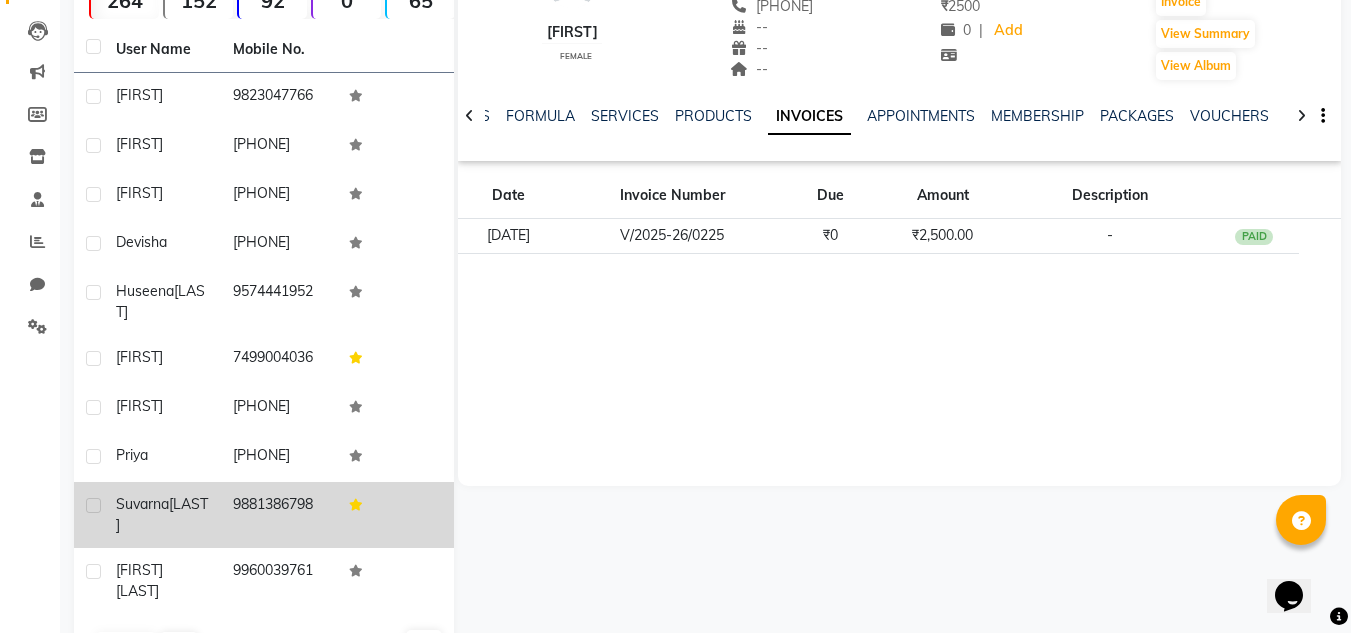 scroll, scrollTop: 251, scrollLeft: 0, axis: vertical 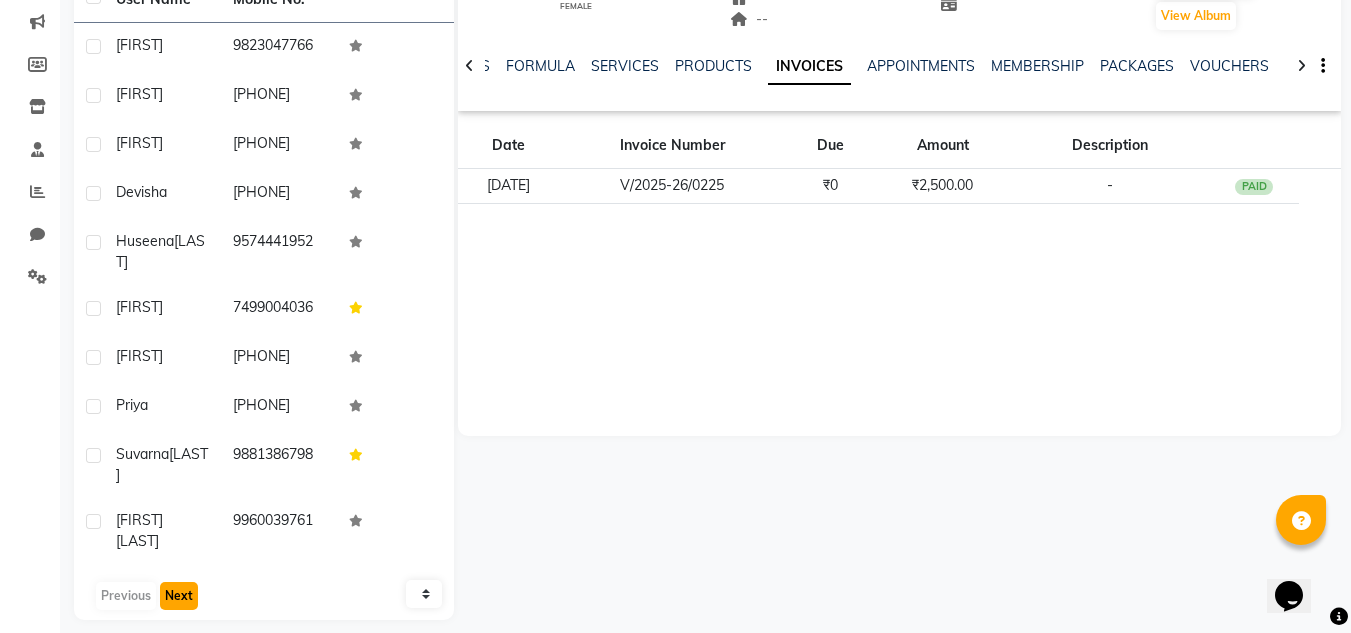 click on "Next" 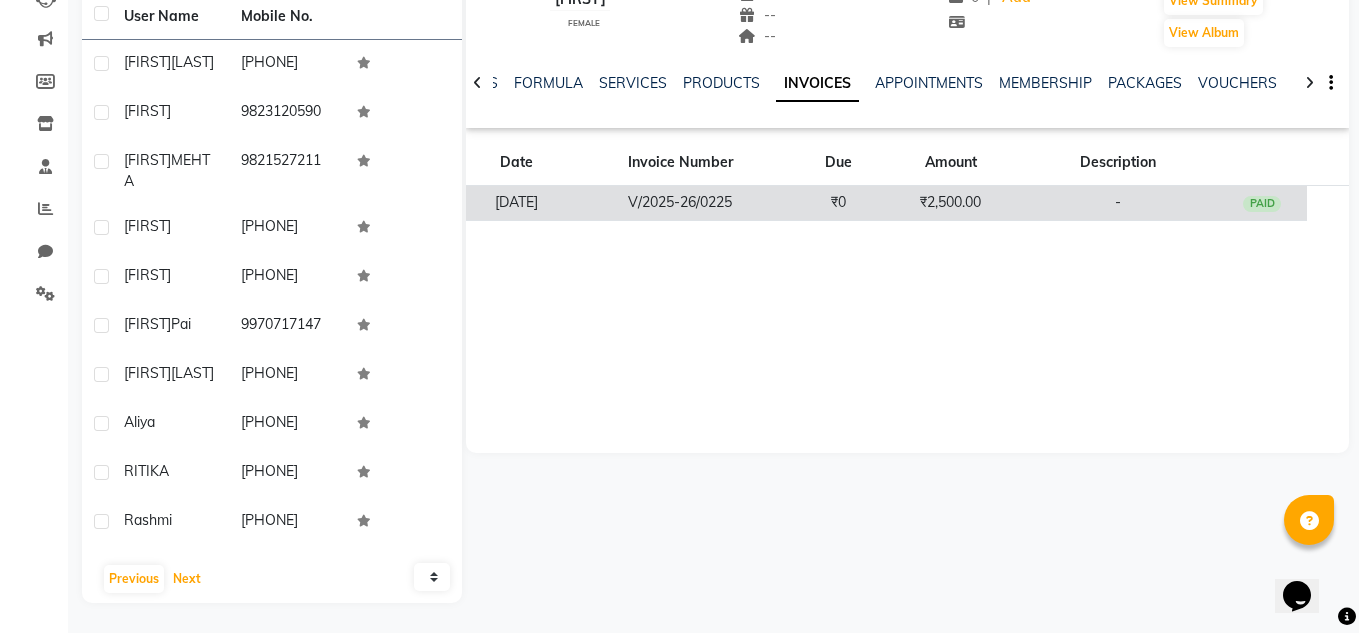 scroll, scrollTop: 151, scrollLeft: 0, axis: vertical 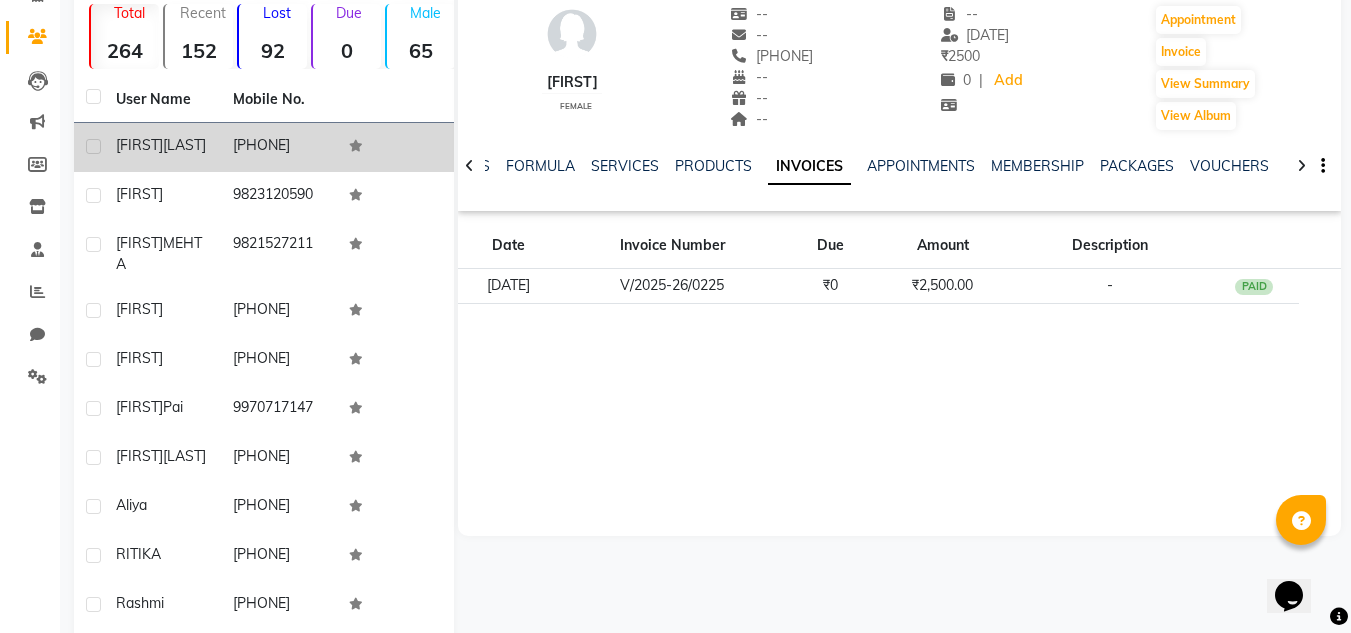 click on "[LAST]" 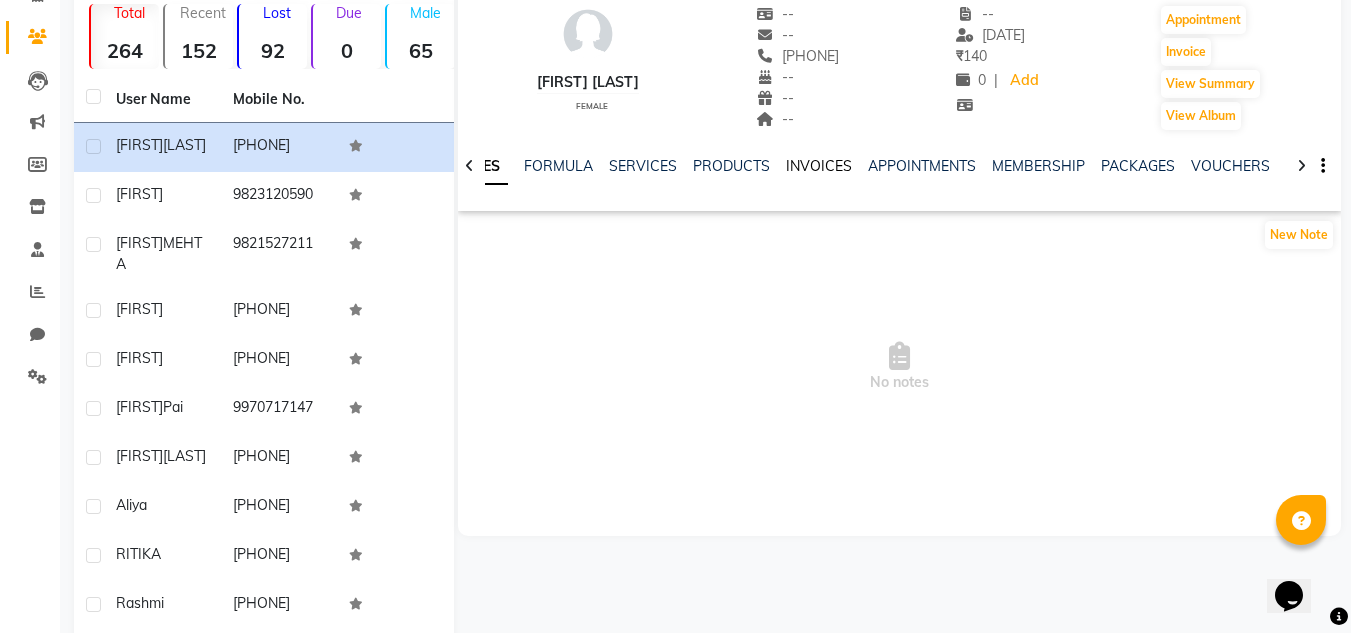 click on "INVOICES" 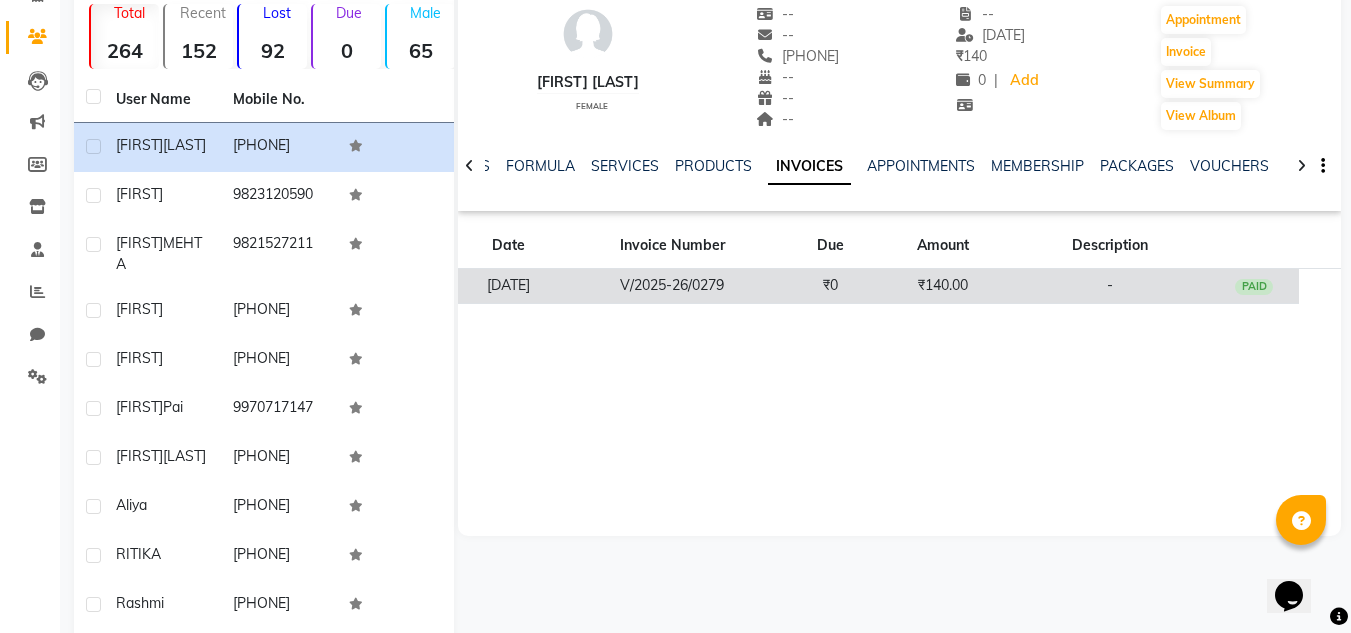 click on "V/2025-26/0279" 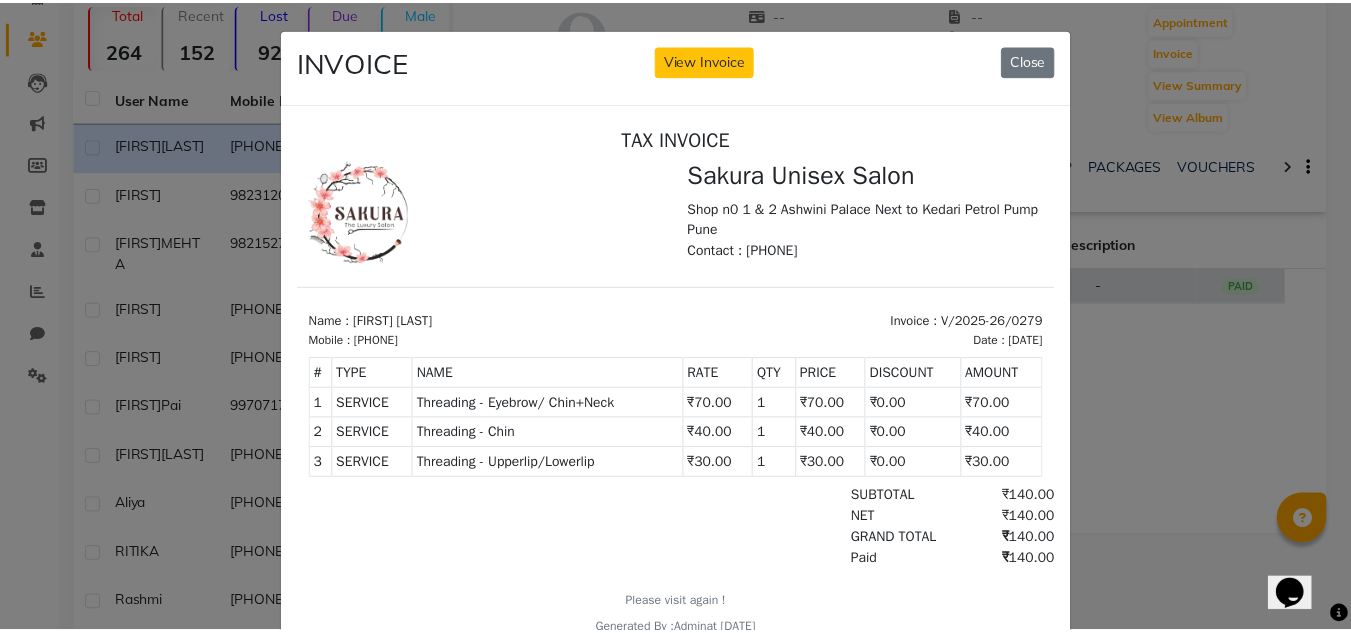 scroll, scrollTop: 0, scrollLeft: 0, axis: both 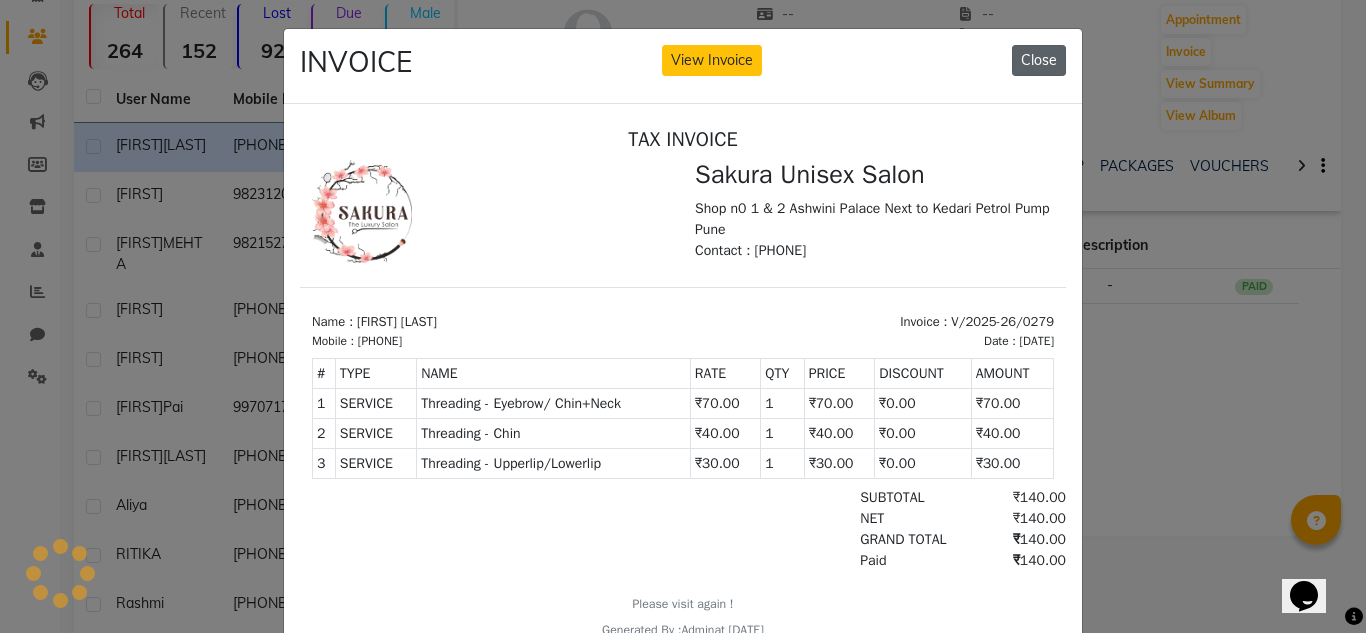 click on "Close" 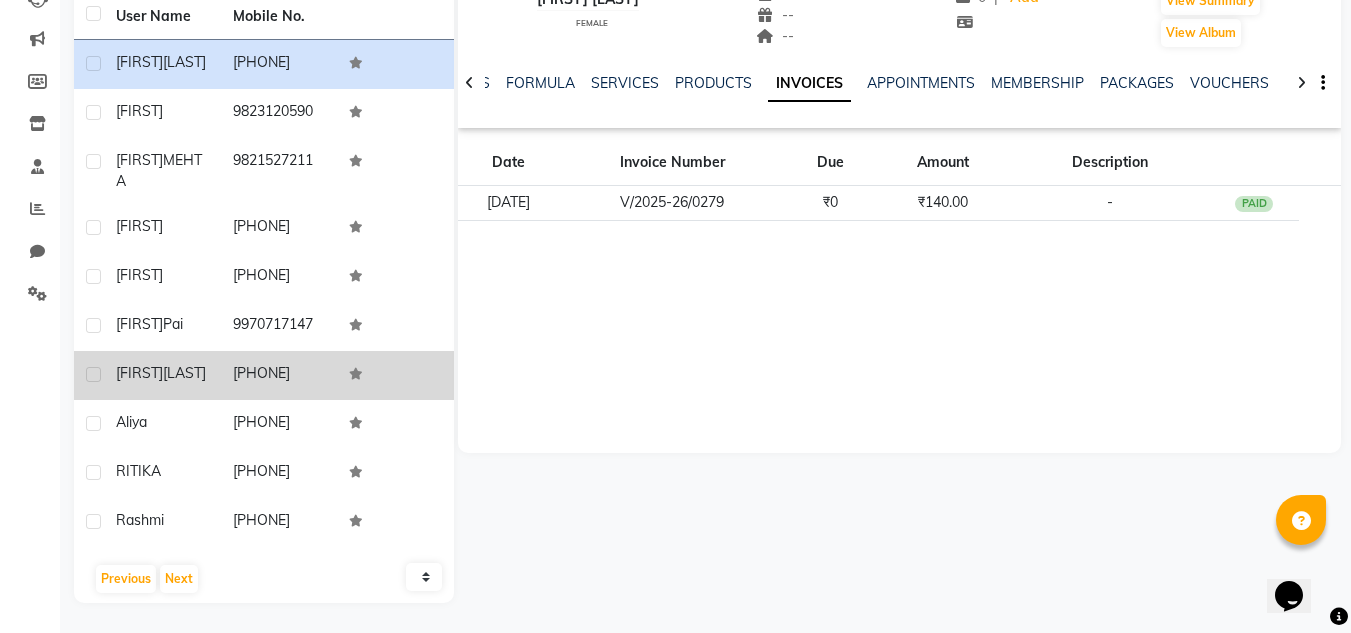 scroll, scrollTop: 251, scrollLeft: 0, axis: vertical 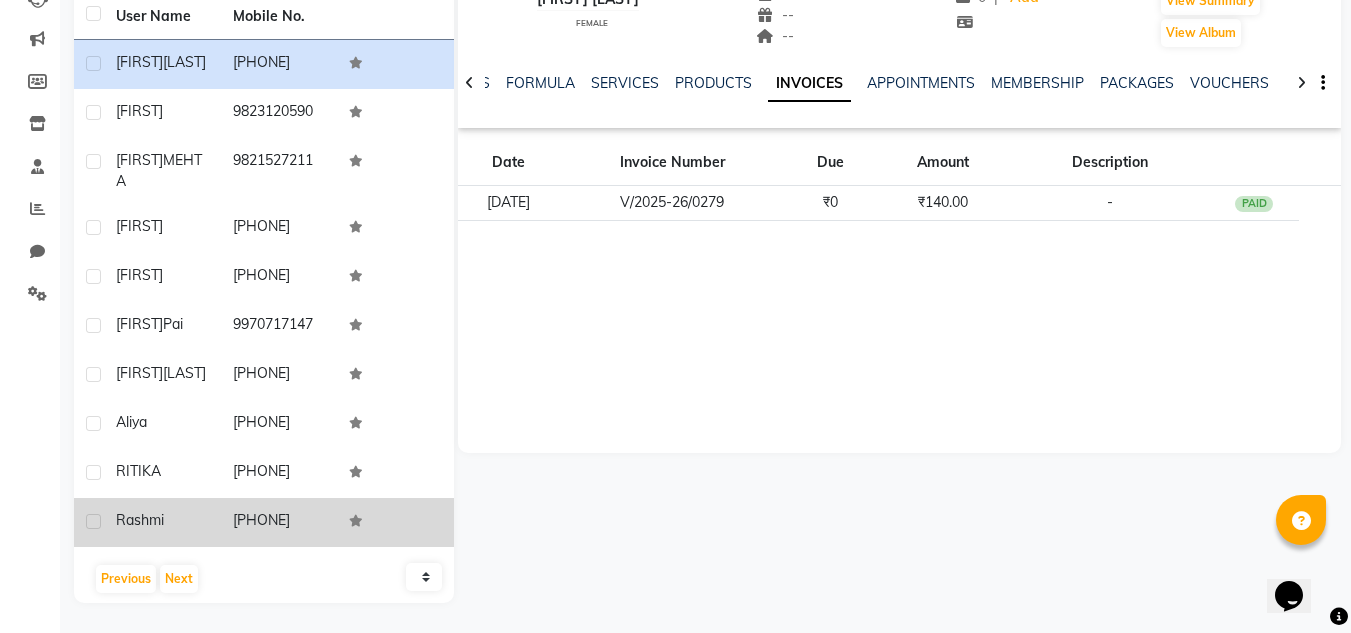 click on "rashmi" 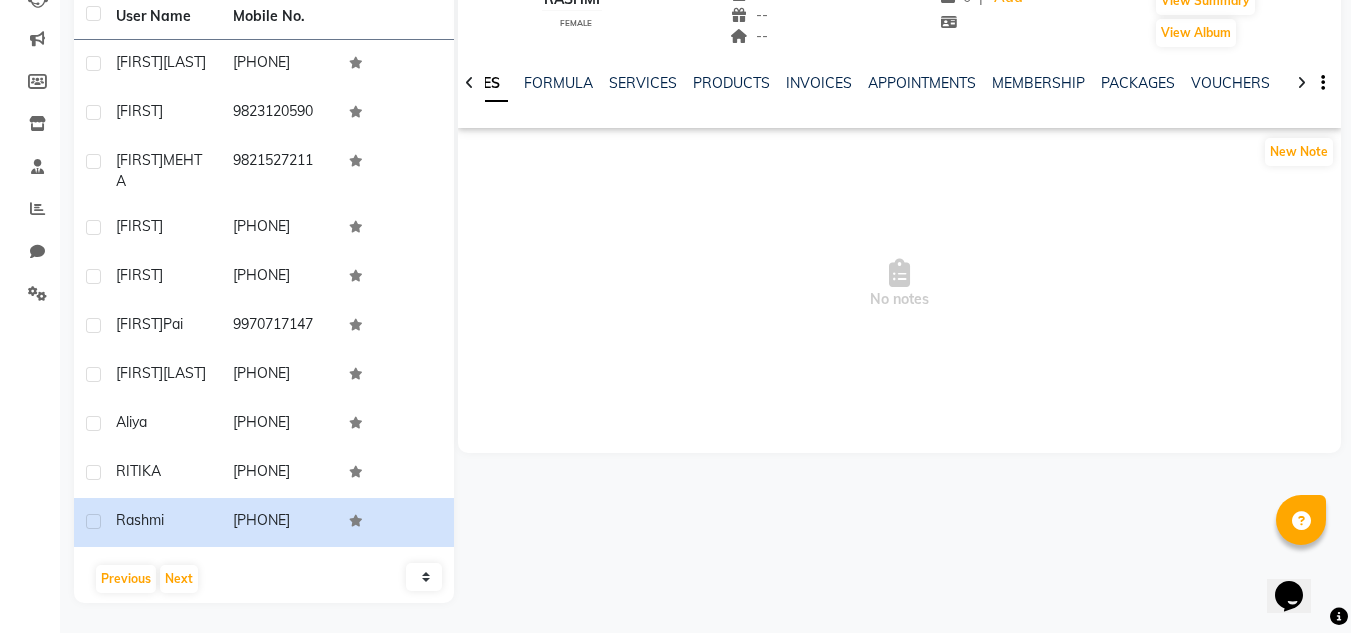 scroll, scrollTop: 51, scrollLeft: 0, axis: vertical 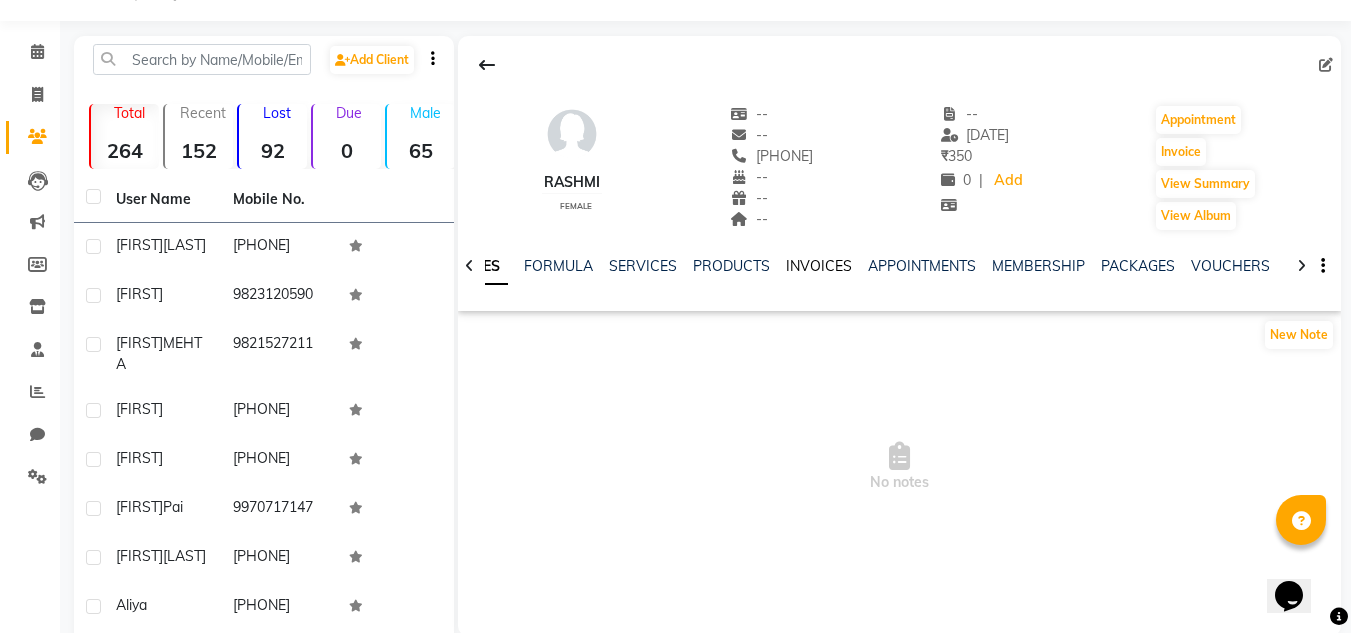 click on "INVOICES" 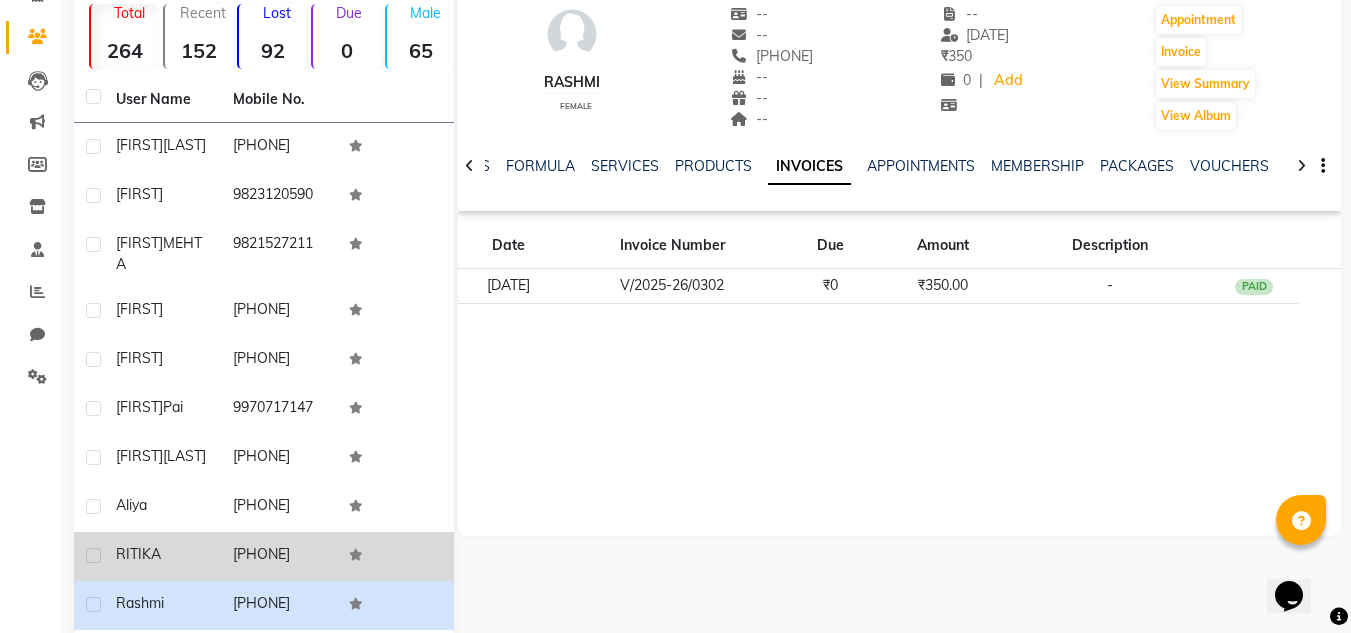scroll, scrollTop: 251, scrollLeft: 0, axis: vertical 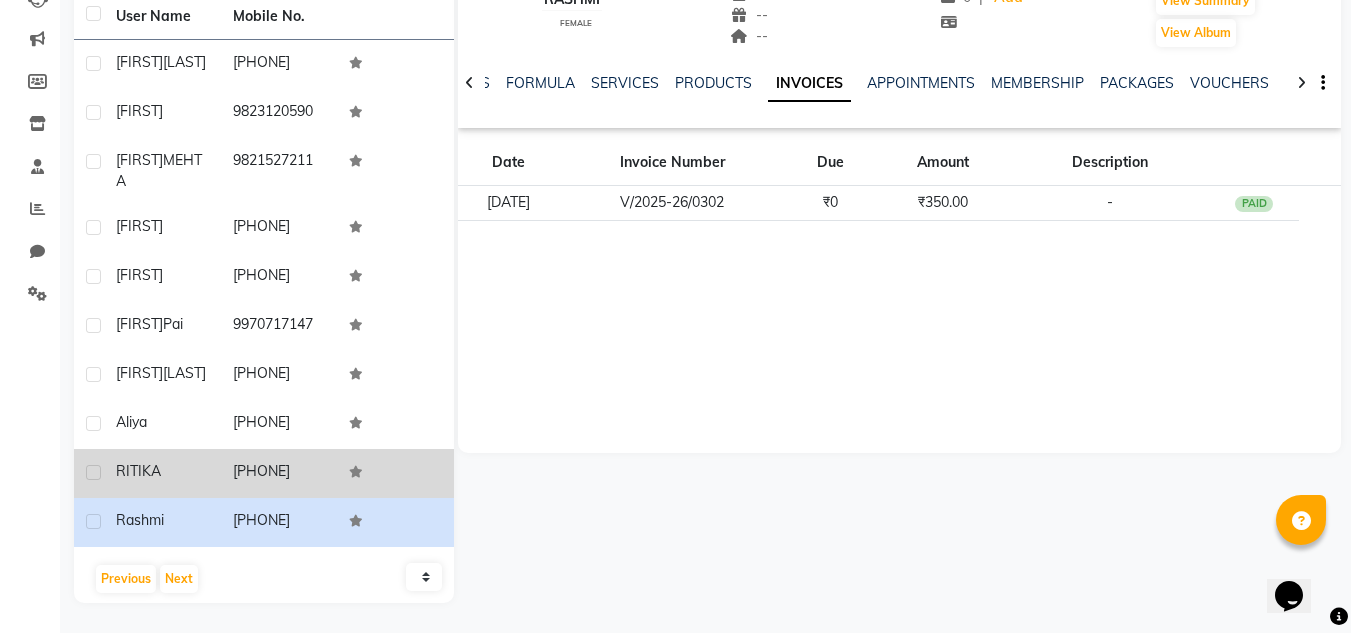 click on "RITIKA" 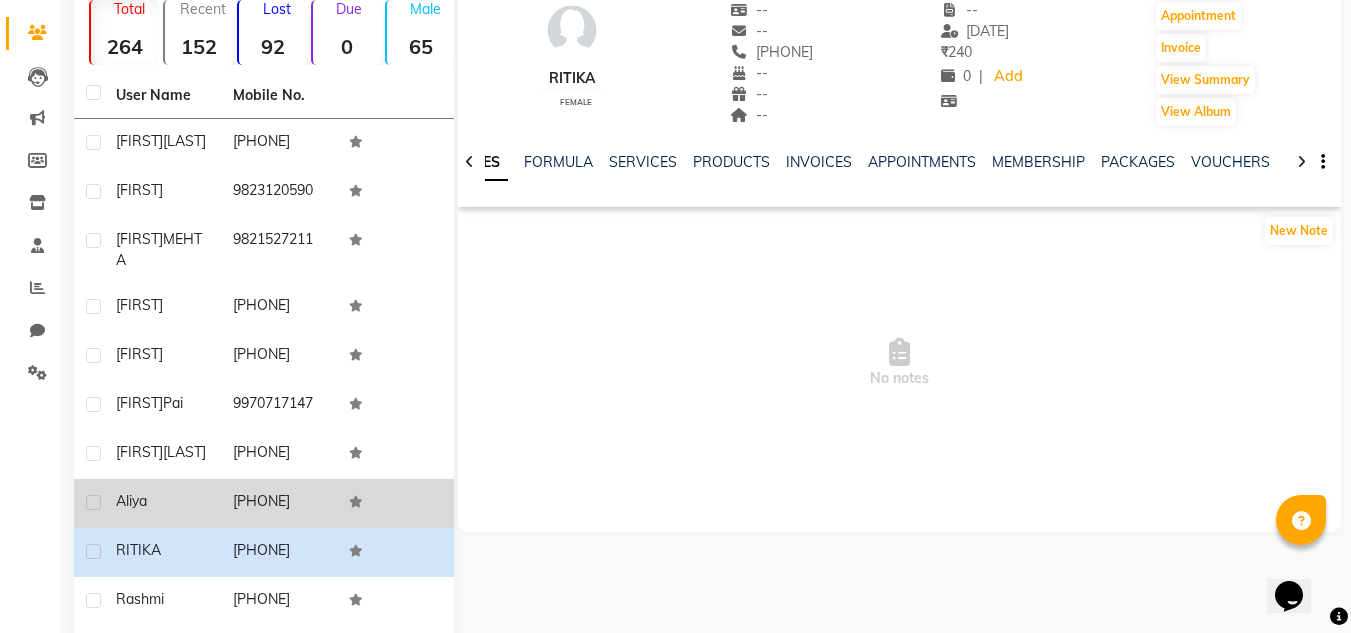 scroll, scrollTop: 200, scrollLeft: 0, axis: vertical 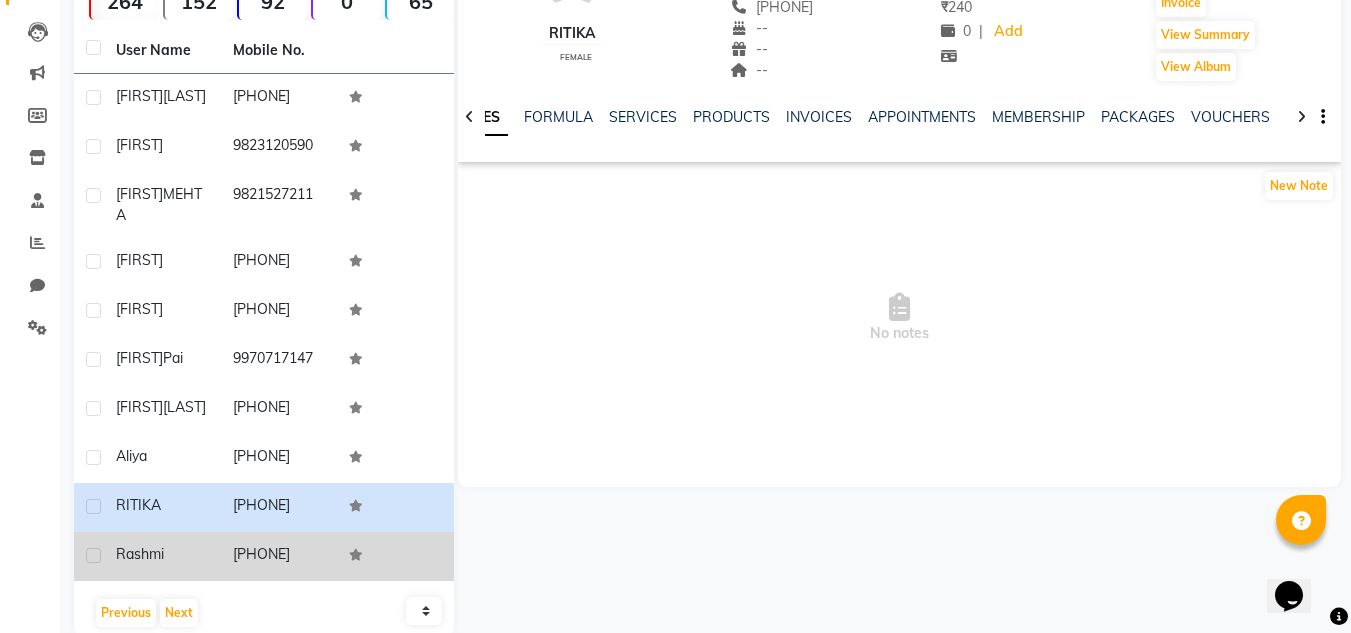 drag, startPoint x: 232, startPoint y: 582, endPoint x: 240, endPoint y: 573, distance: 12.0415945 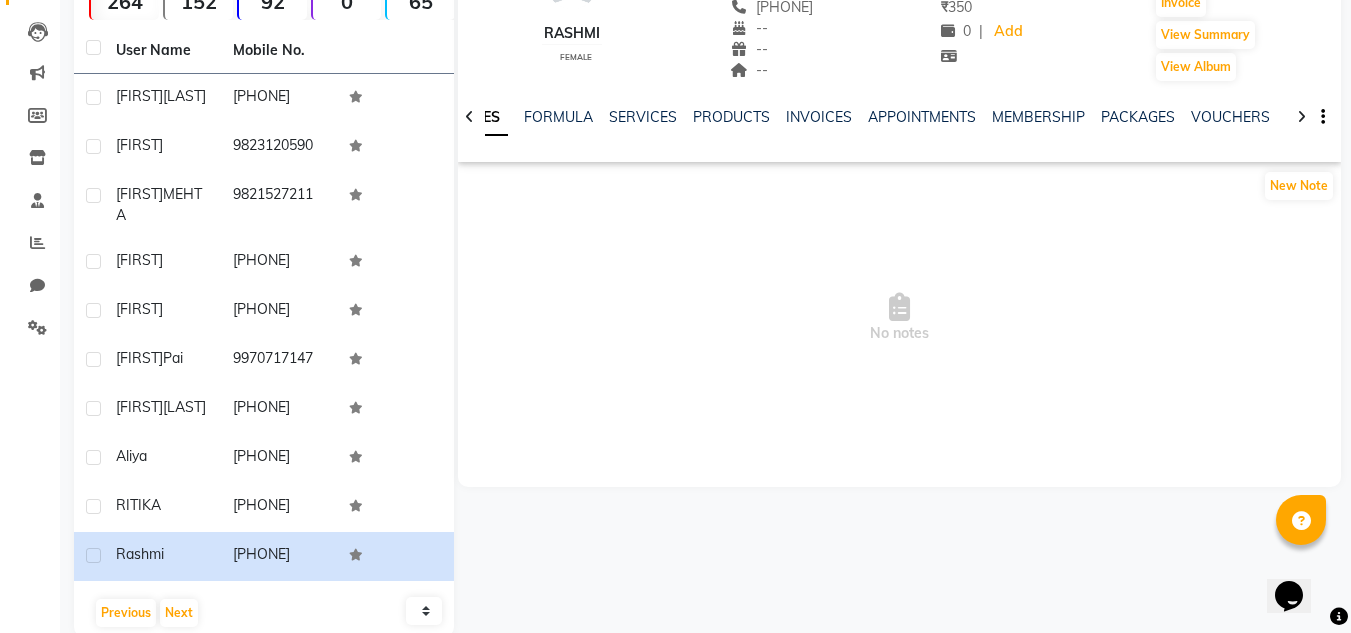 scroll, scrollTop: 251, scrollLeft: 0, axis: vertical 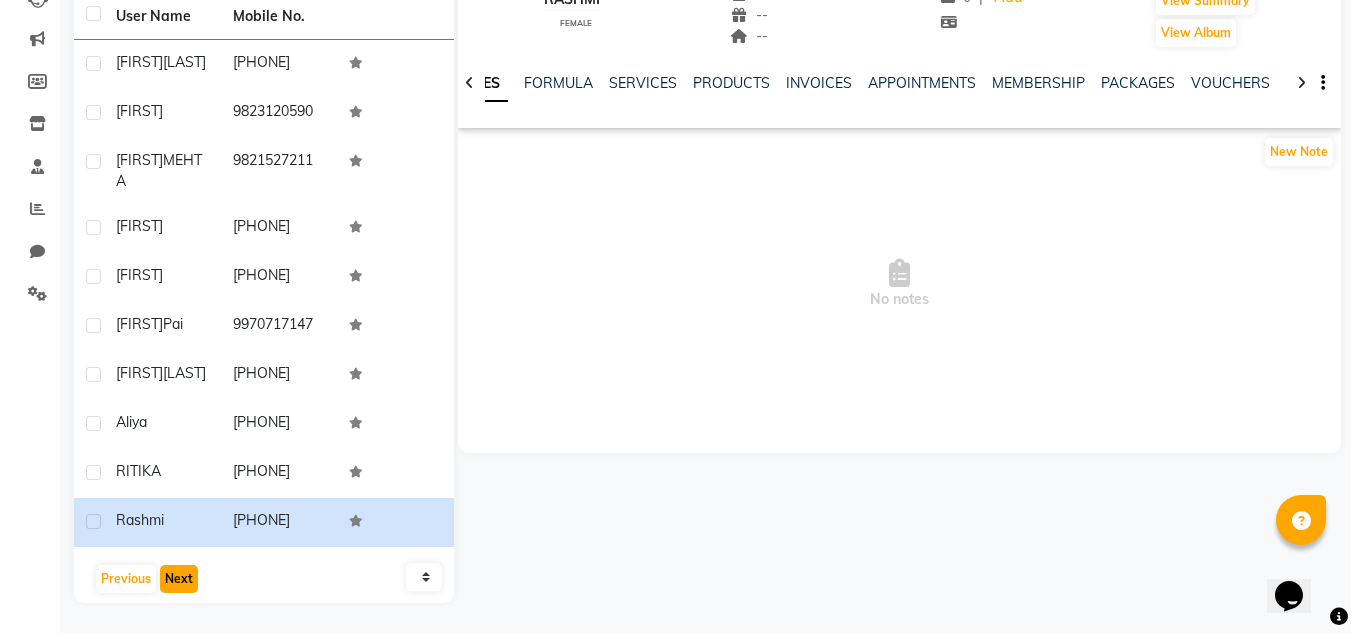 click on "Next" 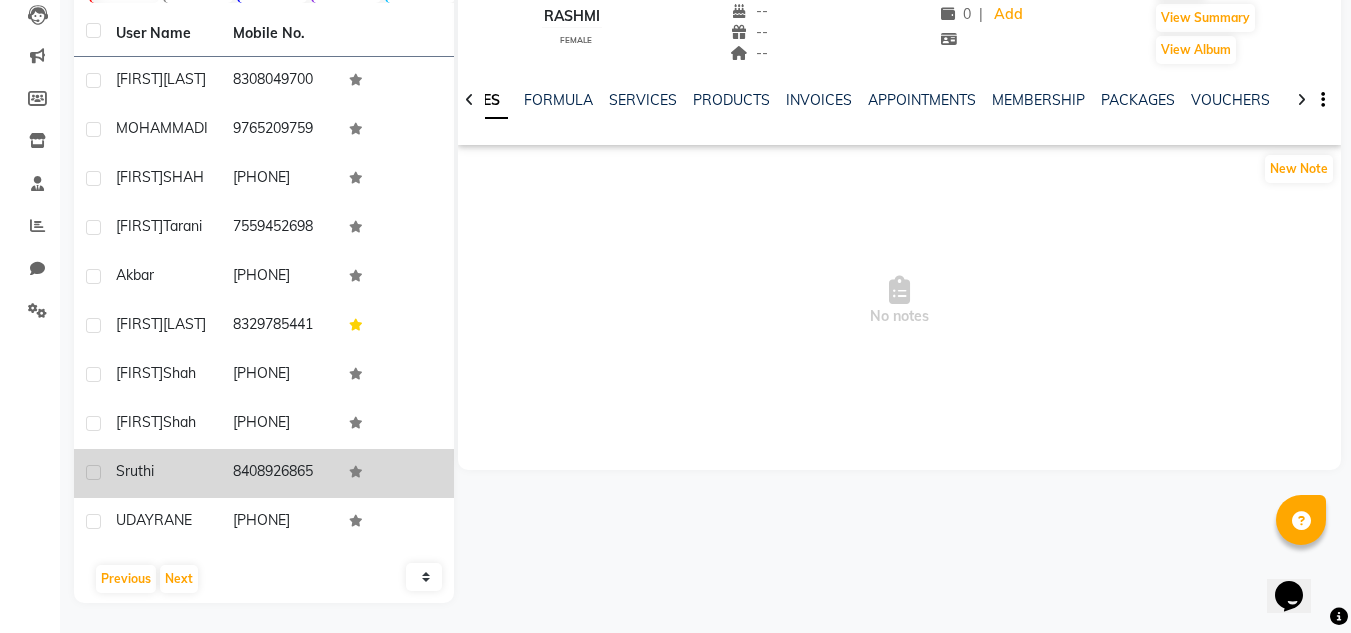 click on "sruthi" 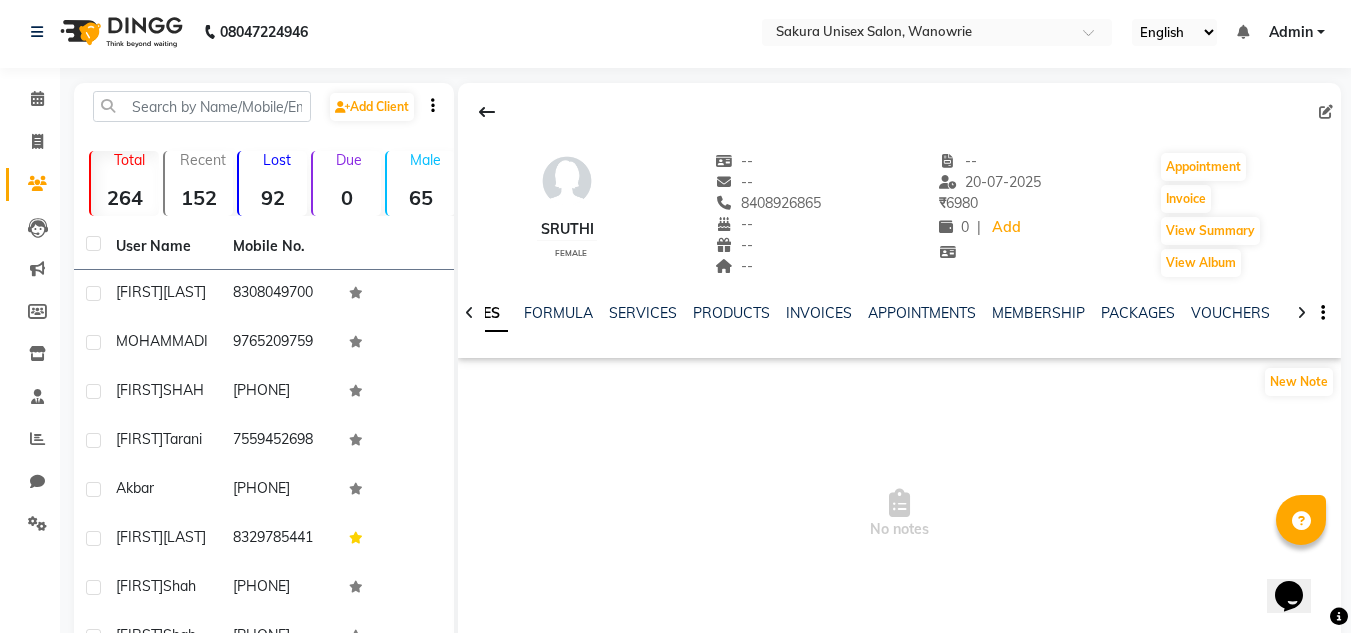 scroll, scrollTop: 0, scrollLeft: 0, axis: both 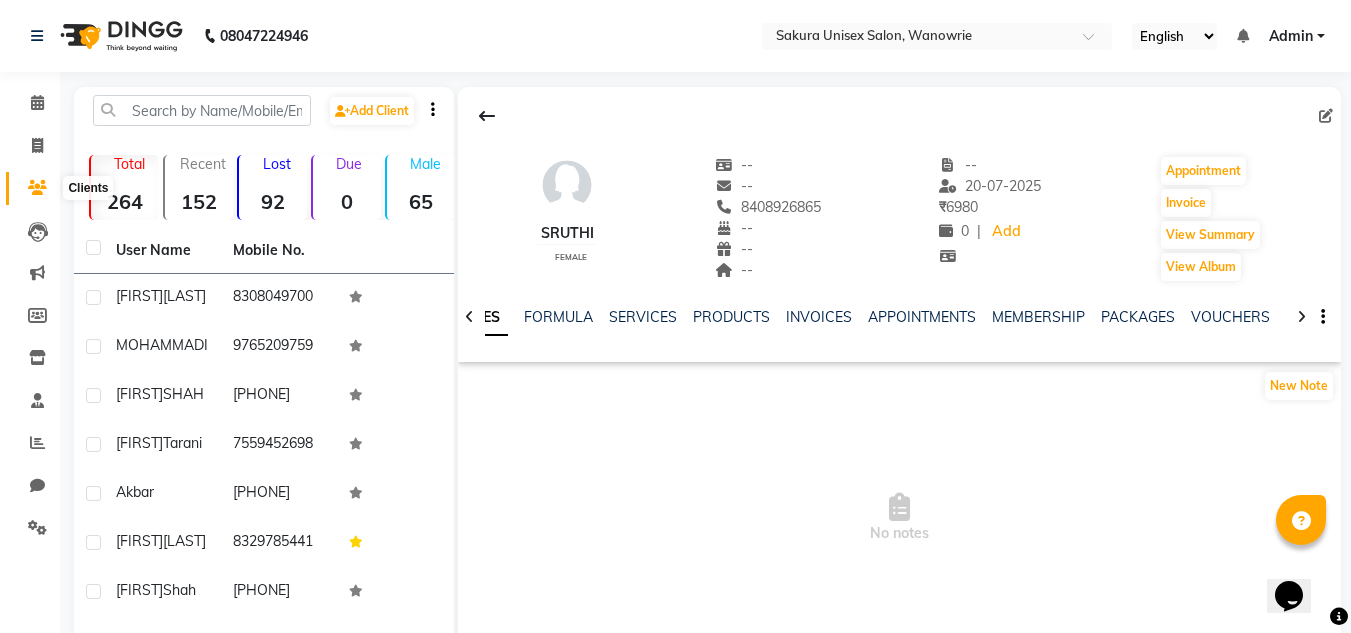 click 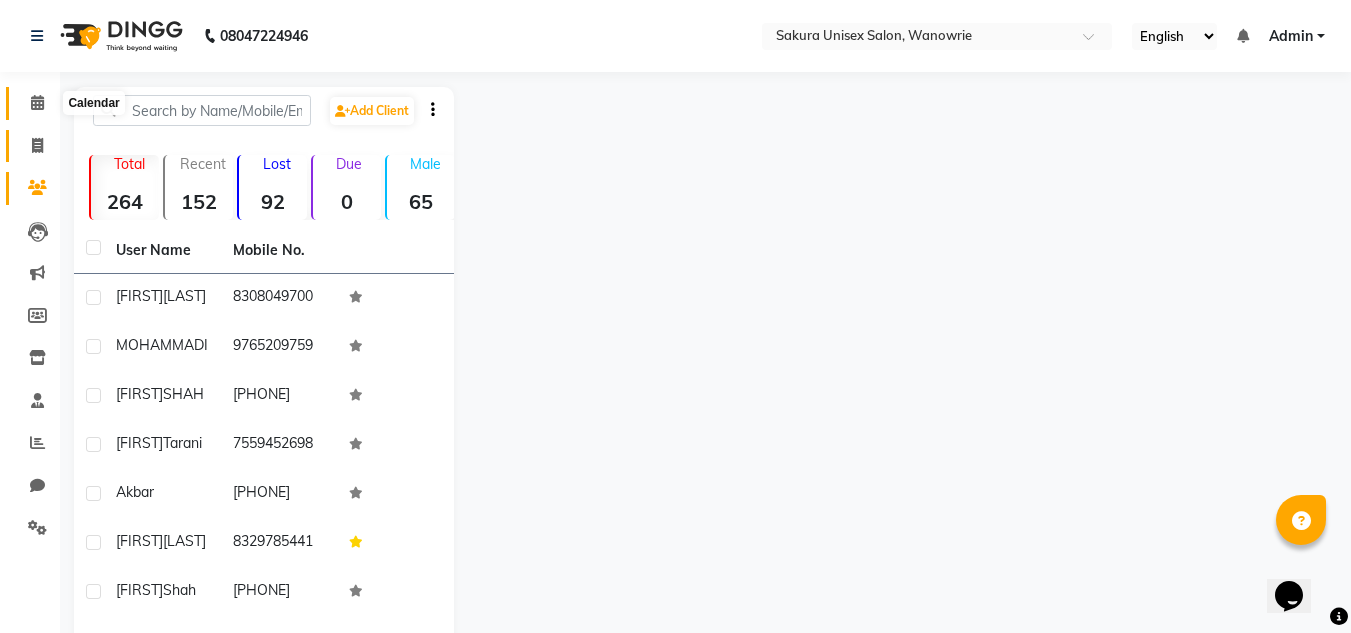 drag, startPoint x: 50, startPoint y: 98, endPoint x: 39, endPoint y: 146, distance: 49.24429 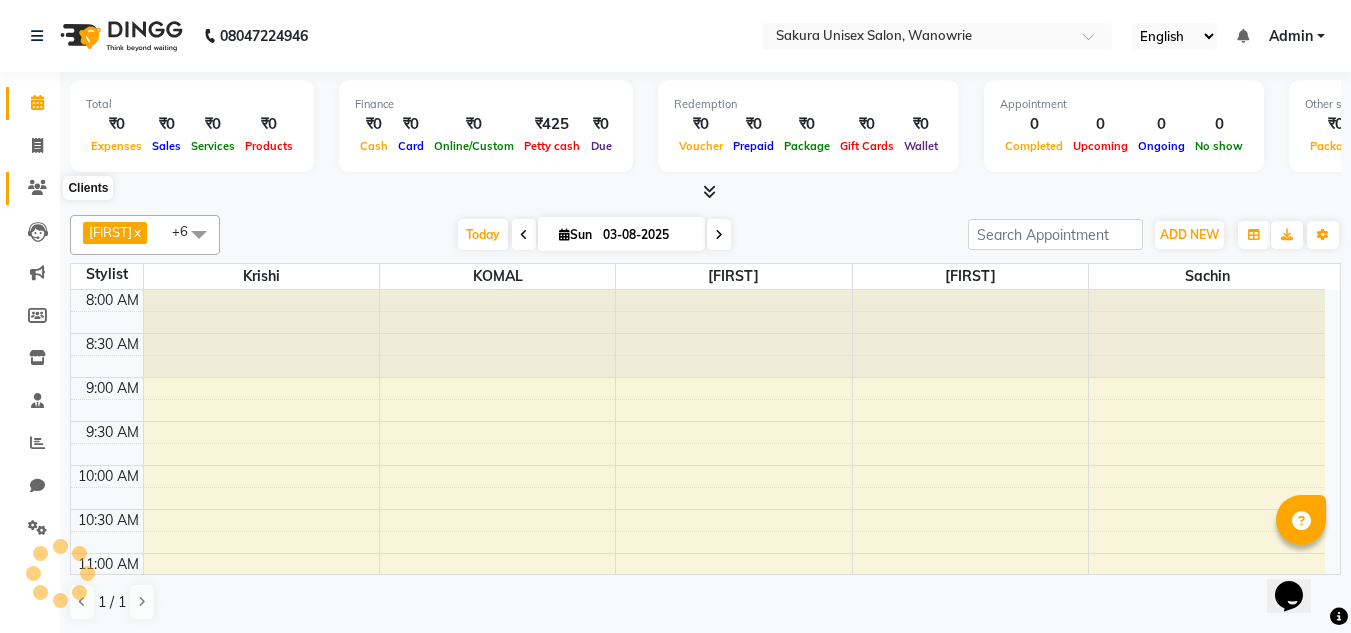 scroll, scrollTop: 0, scrollLeft: 0, axis: both 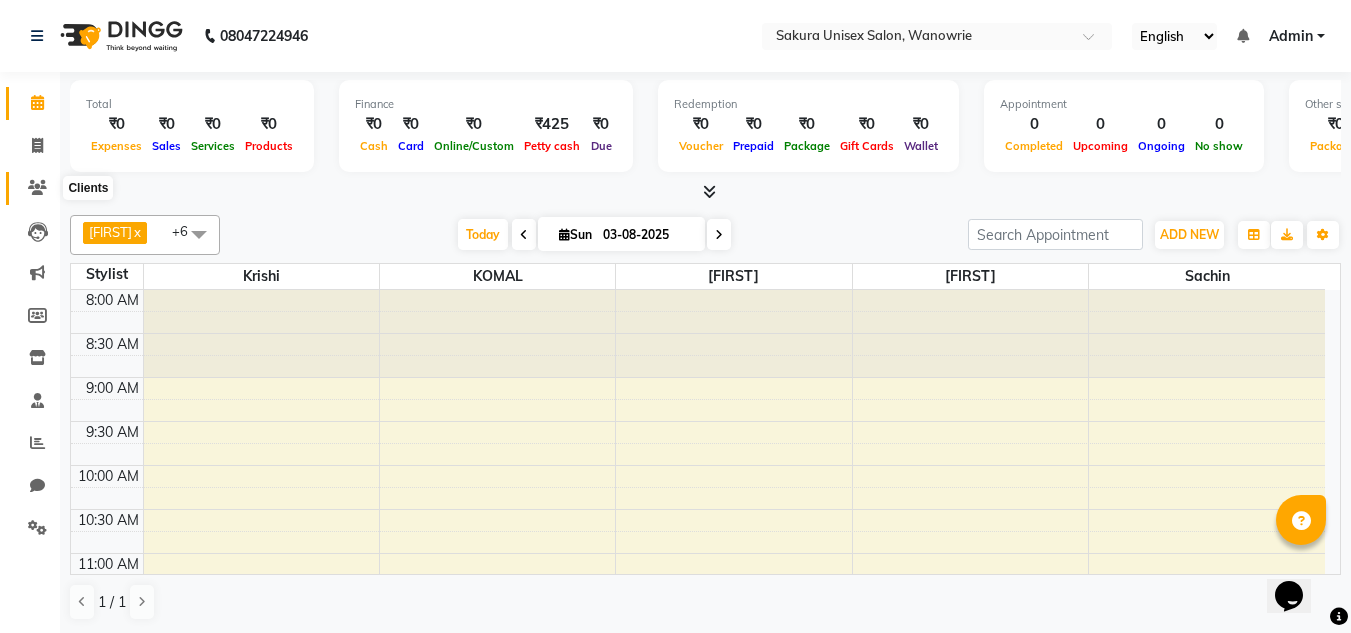 click 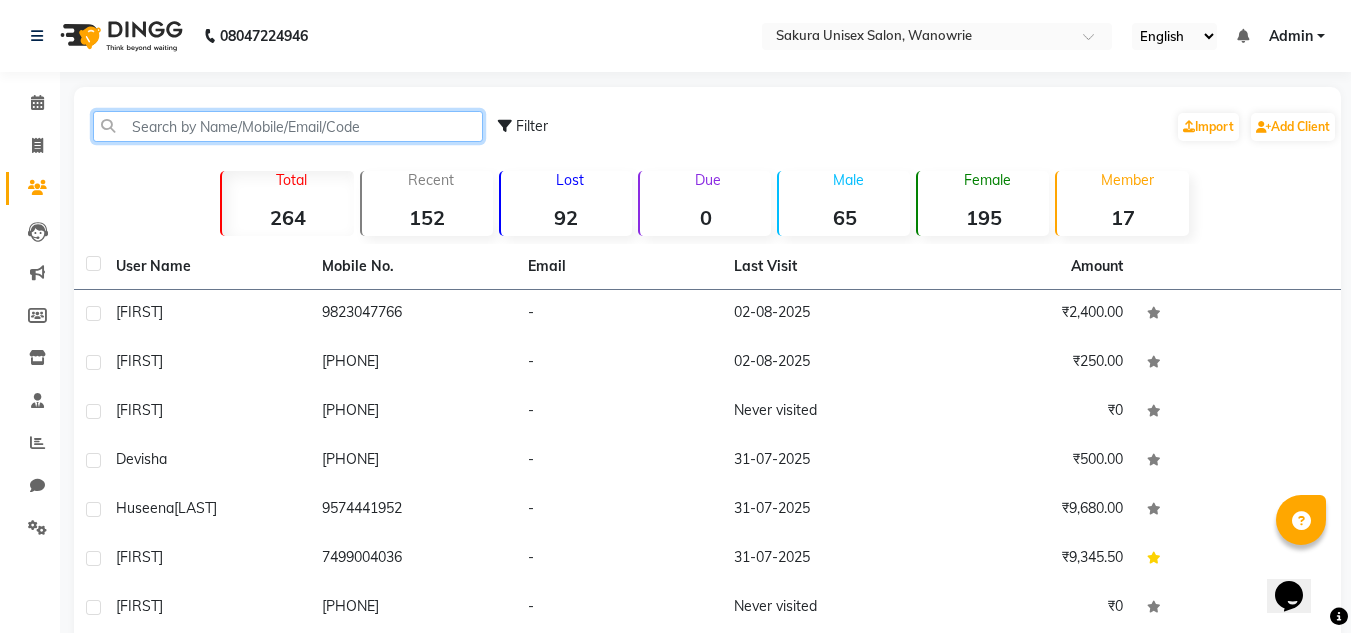 click 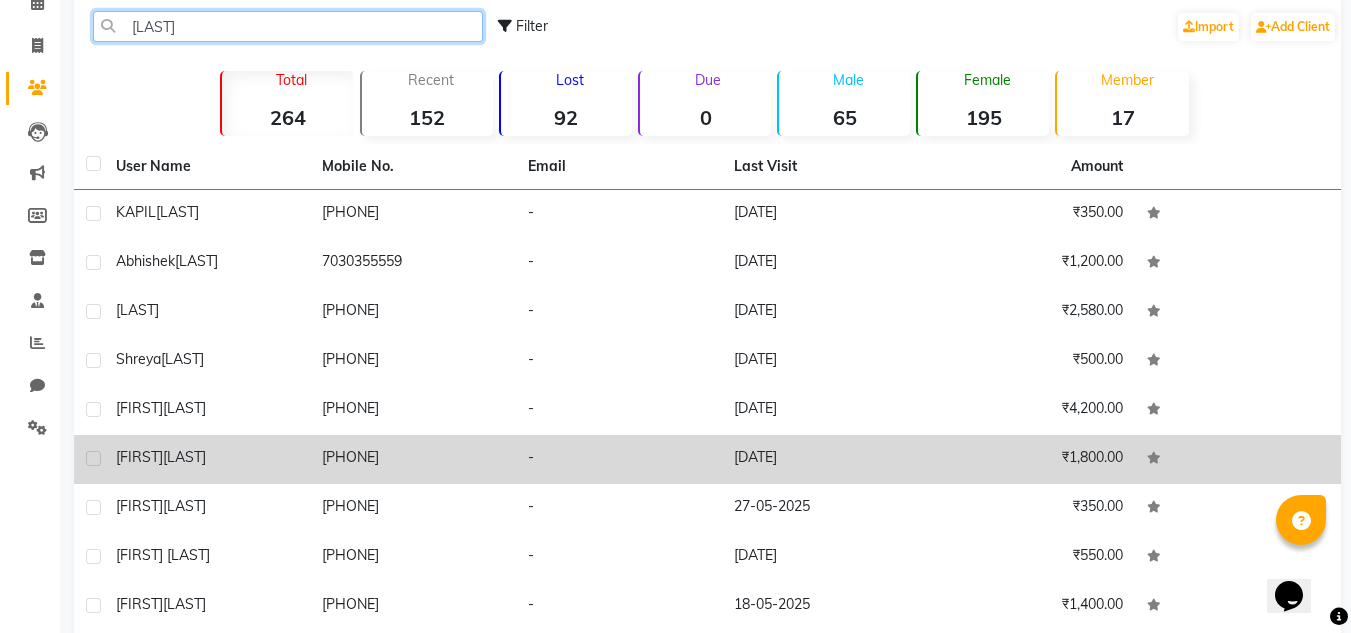 scroll, scrollTop: 184, scrollLeft: 0, axis: vertical 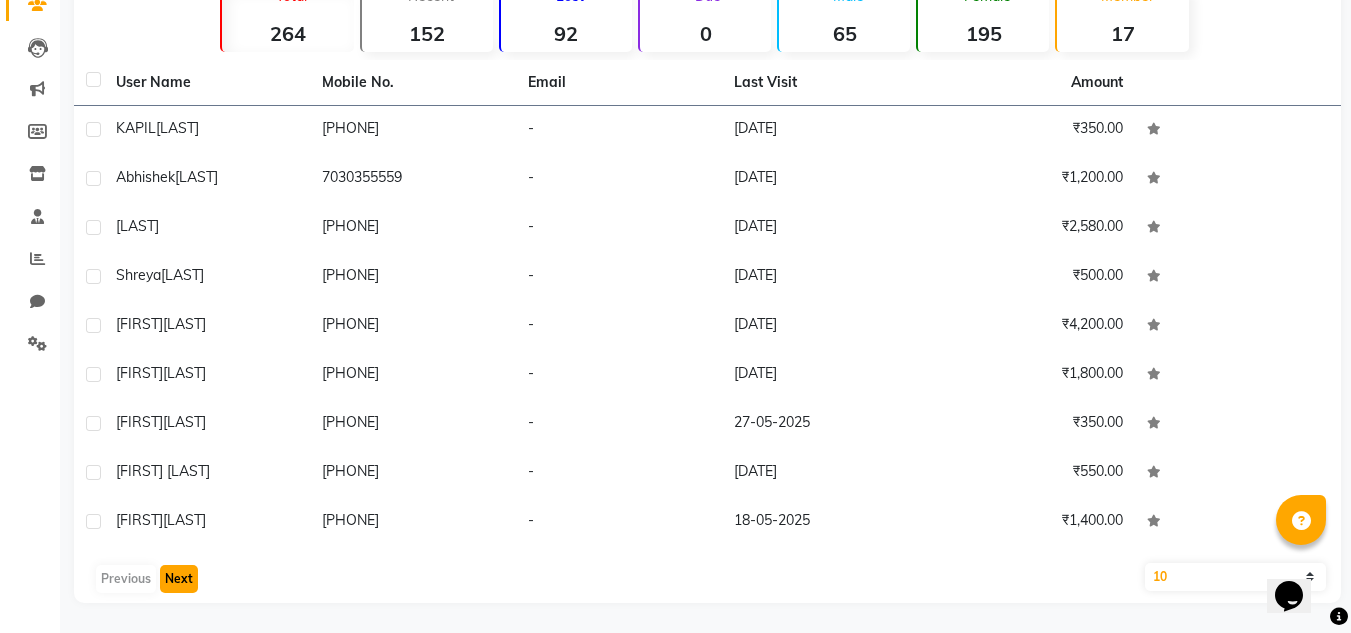 click on "Next" 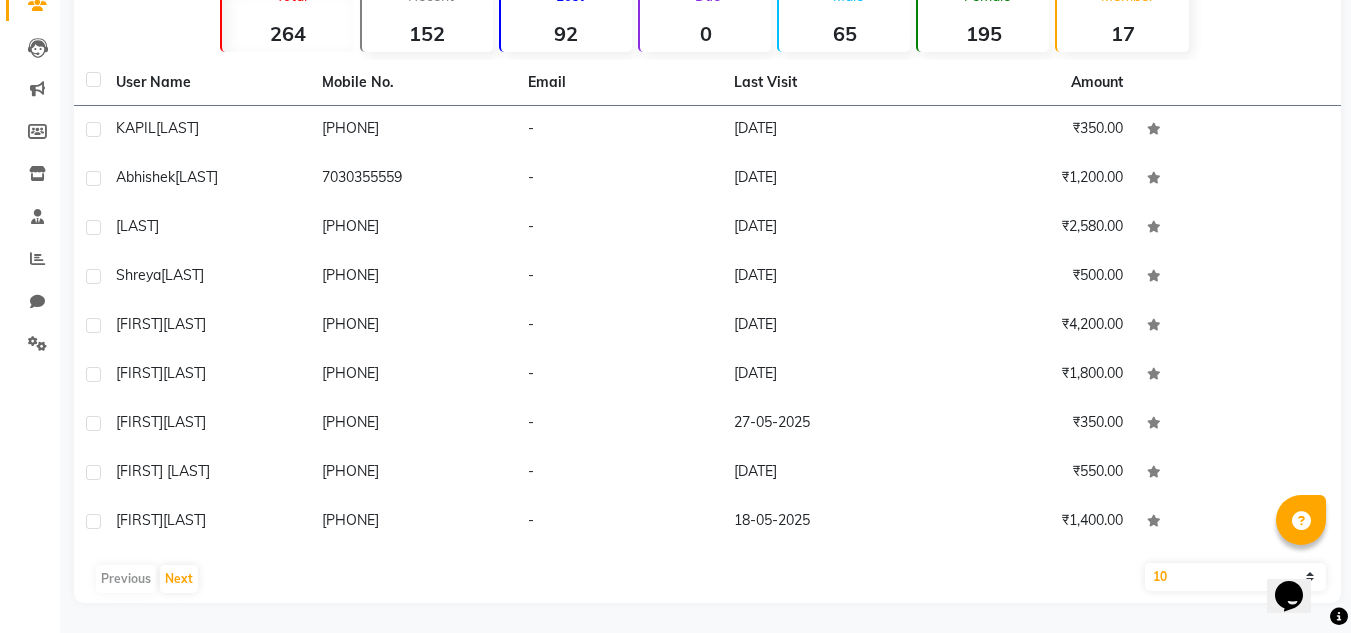 scroll, scrollTop: 131, scrollLeft: 0, axis: vertical 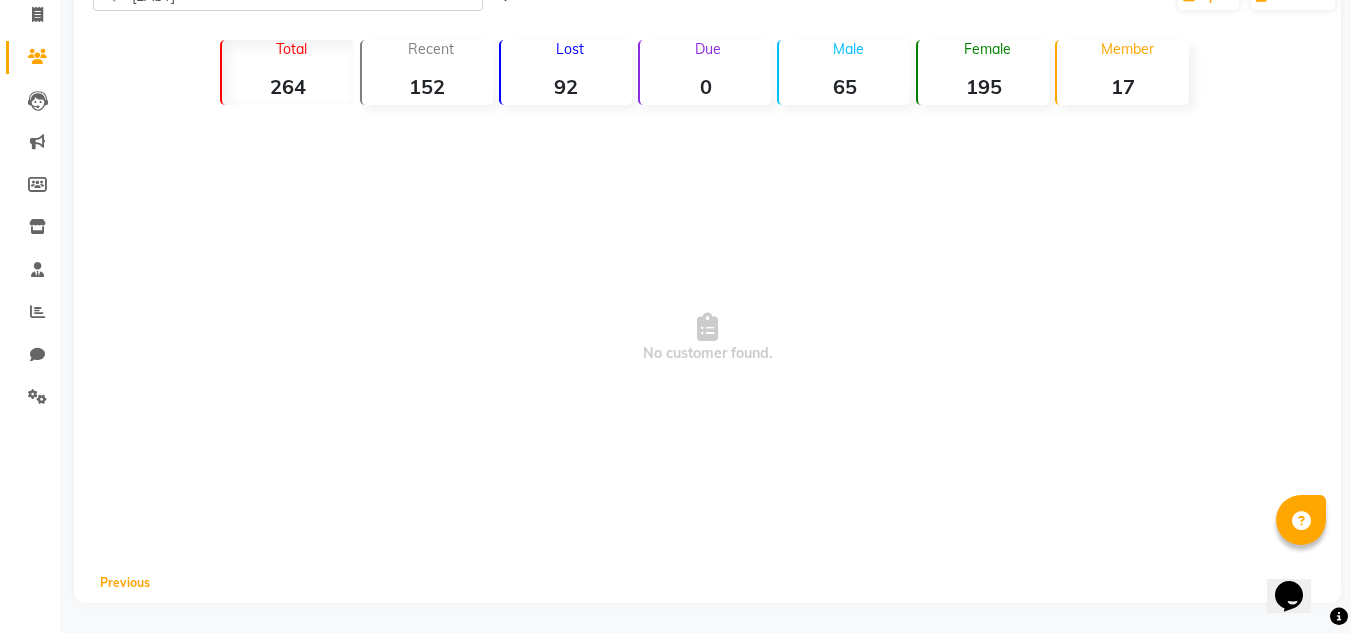 click on "Previous" 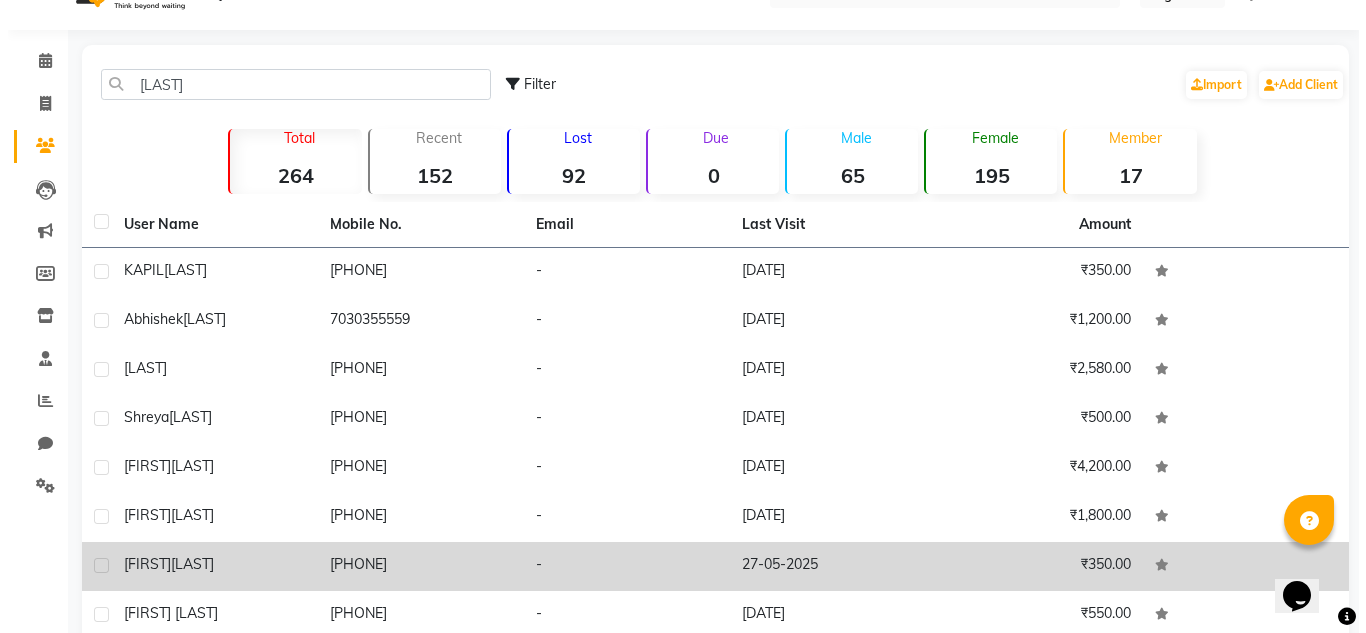 scroll, scrollTop: 31, scrollLeft: 0, axis: vertical 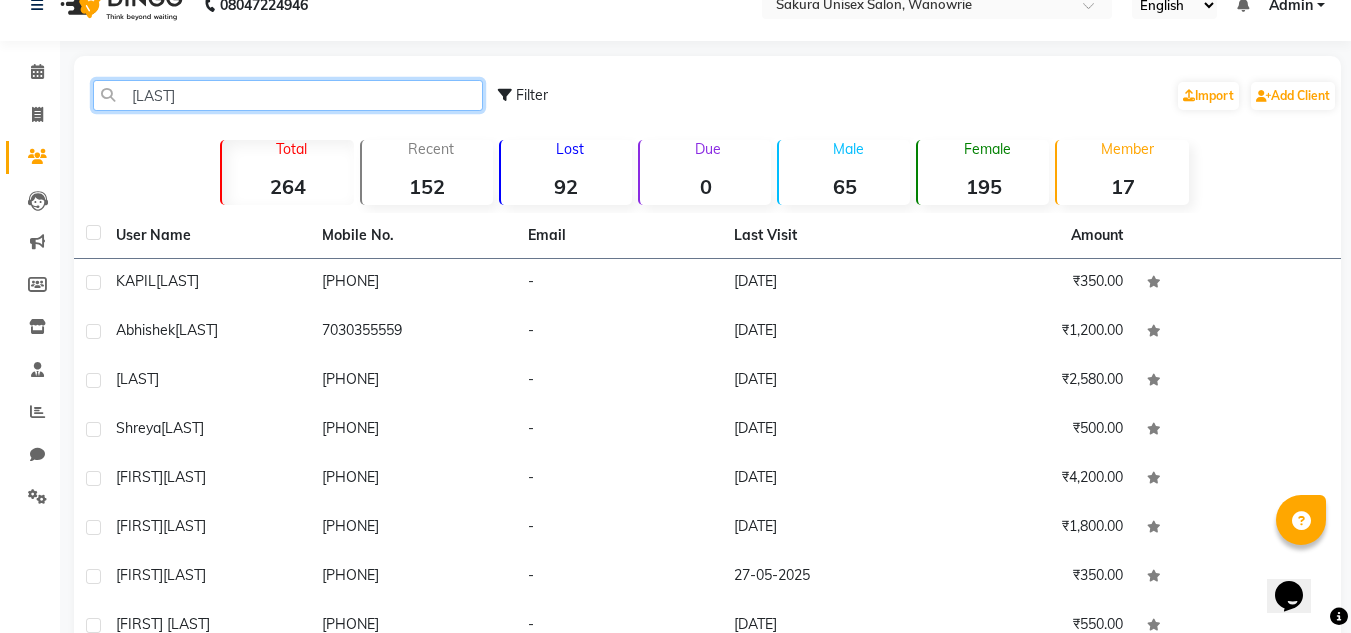 click on "[LAST]" 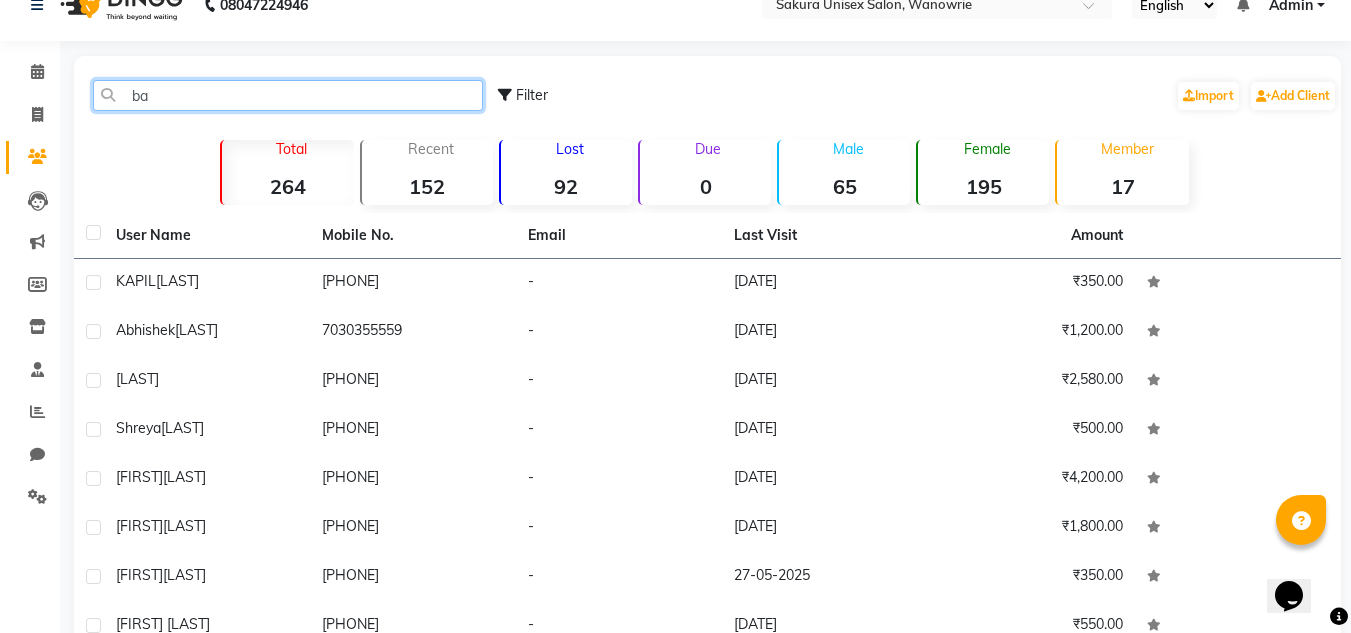 type on "b" 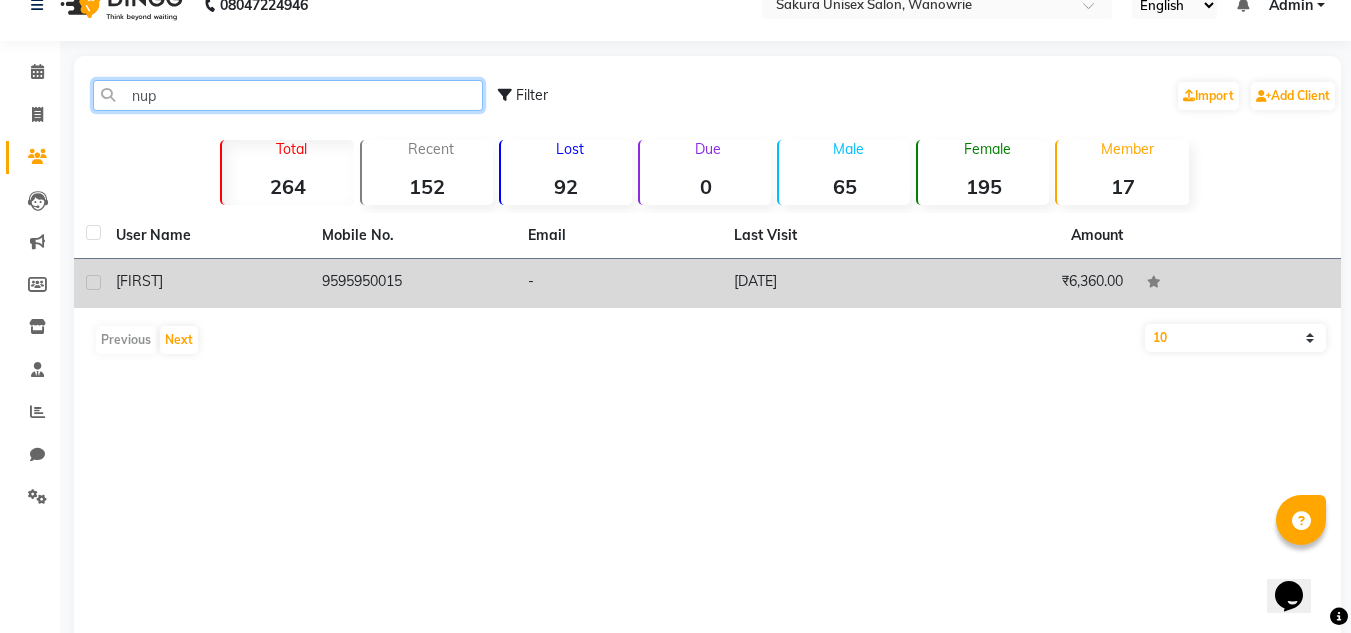 type on "nup" 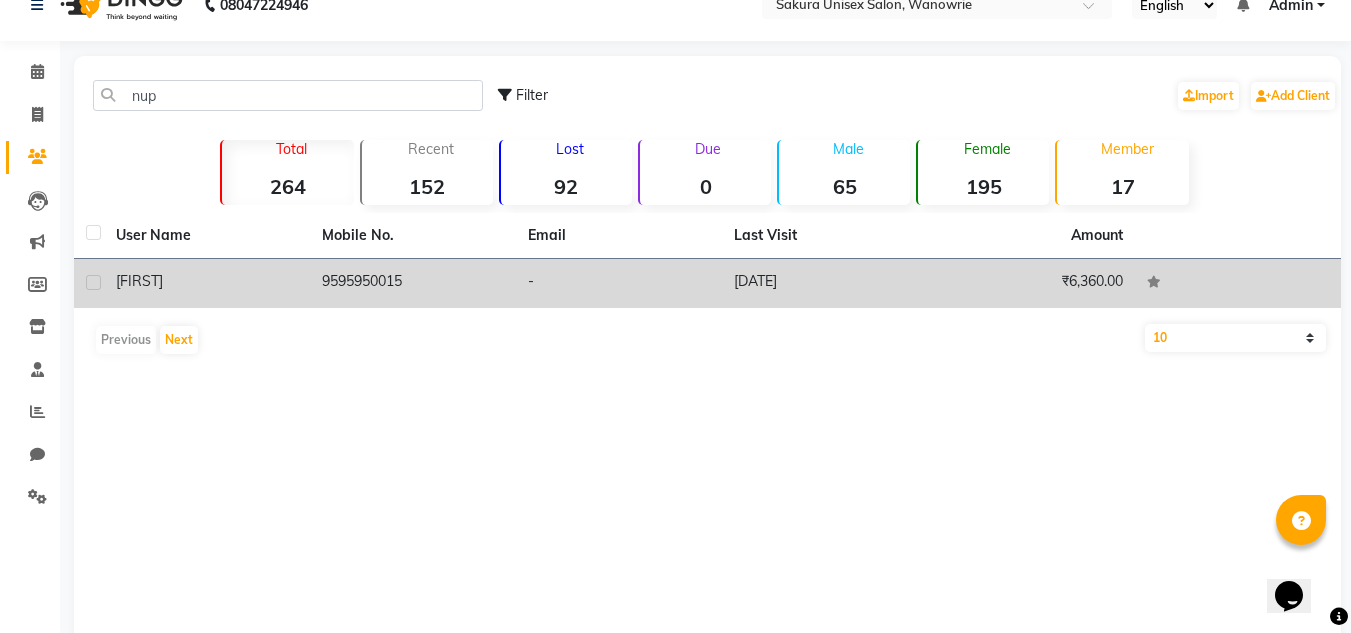 drag, startPoint x: 322, startPoint y: 285, endPoint x: 333, endPoint y: 276, distance: 14.21267 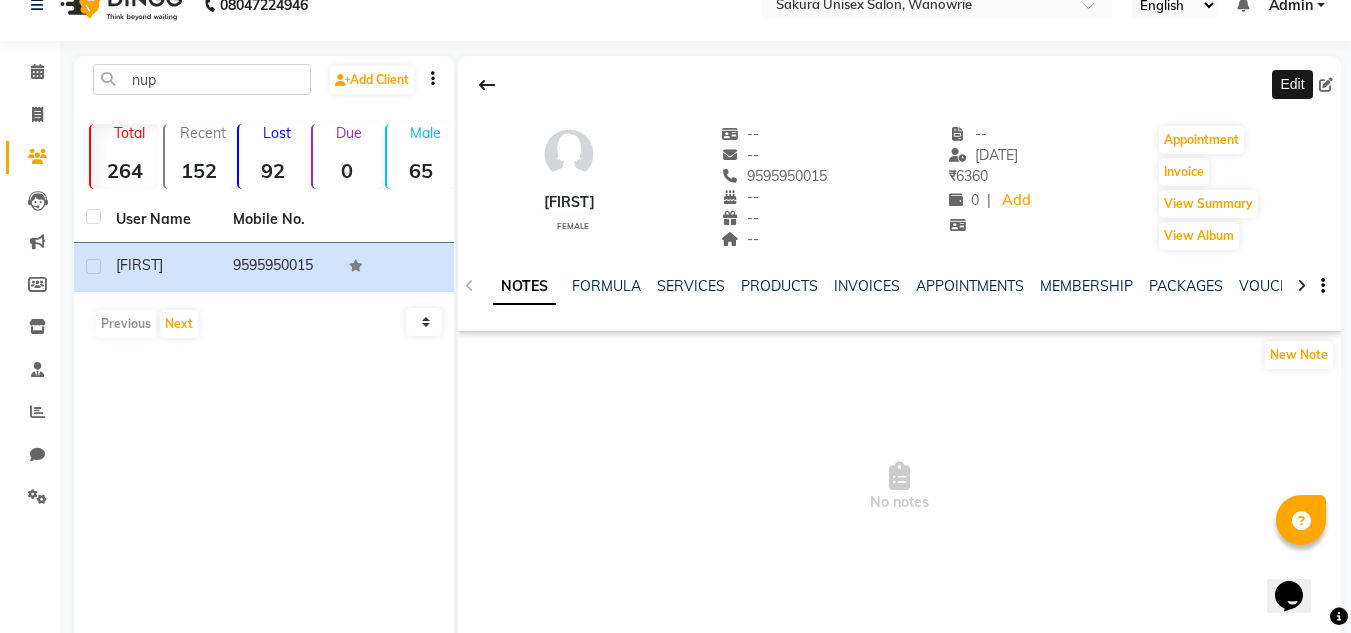 click 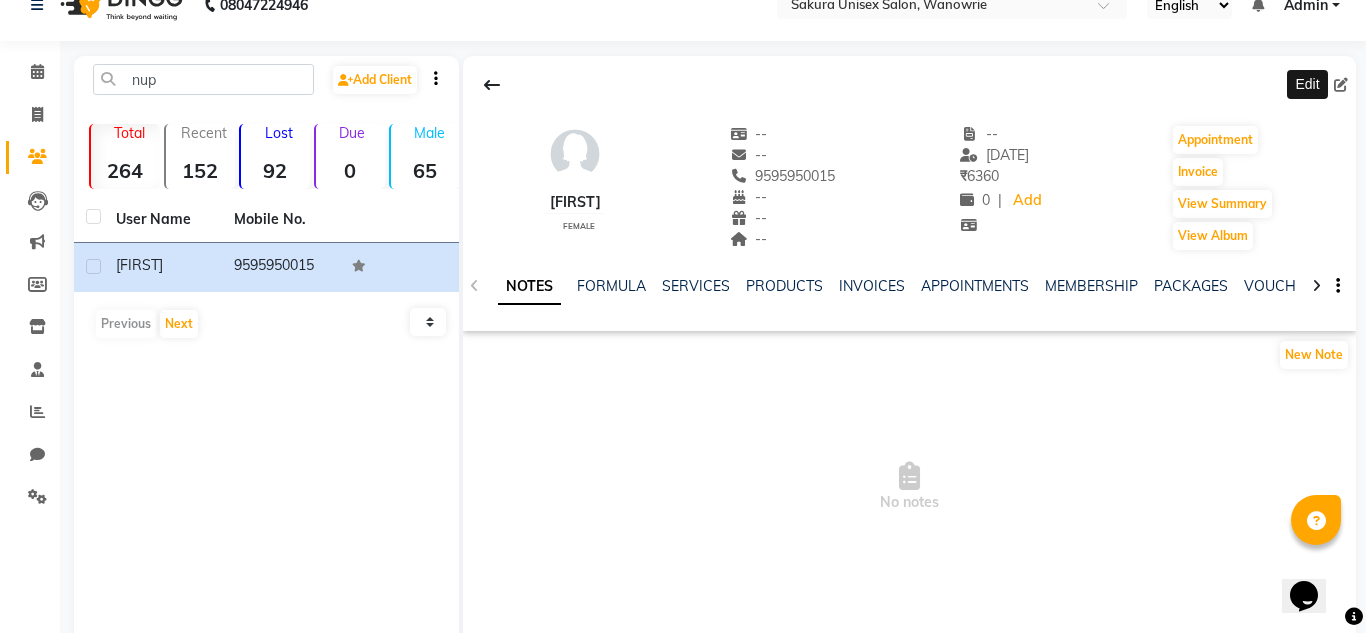 select on "female" 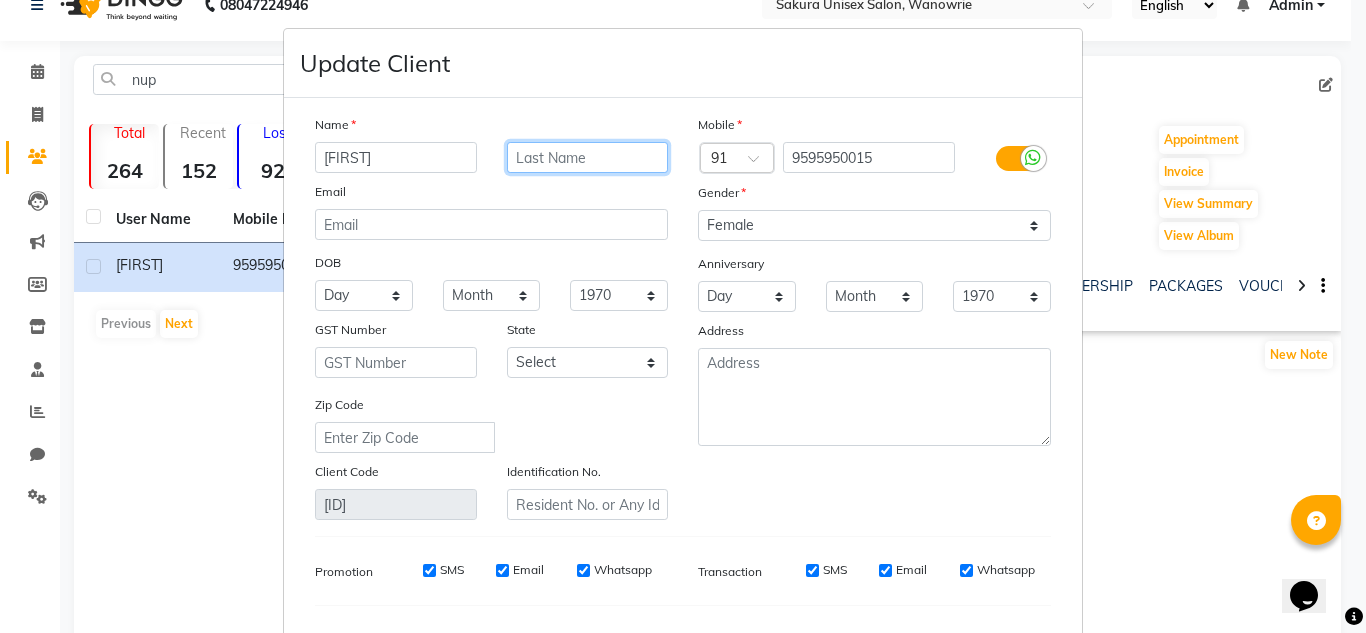 click at bounding box center [588, 157] 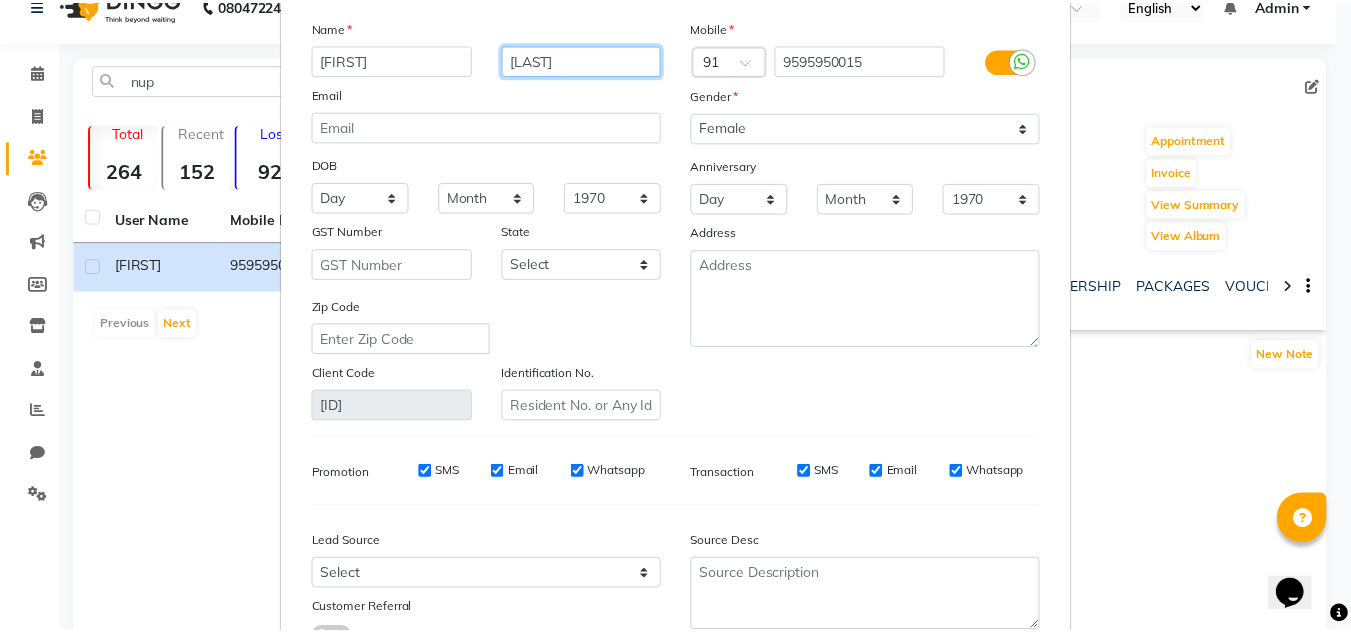 scroll, scrollTop: 200, scrollLeft: 0, axis: vertical 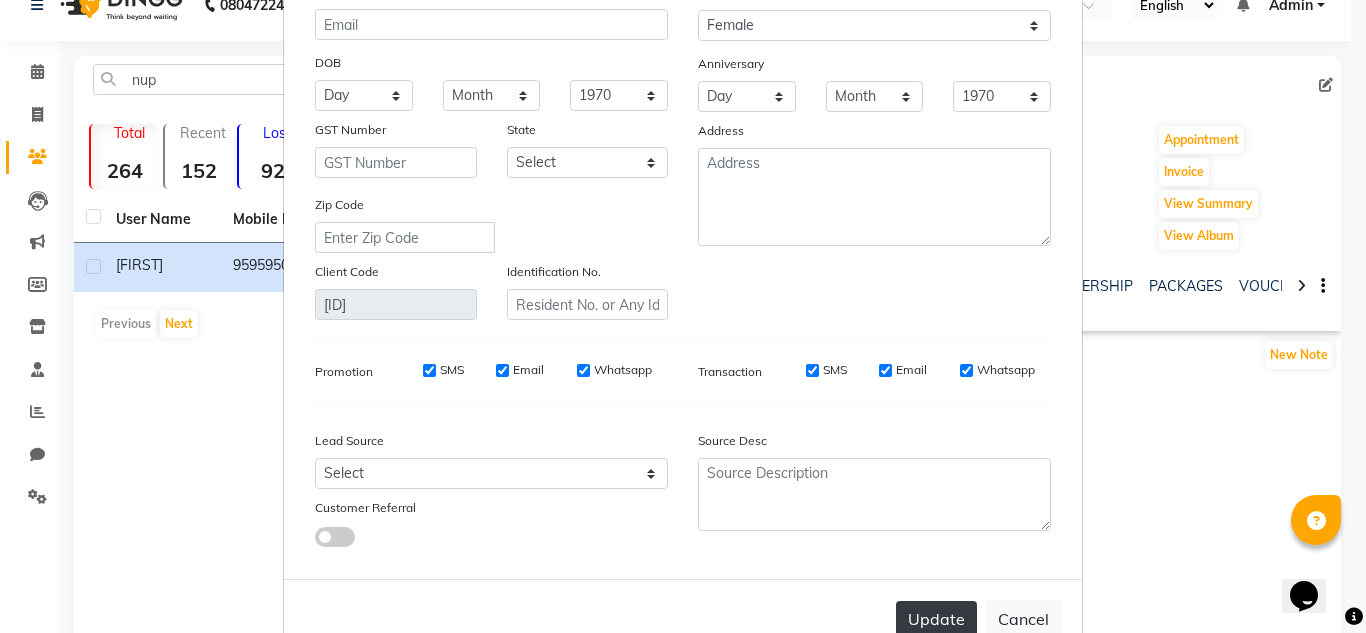 type on "[LAST]" 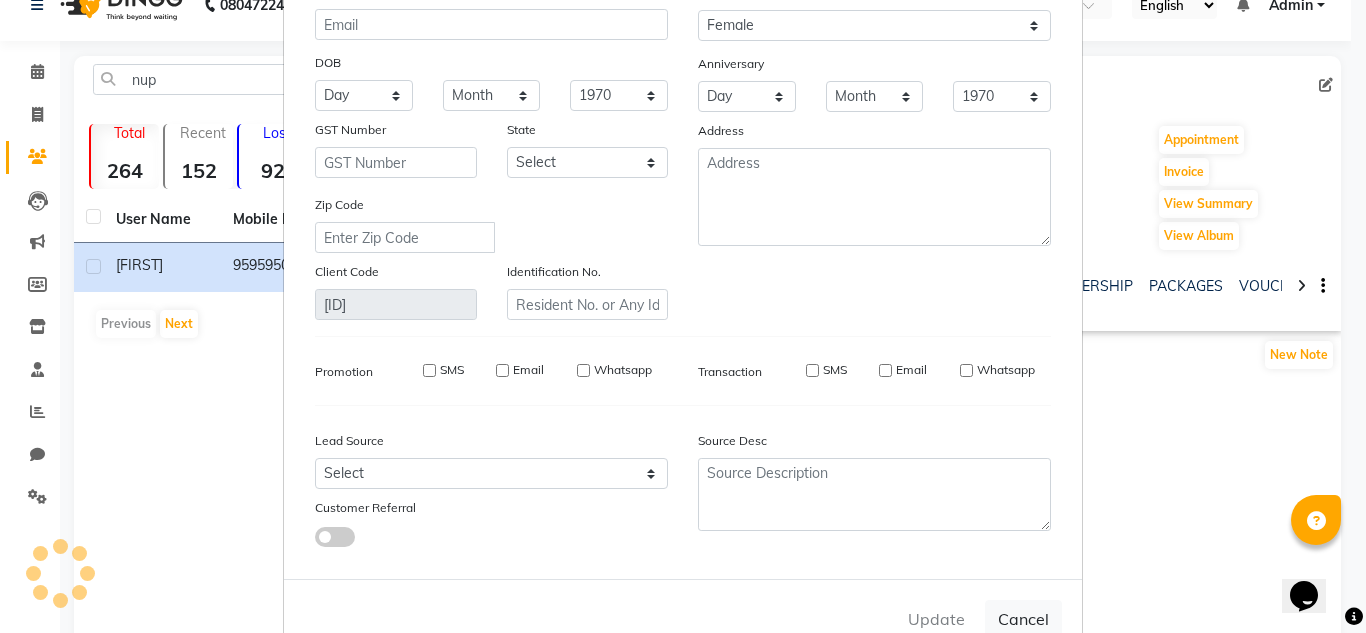 type 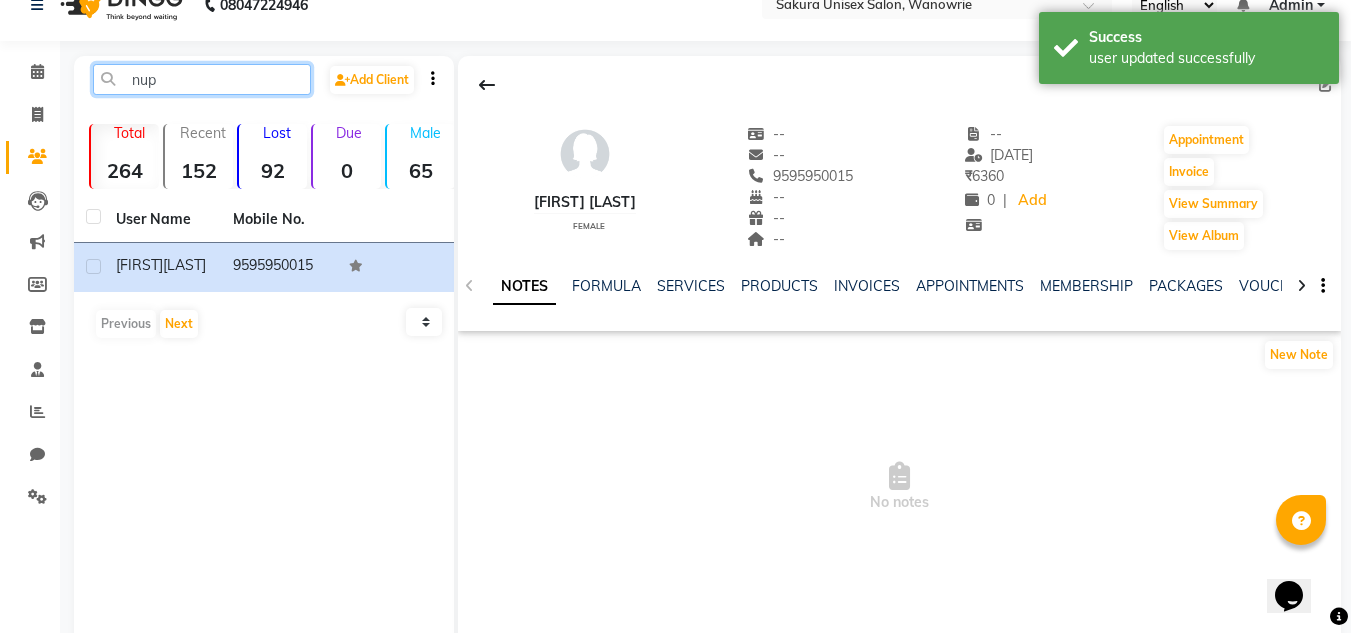 click on "nup" 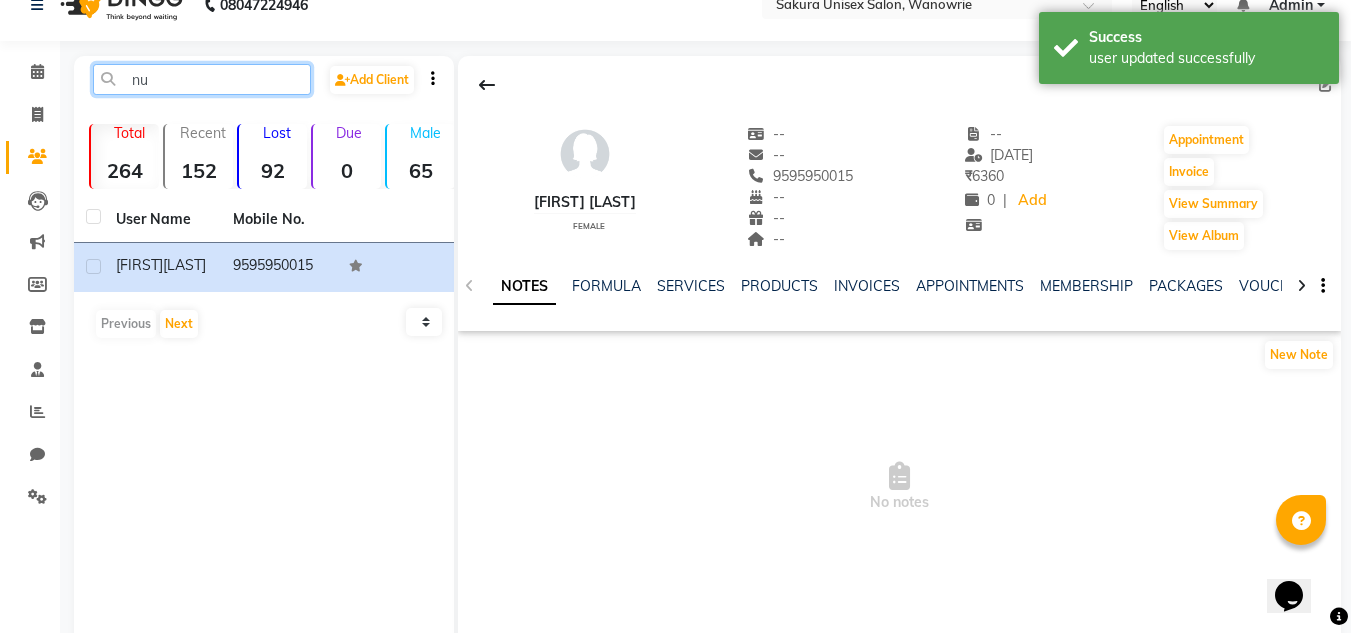 type on "n" 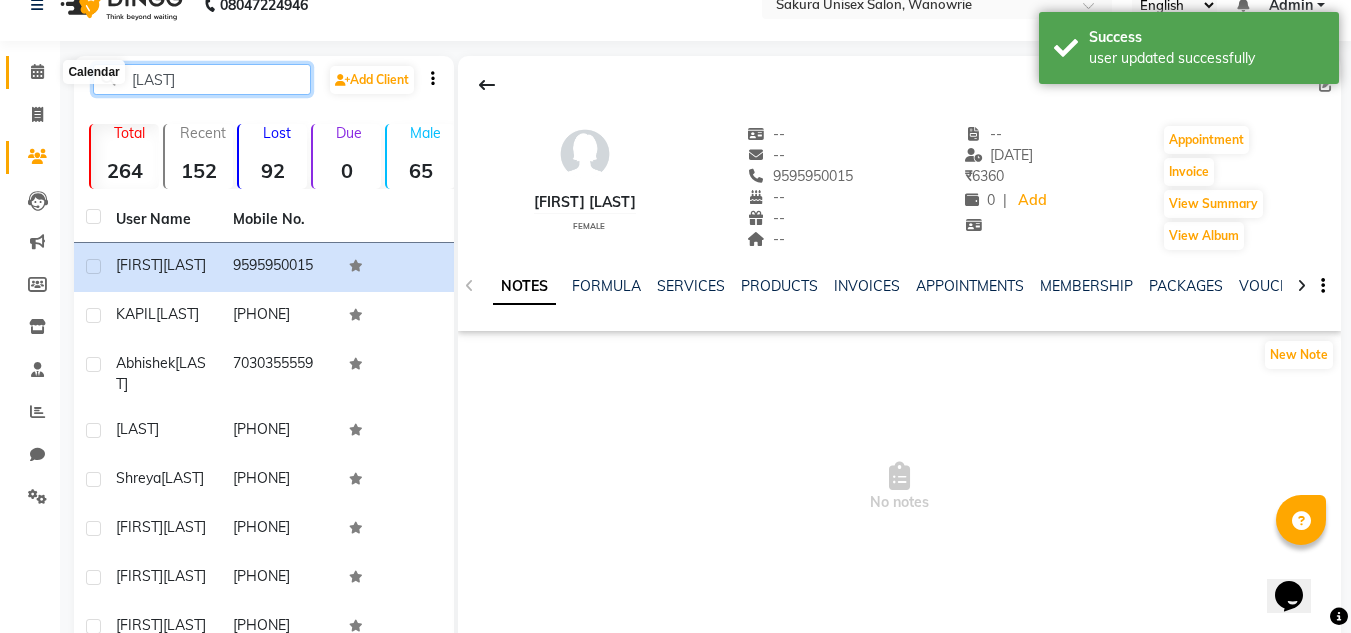 type on "[LAST]" 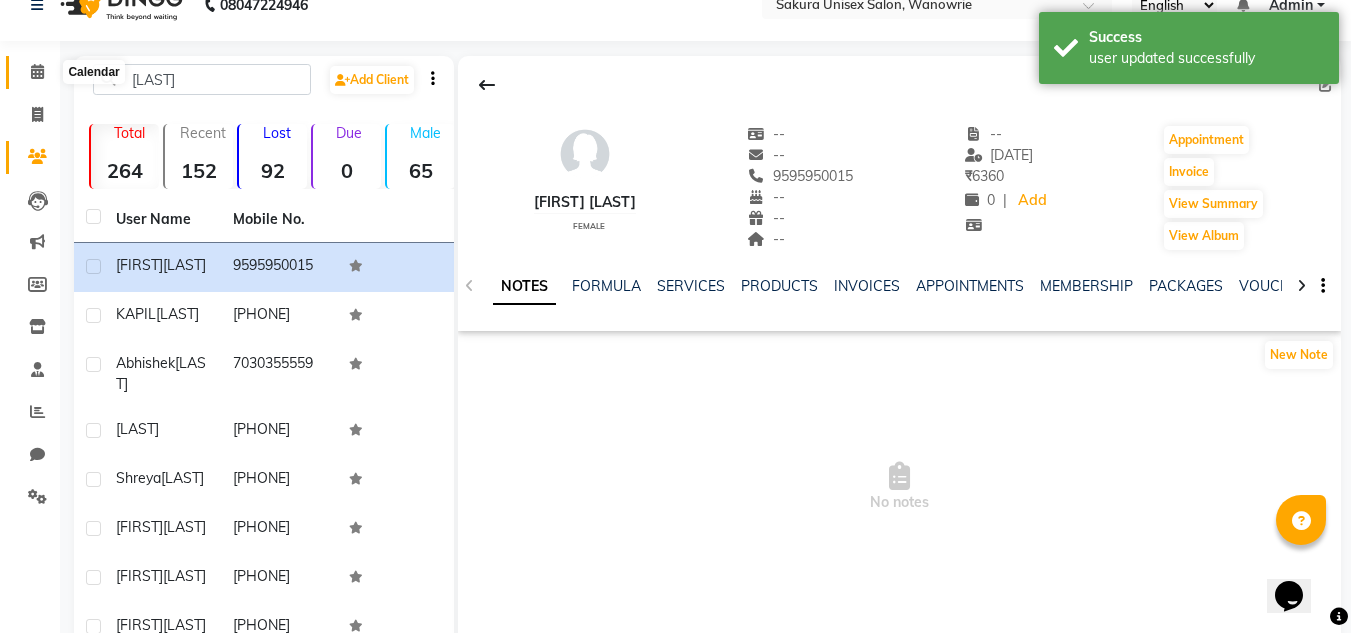 click 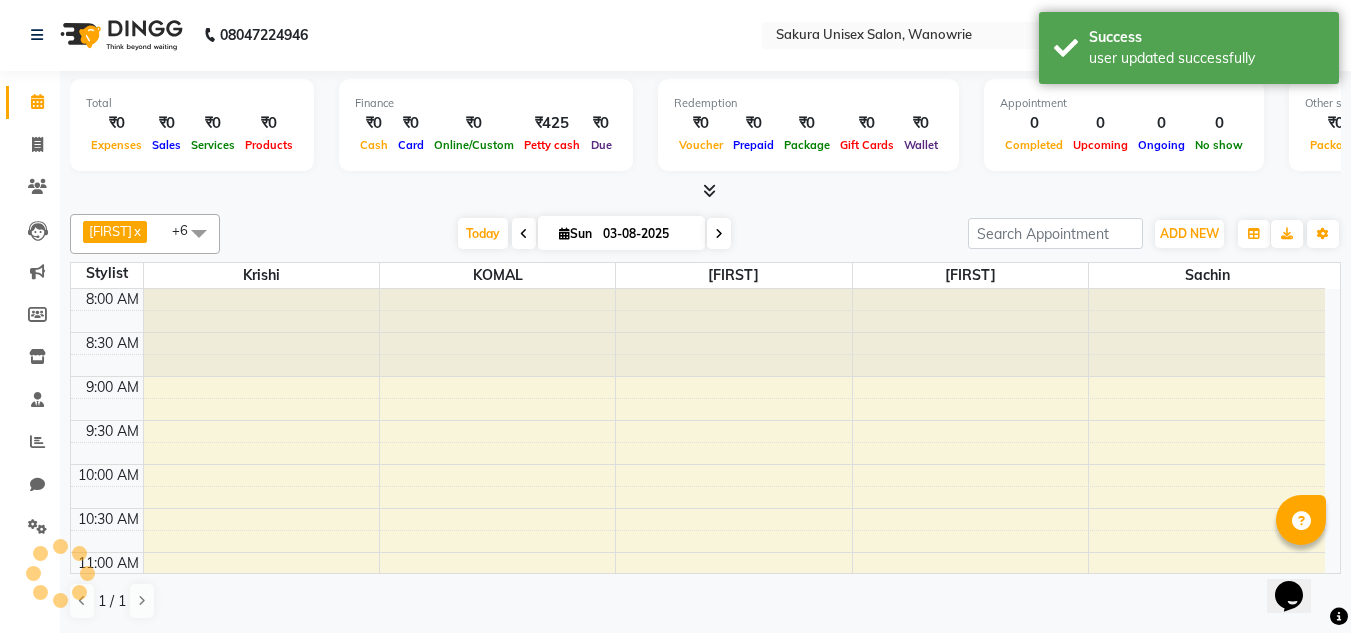 scroll, scrollTop: 0, scrollLeft: 0, axis: both 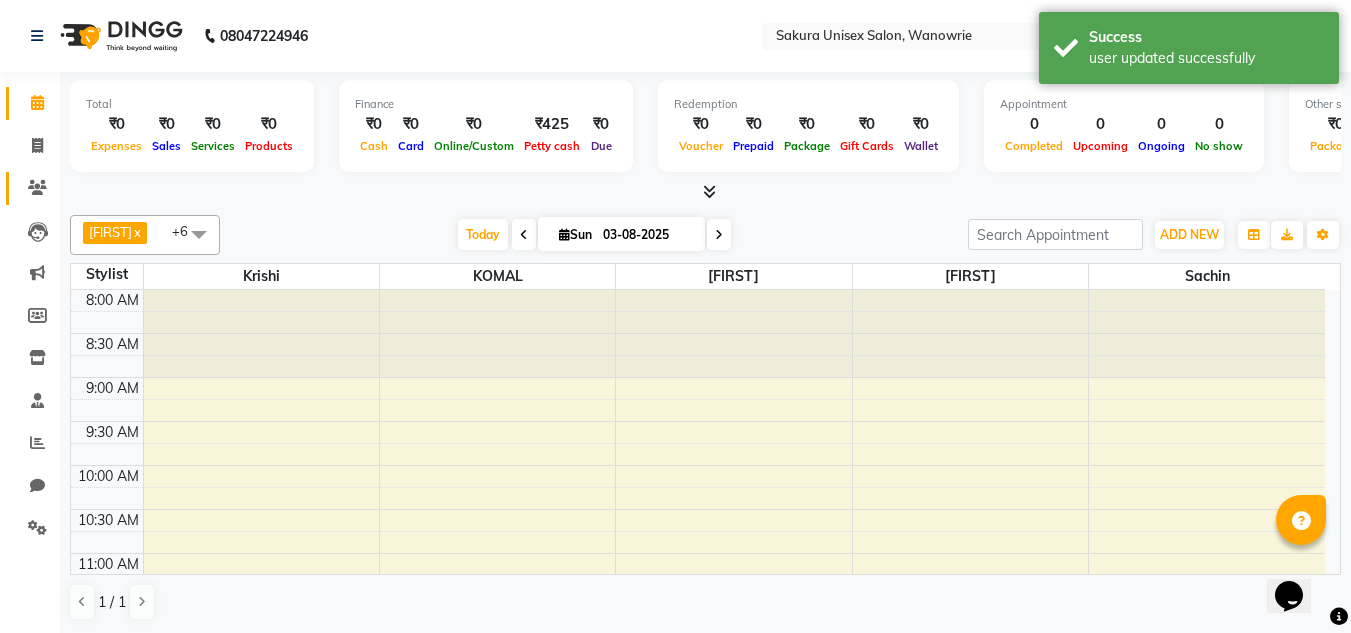 click on "Clients" 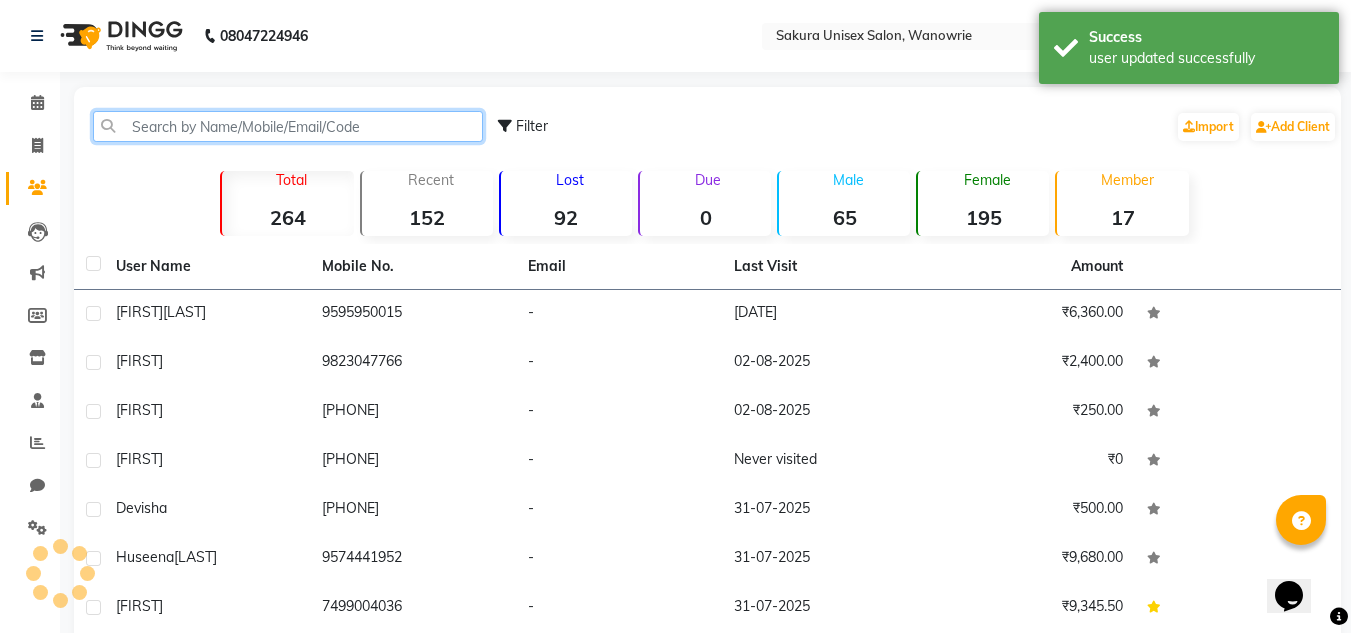 click 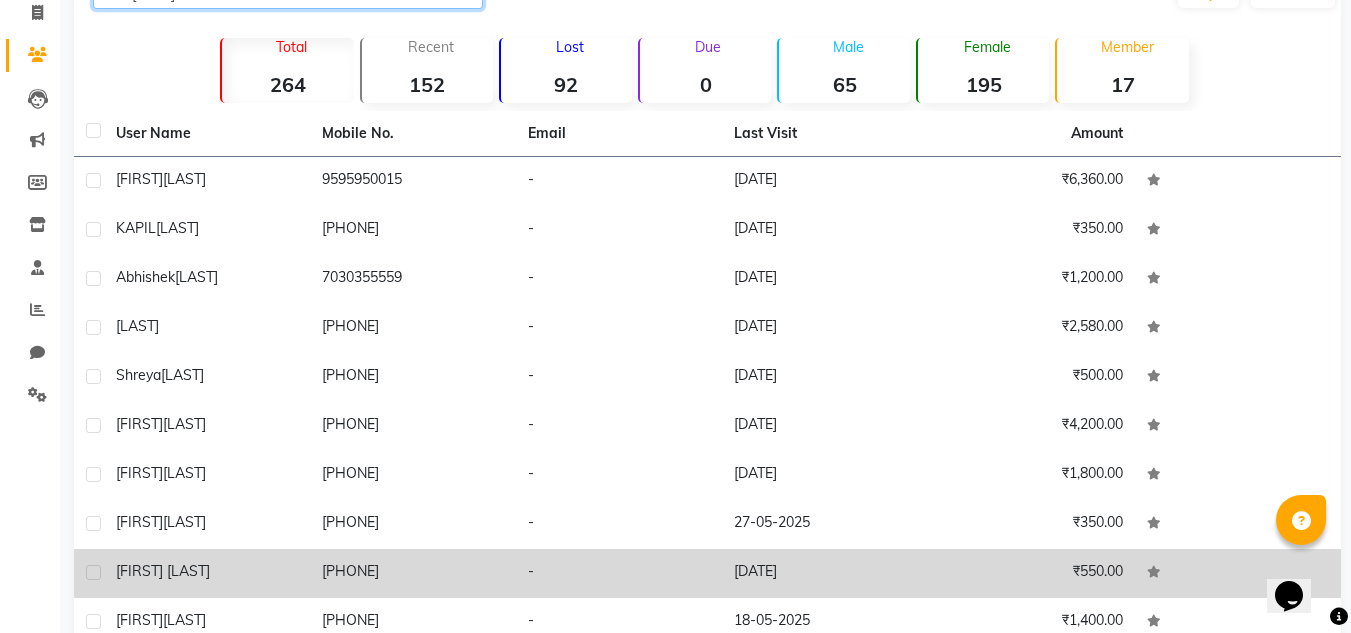 scroll, scrollTop: 233, scrollLeft: 0, axis: vertical 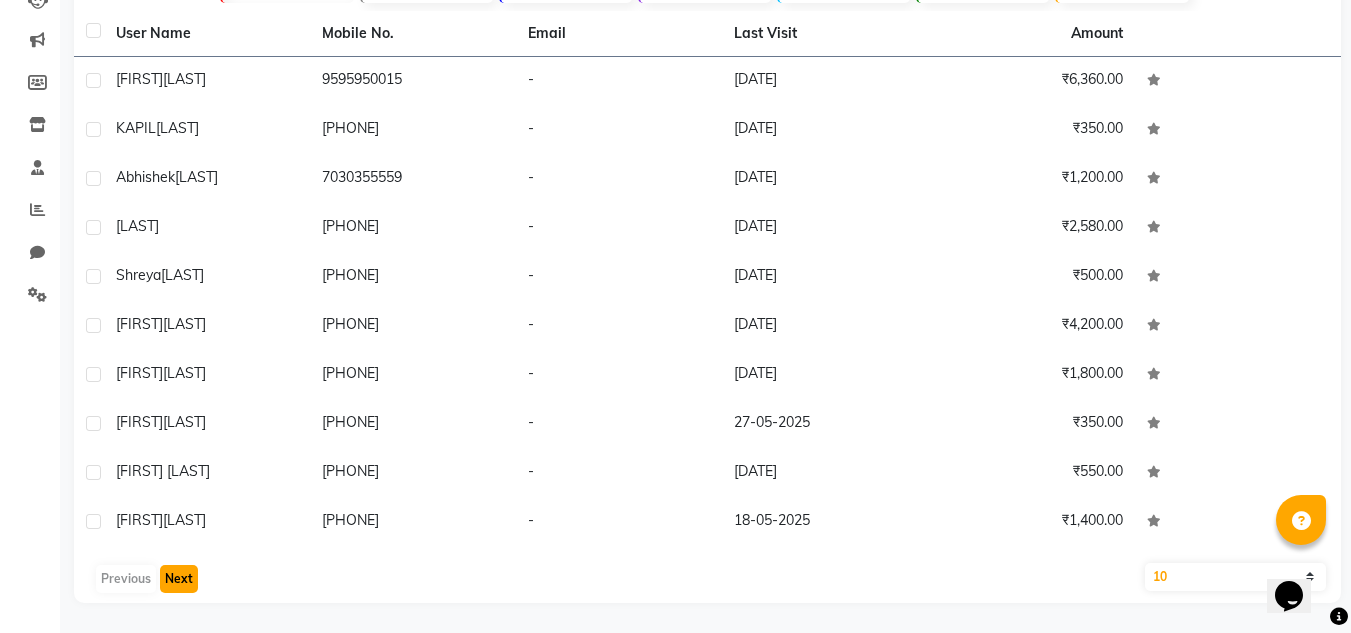 click on "Next" 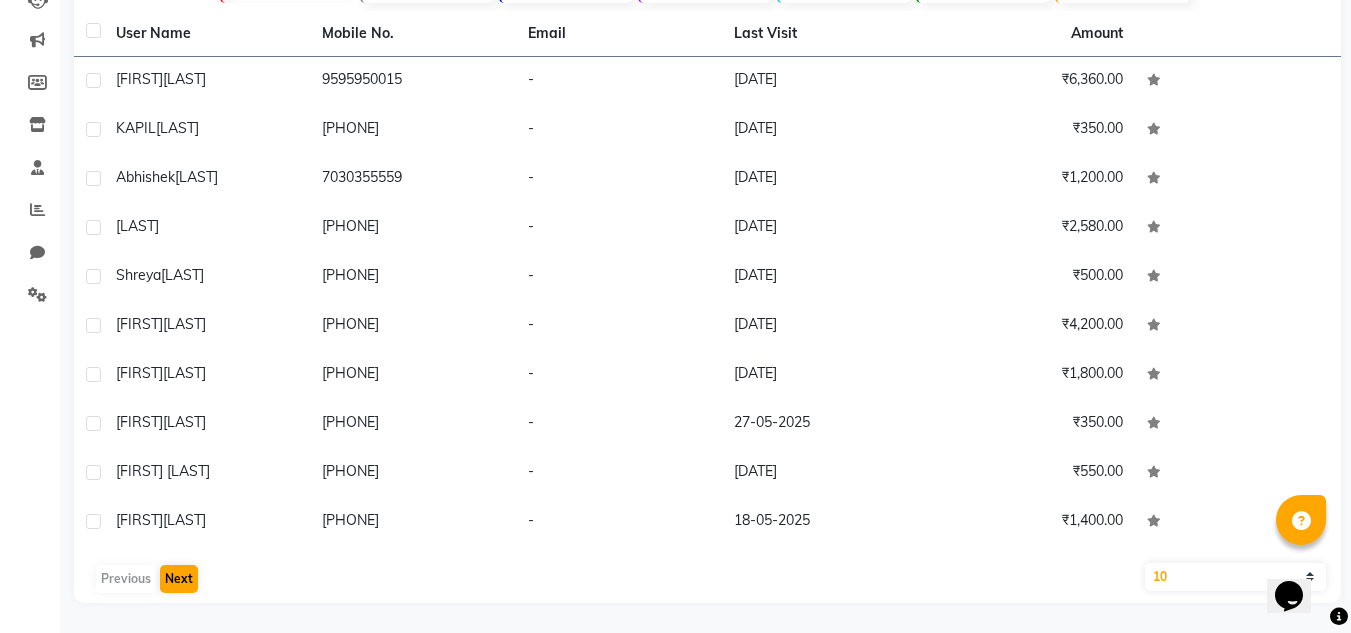 scroll, scrollTop: 131, scrollLeft: 0, axis: vertical 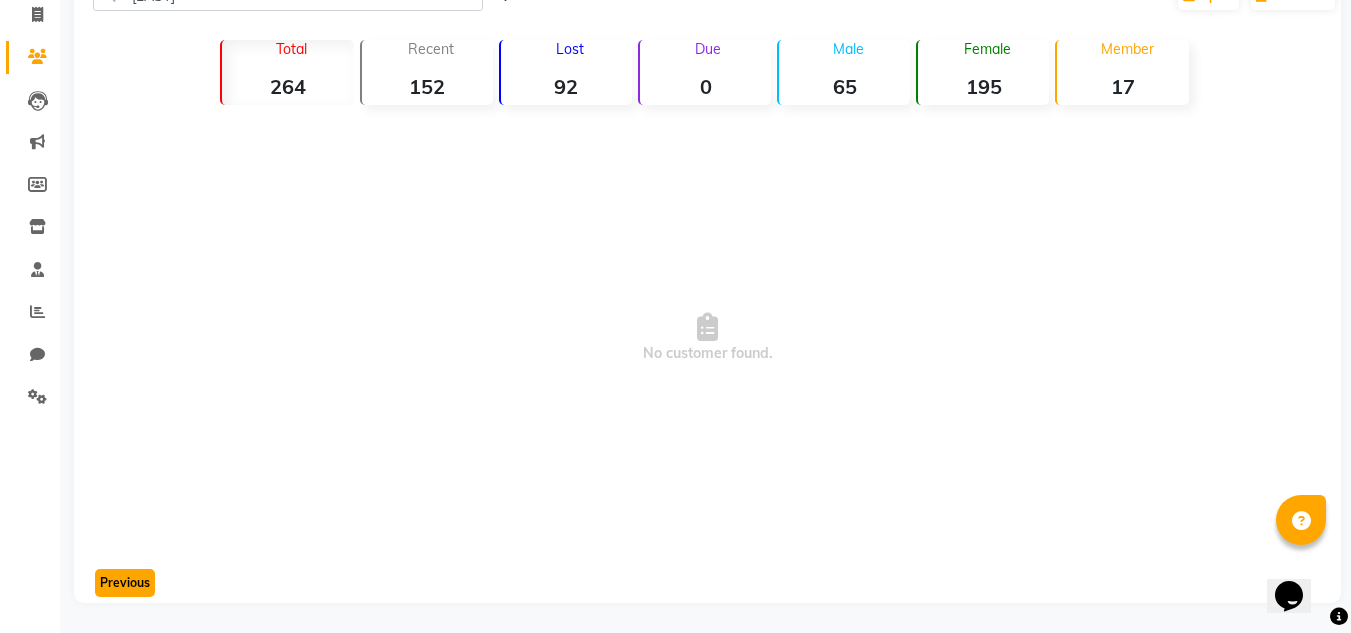 click on "Previous" 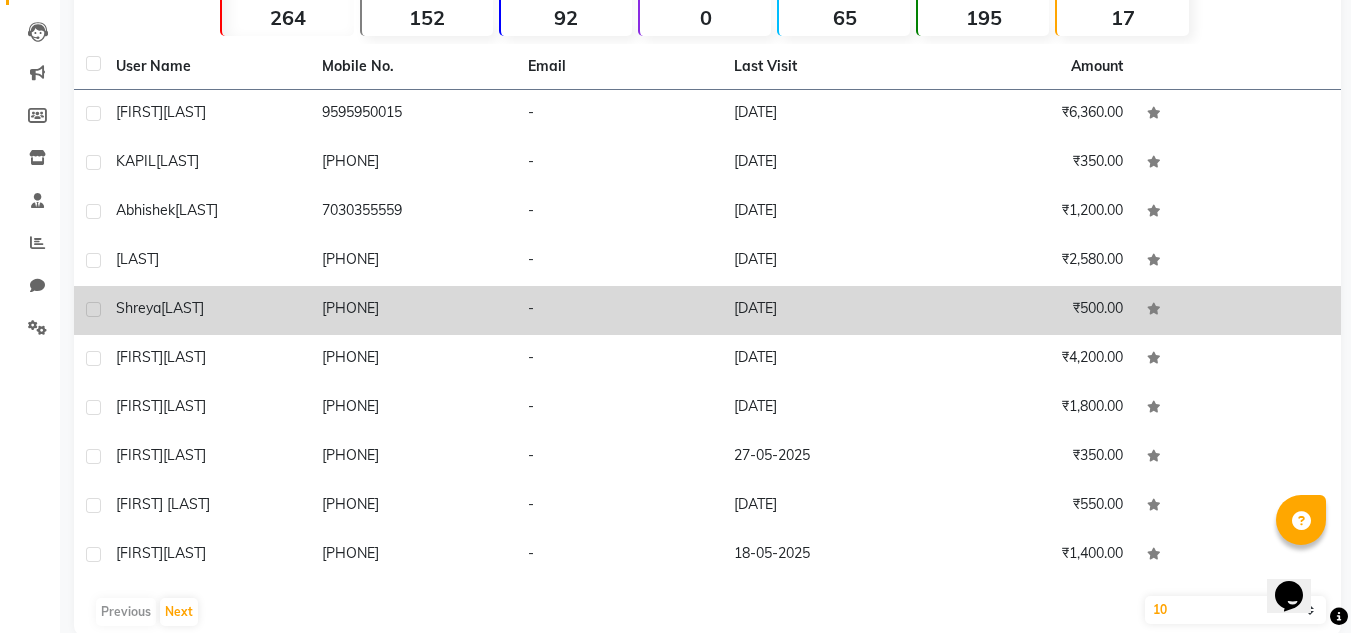 scroll, scrollTop: 0, scrollLeft: 0, axis: both 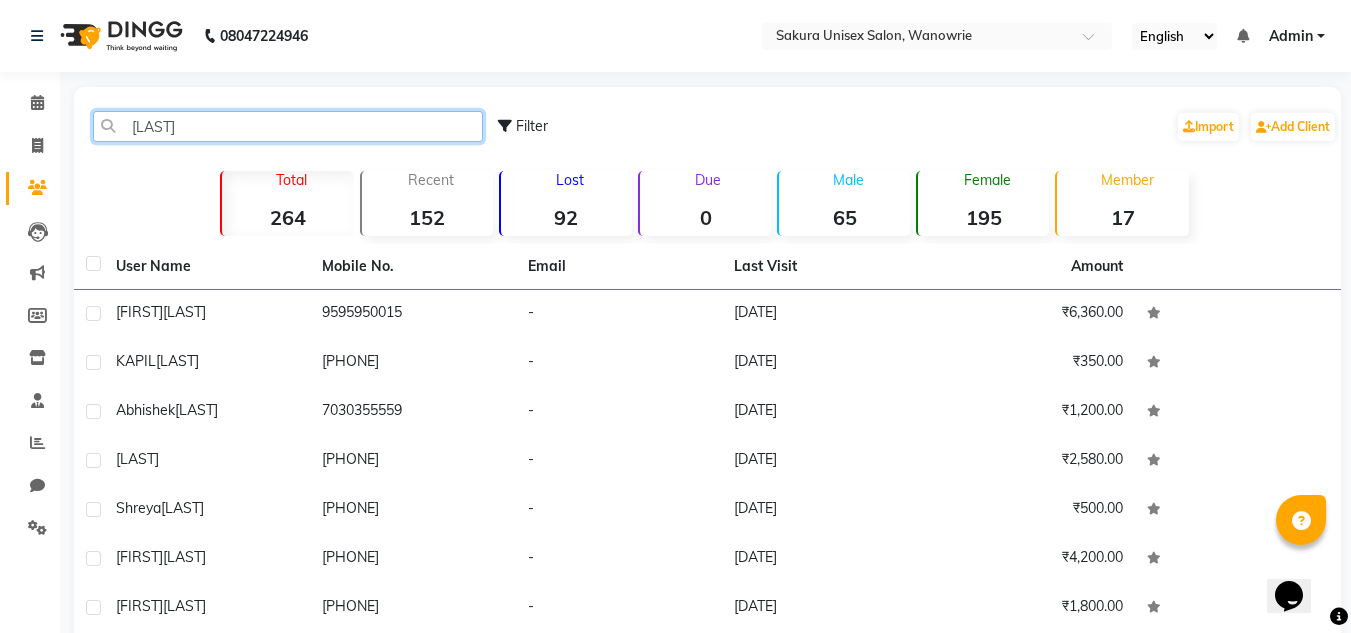 click on "[LAST]" 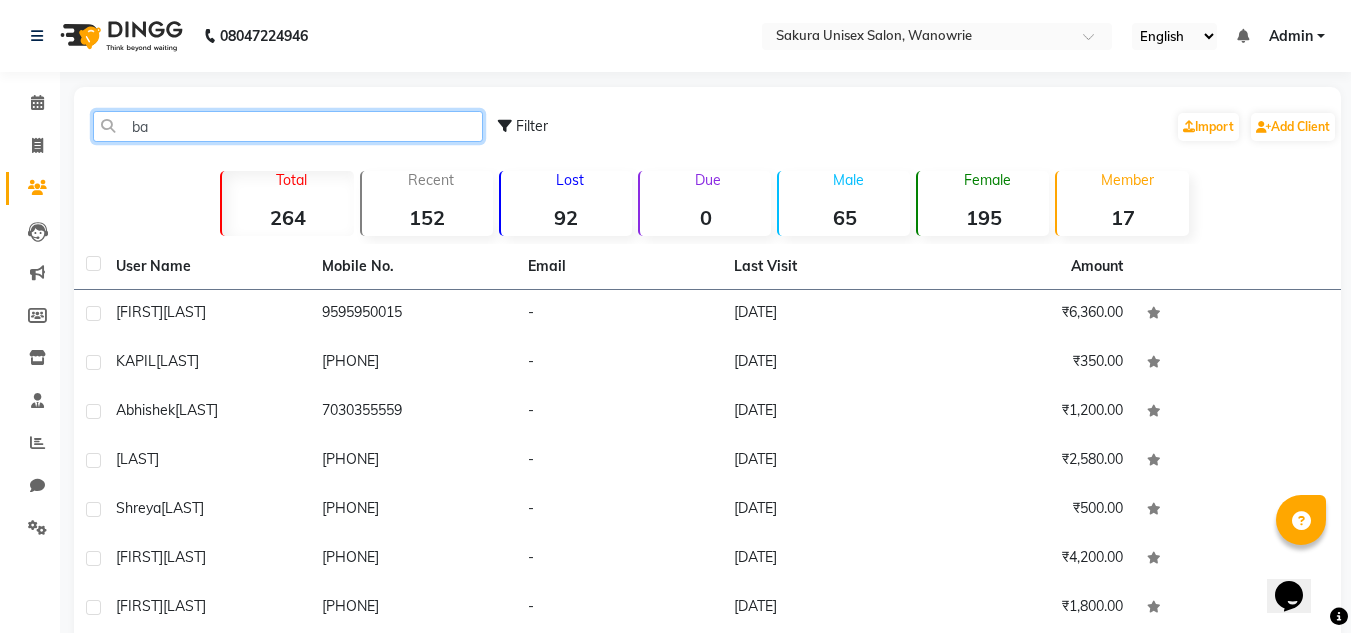 type on "b" 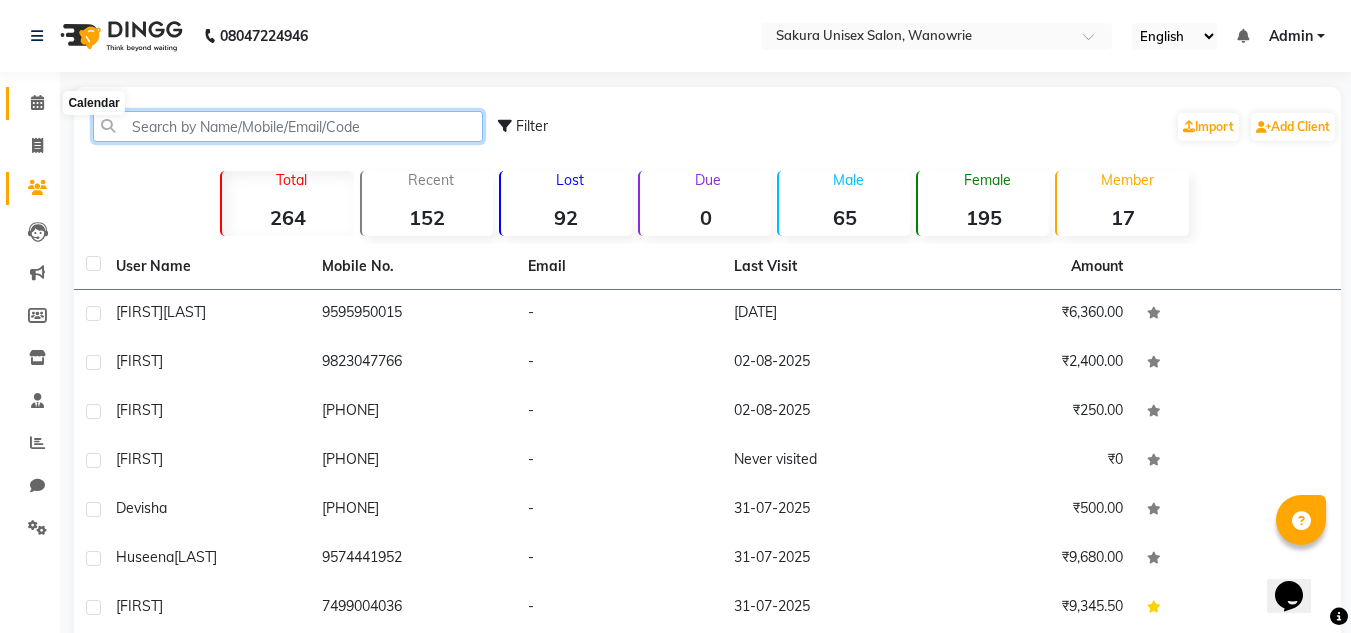type 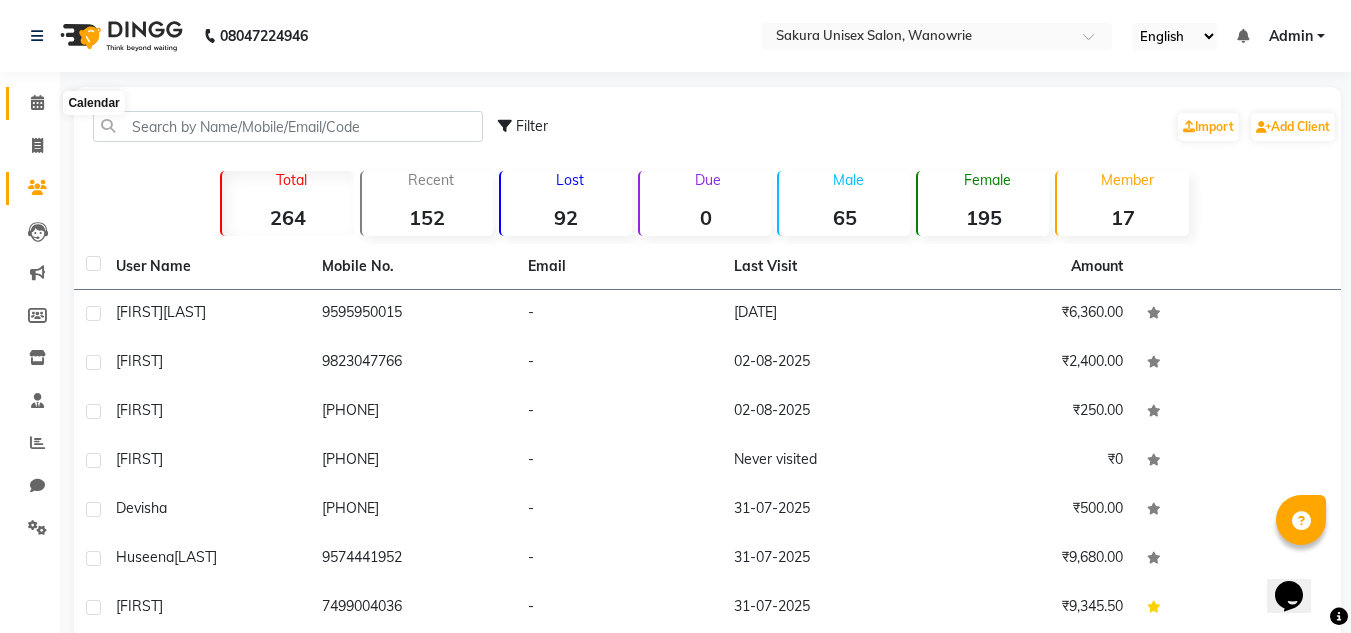 click 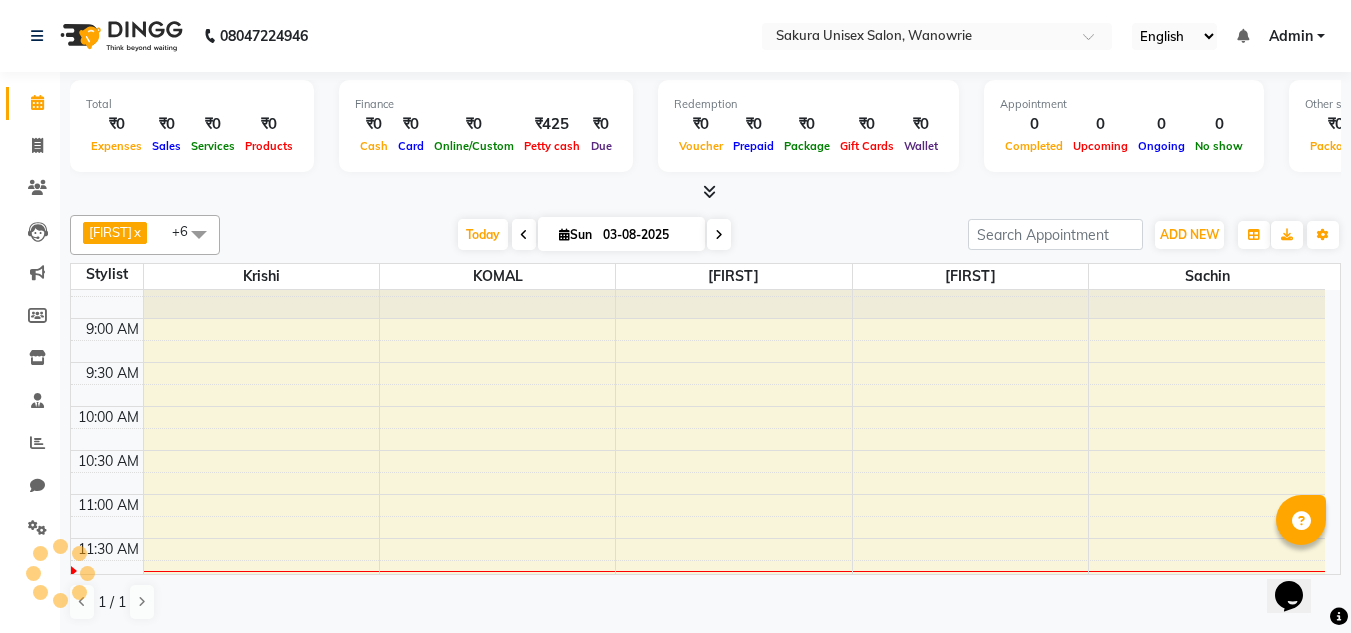 scroll, scrollTop: 0, scrollLeft: 0, axis: both 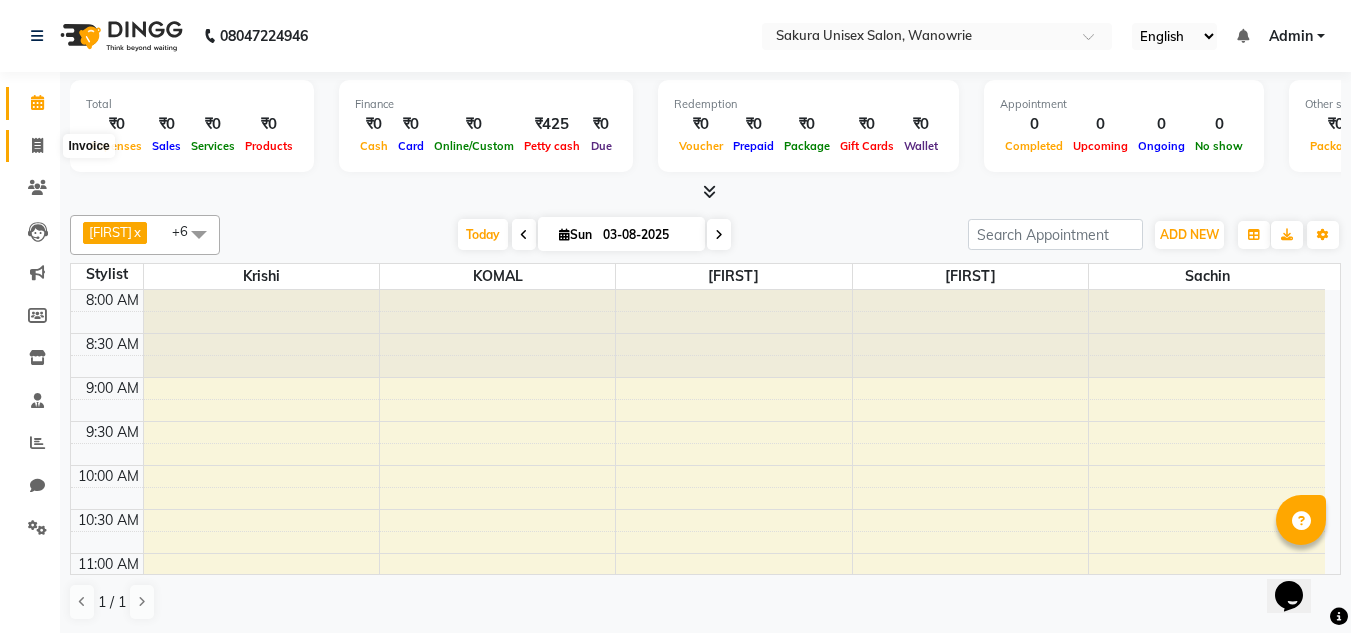 click 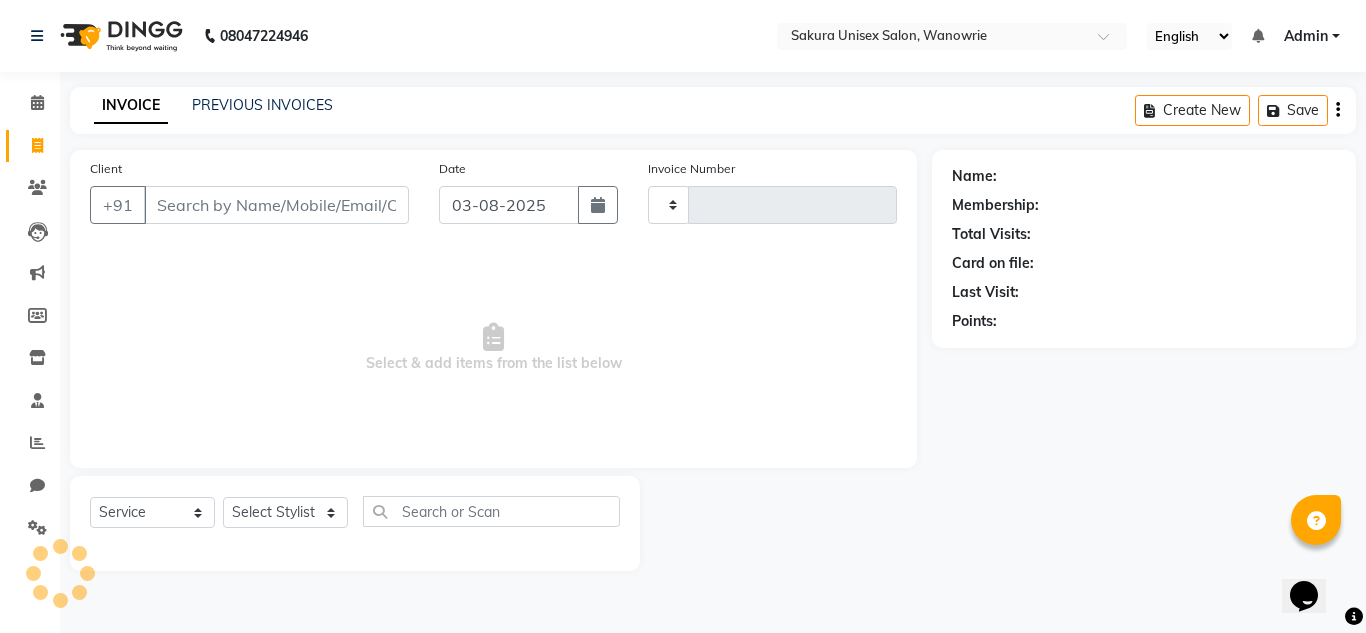 type on "0319" 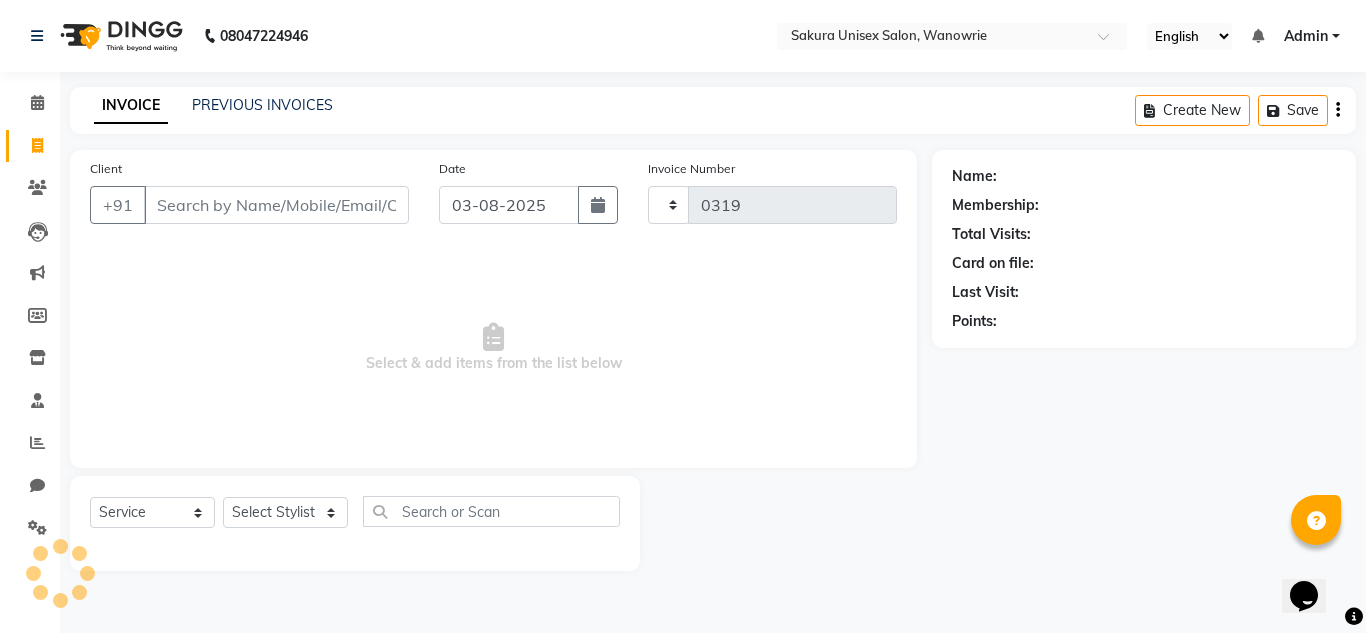 select on "7662" 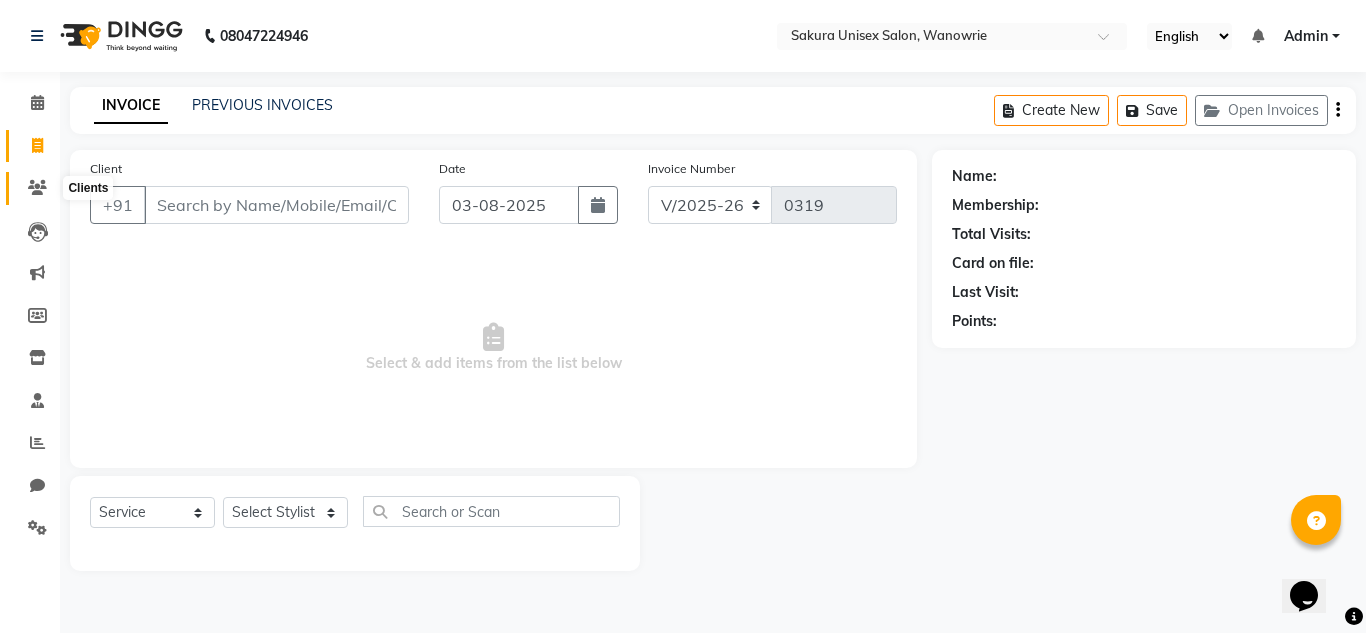 click 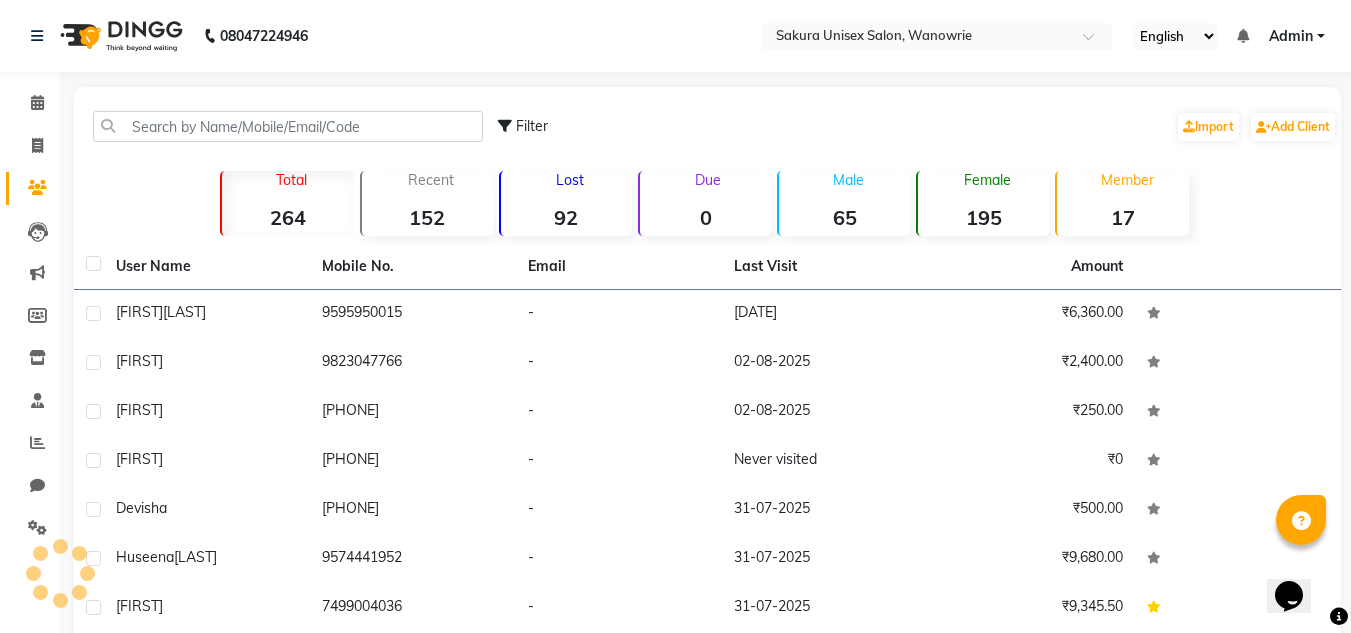 click on "Filter  Import   Add Client" 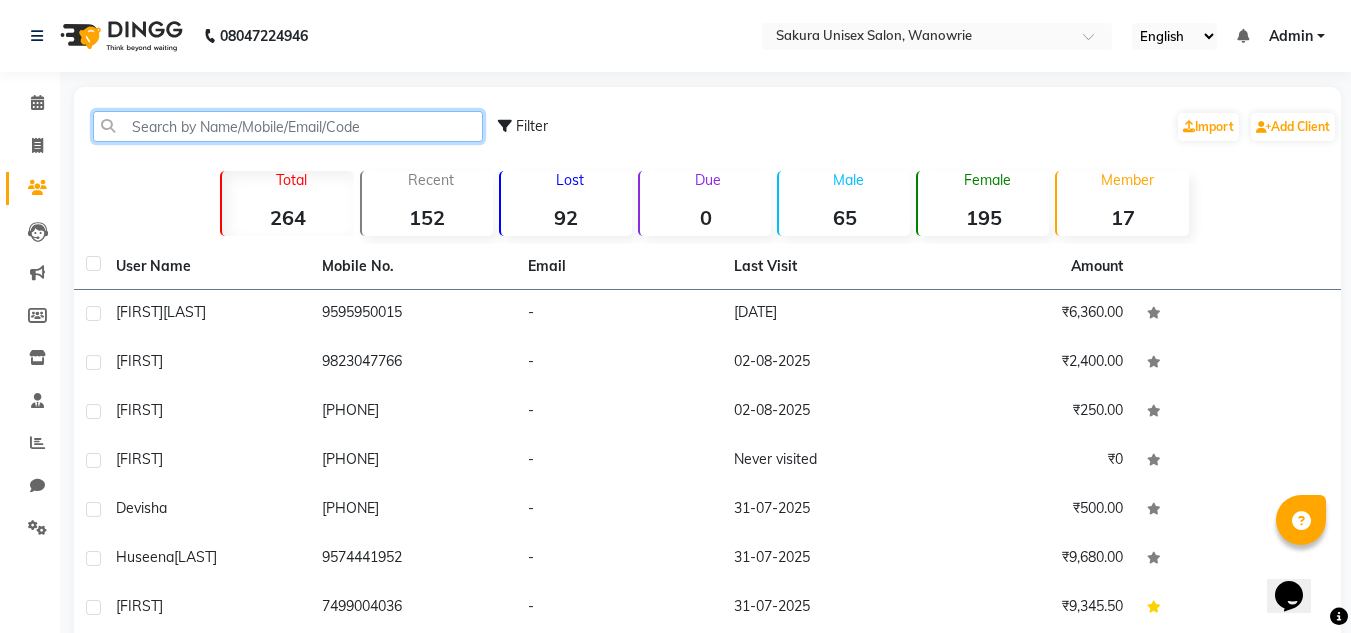 click 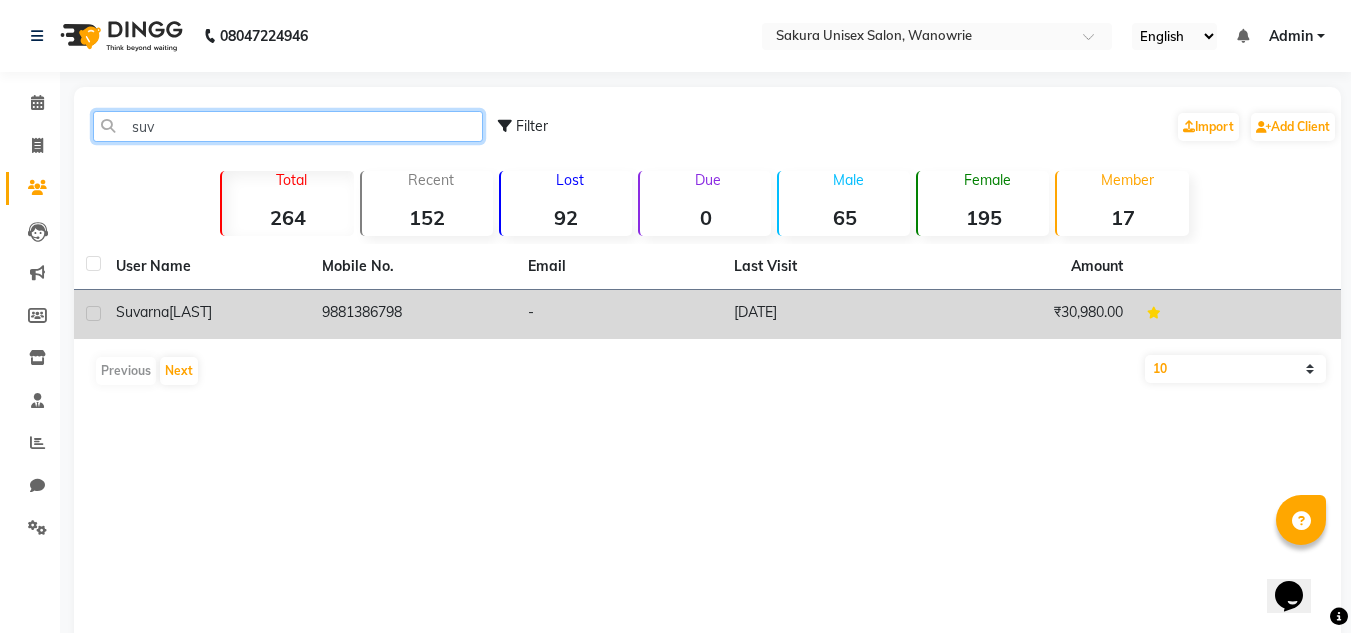 type on "suv" 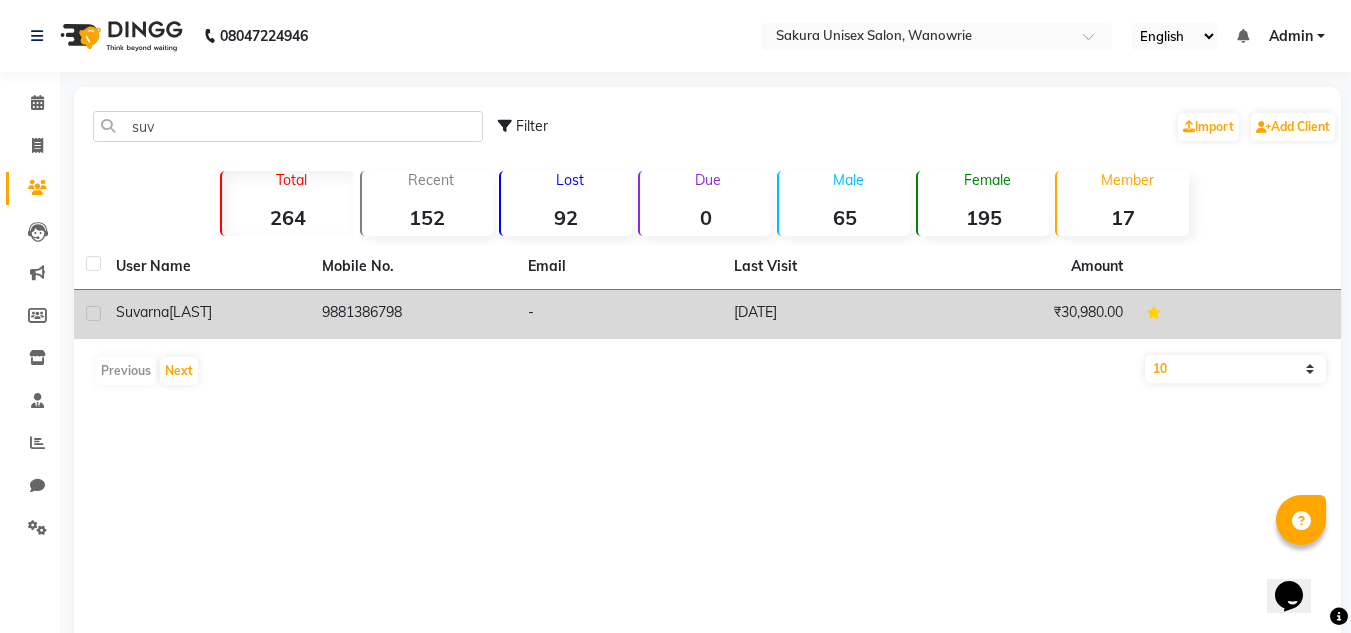 click on "9881386798" 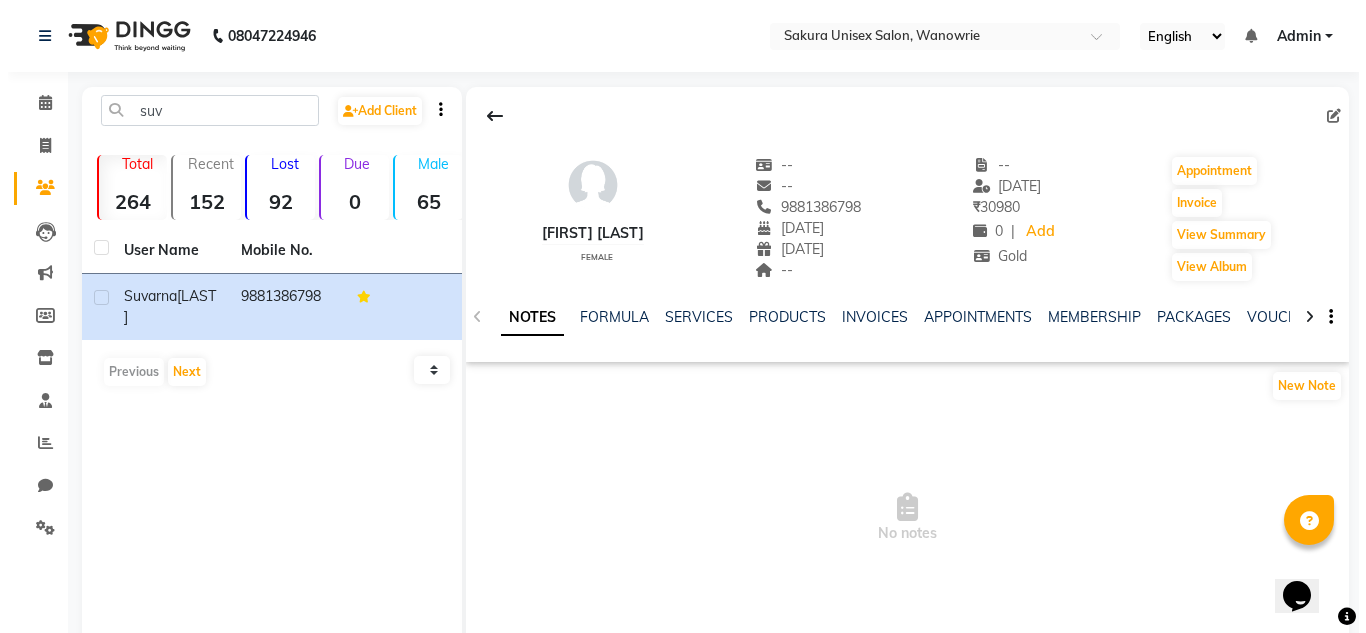 scroll, scrollTop: 84, scrollLeft: 0, axis: vertical 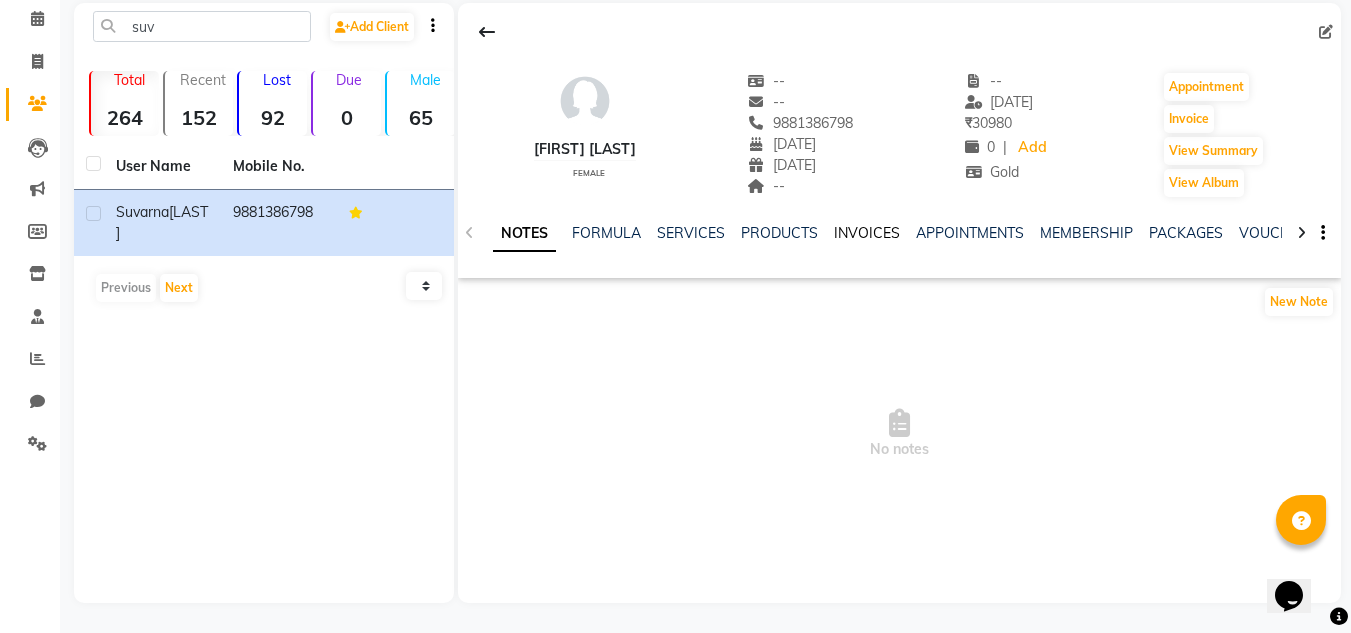 click on "INVOICES" 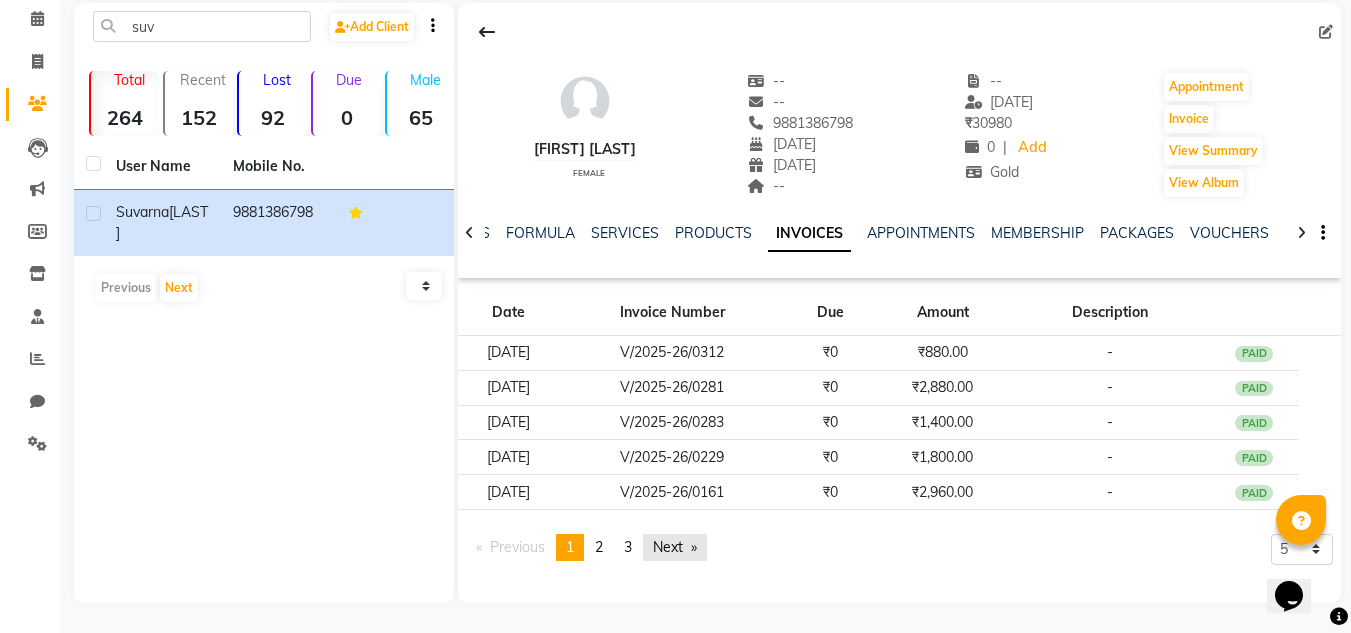 click on "Next  page" 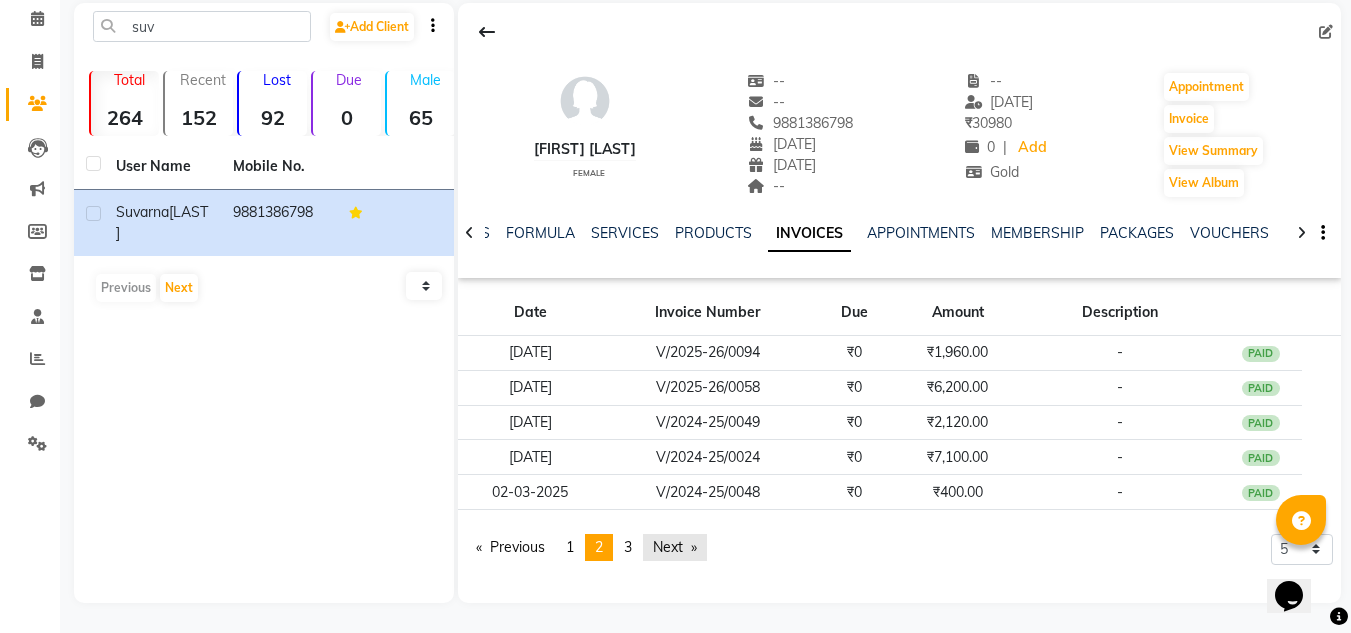 click on "Next  page" 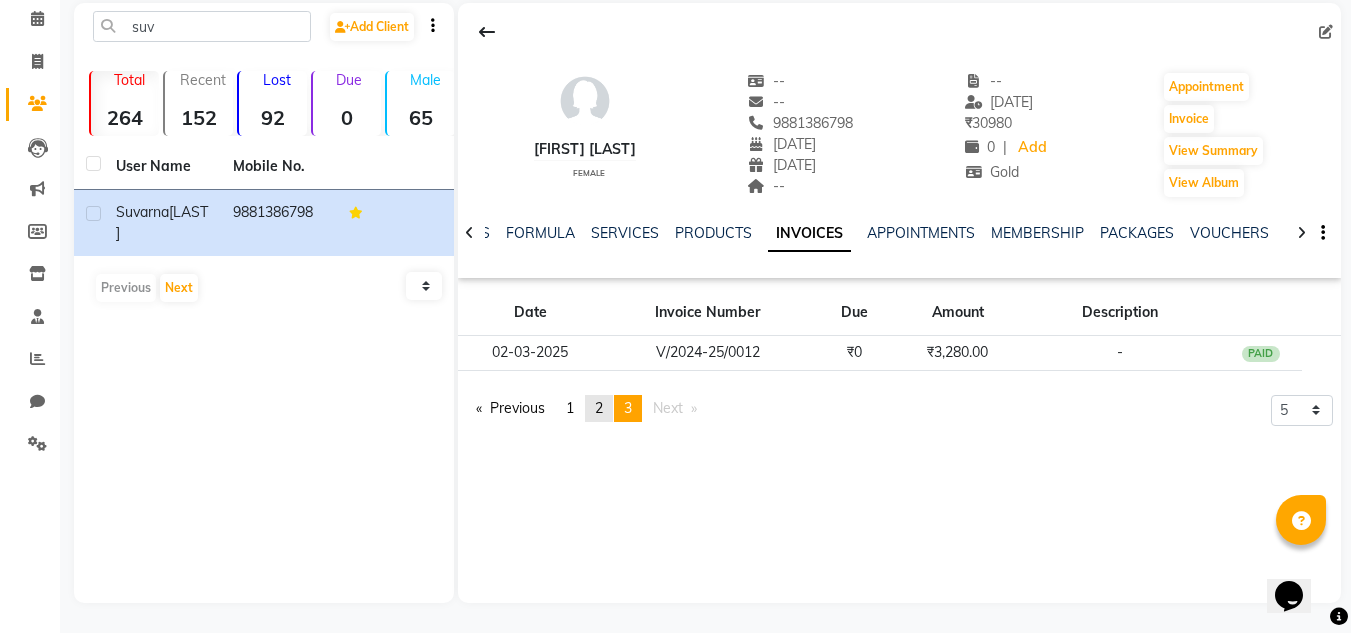 click on "page  2" 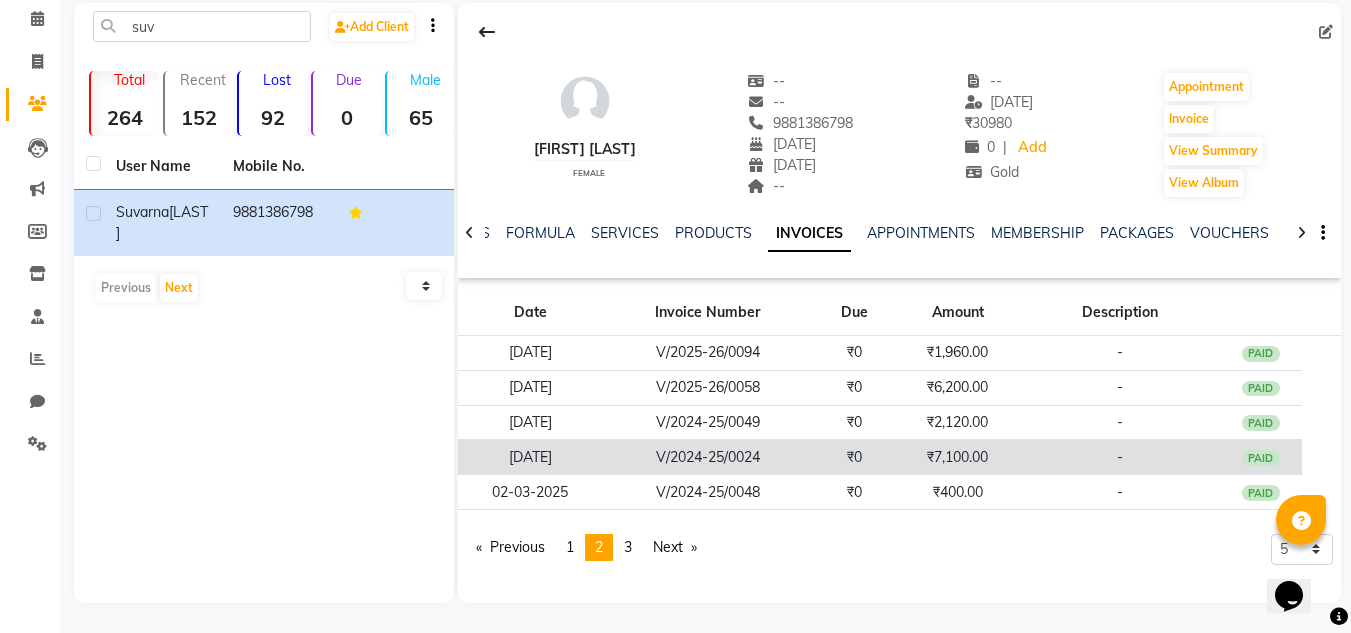 click on "V/2024-25/0024" 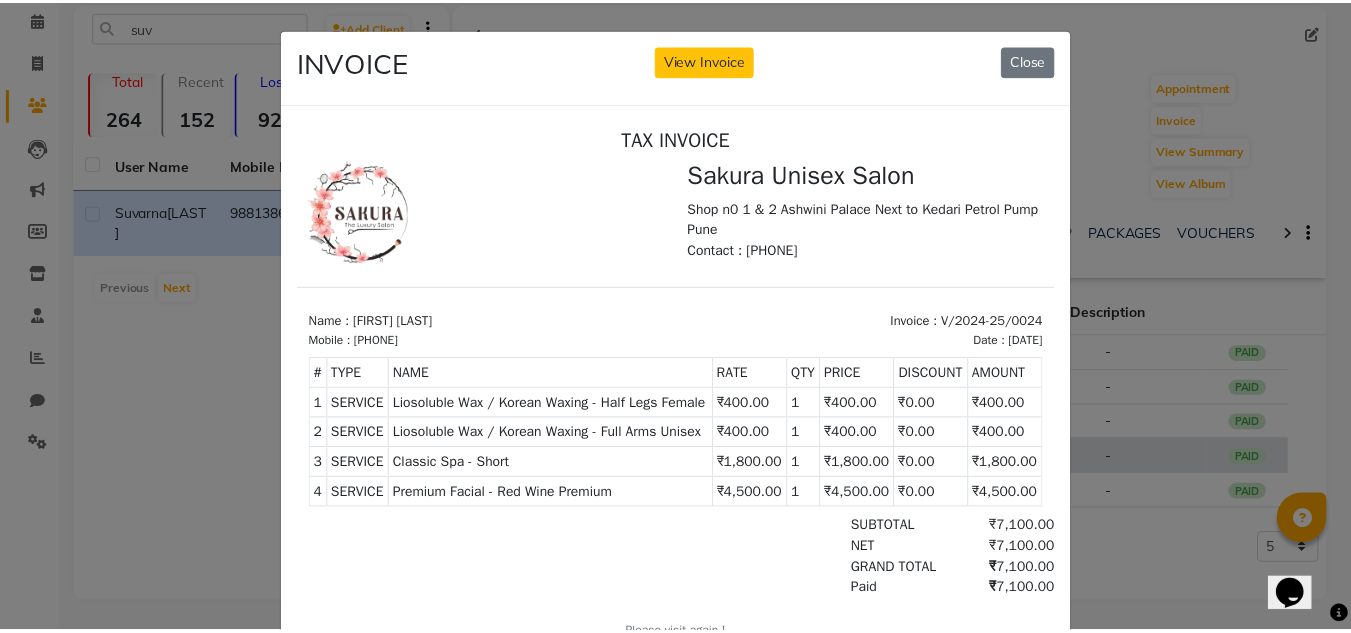 scroll, scrollTop: 0, scrollLeft: 0, axis: both 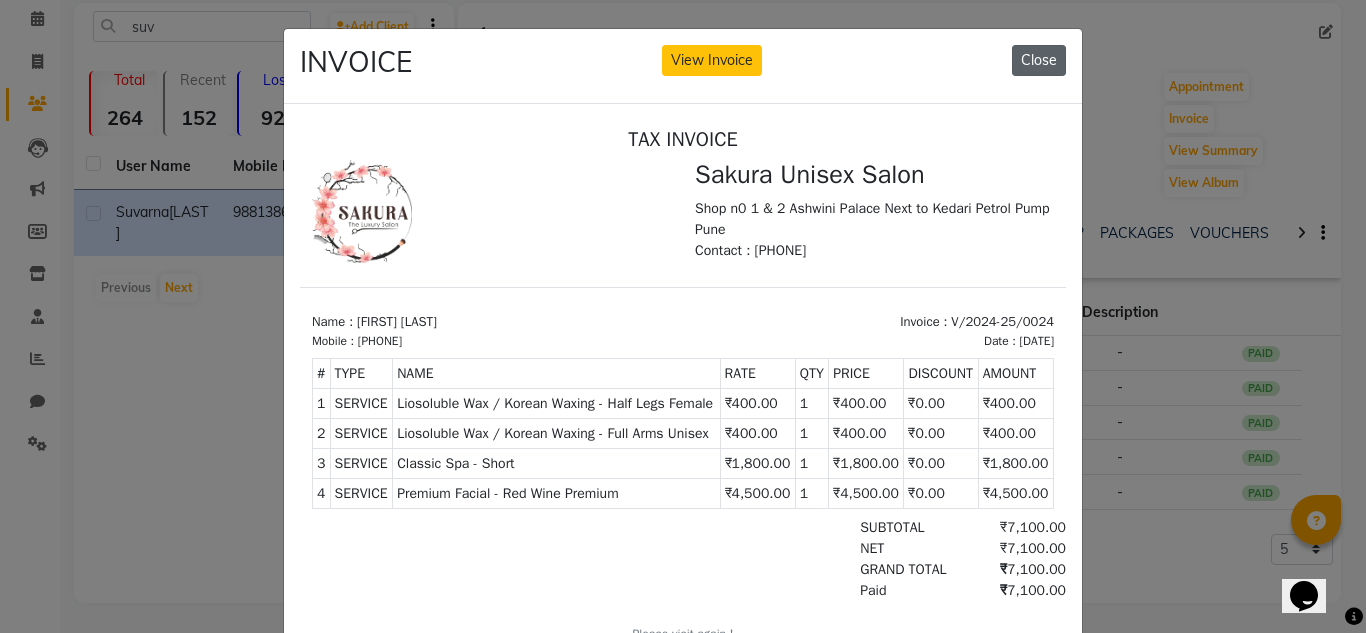 click on "Close" 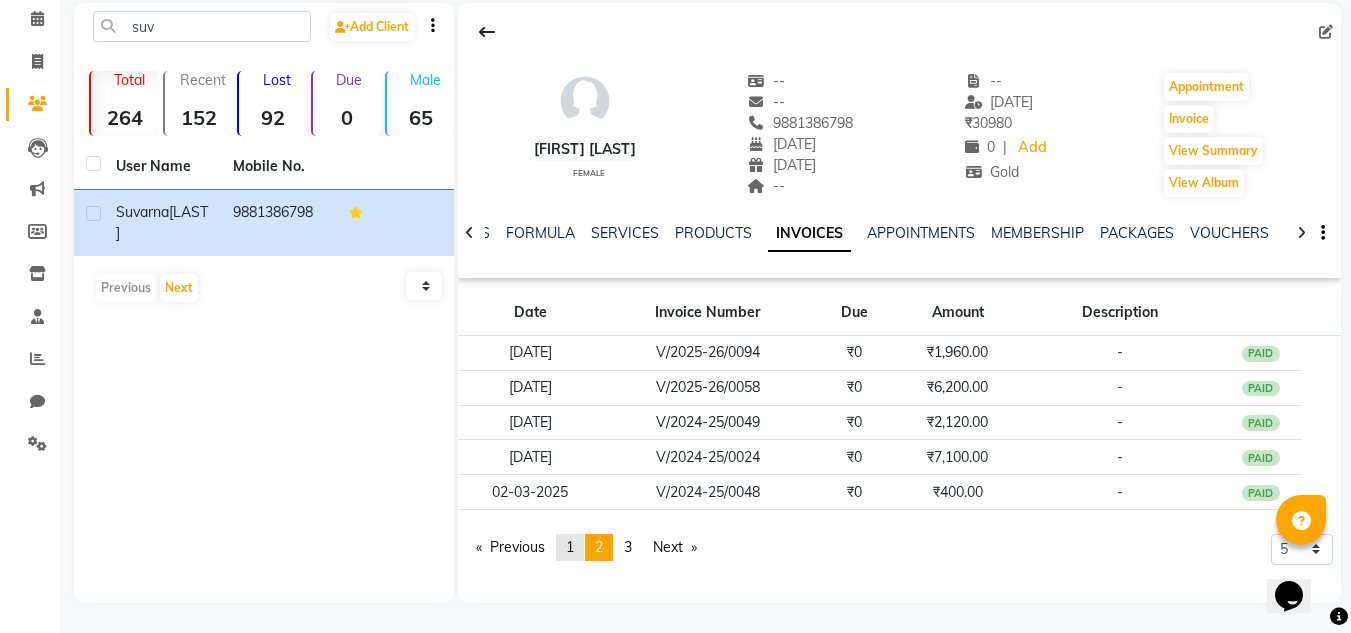 click on "1" 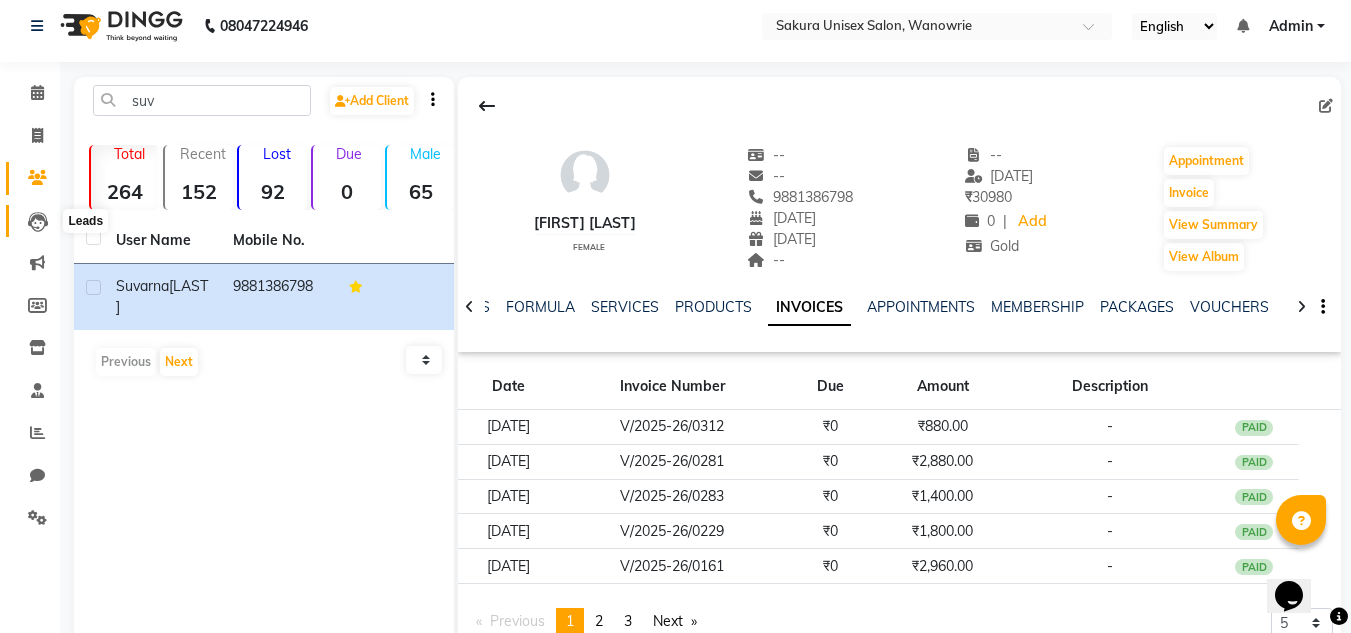 scroll, scrollTop: 0, scrollLeft: 0, axis: both 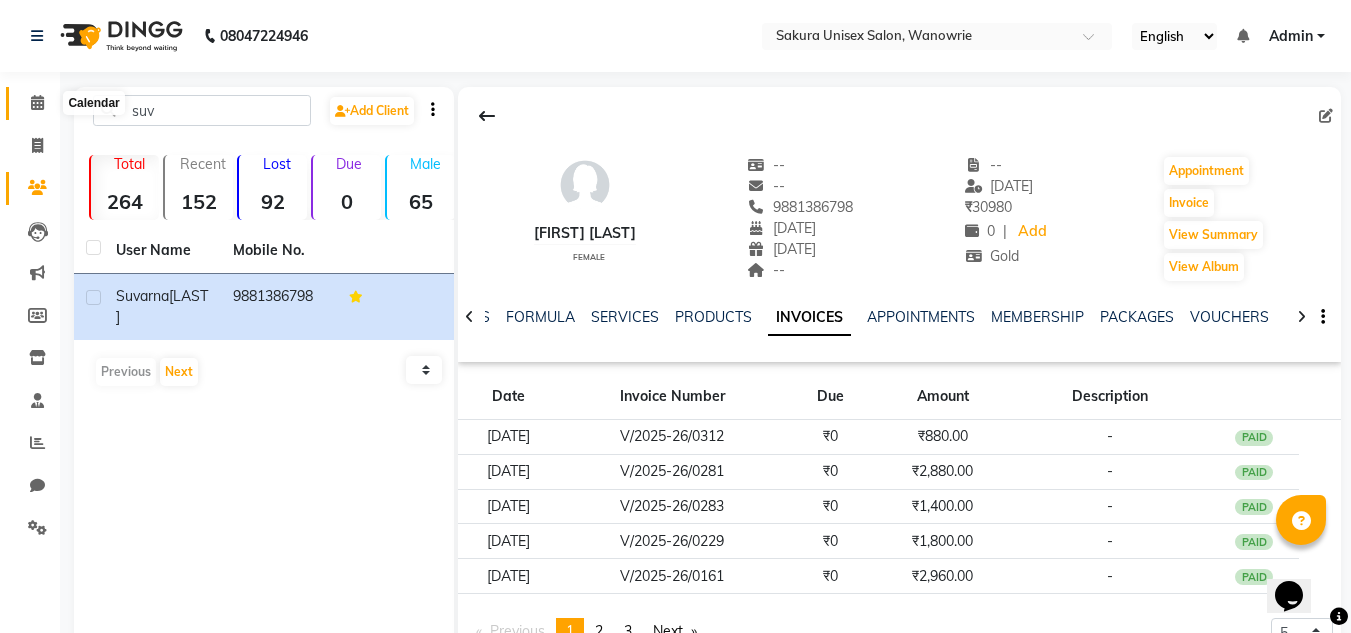 click 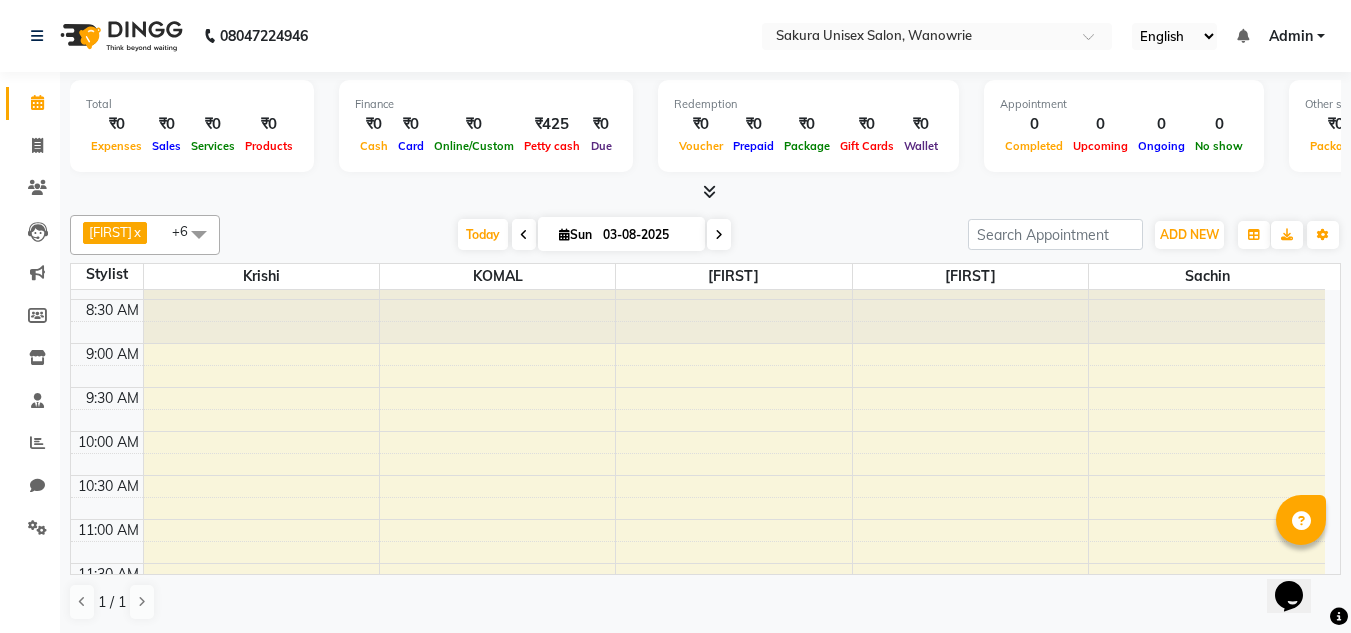 scroll, scrollTop: 0, scrollLeft: 0, axis: both 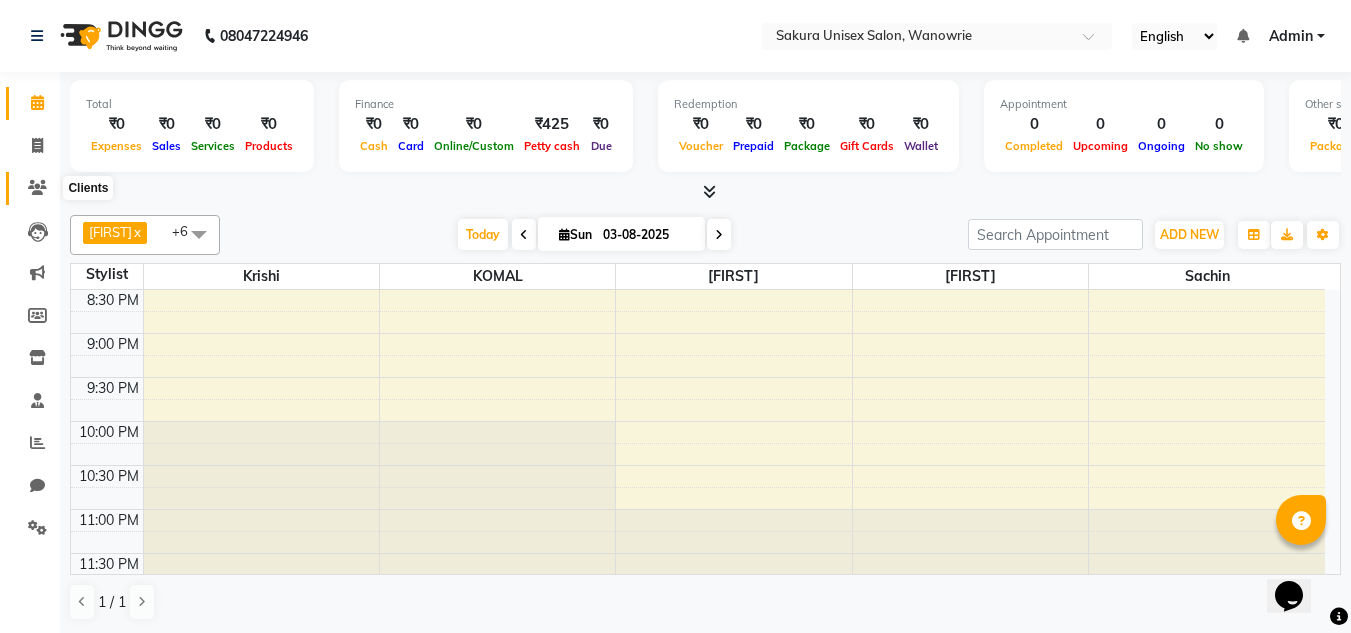 click 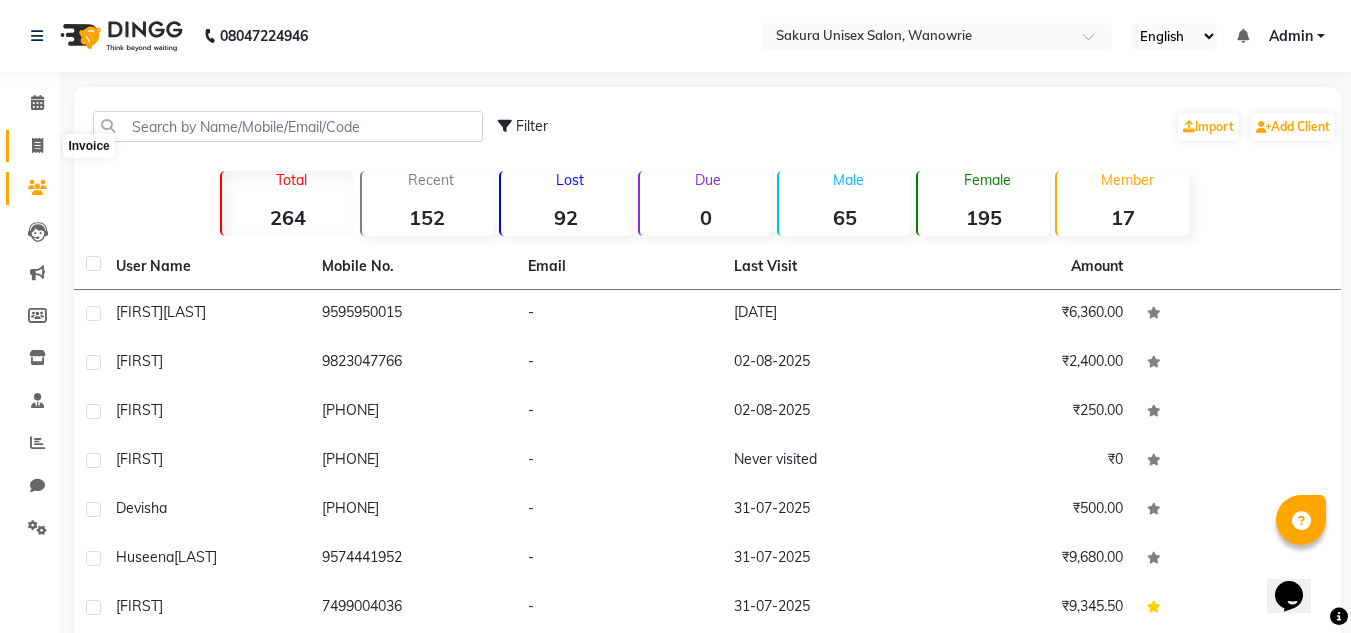 click 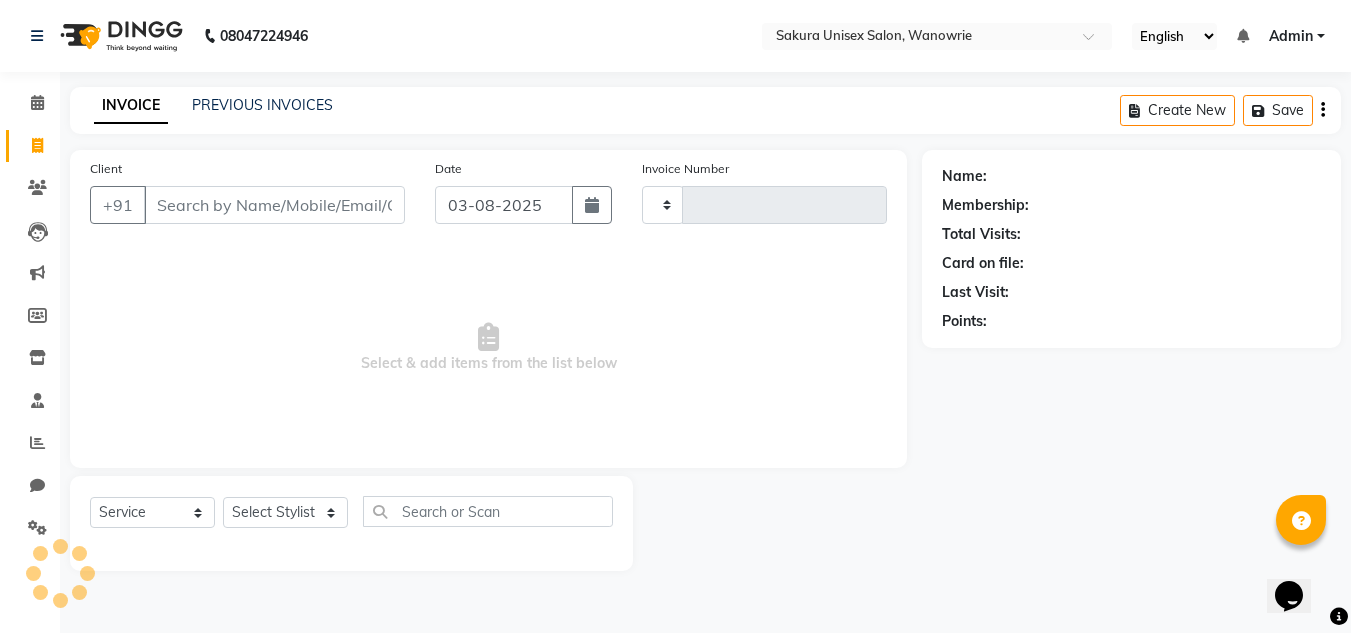 type on "0319" 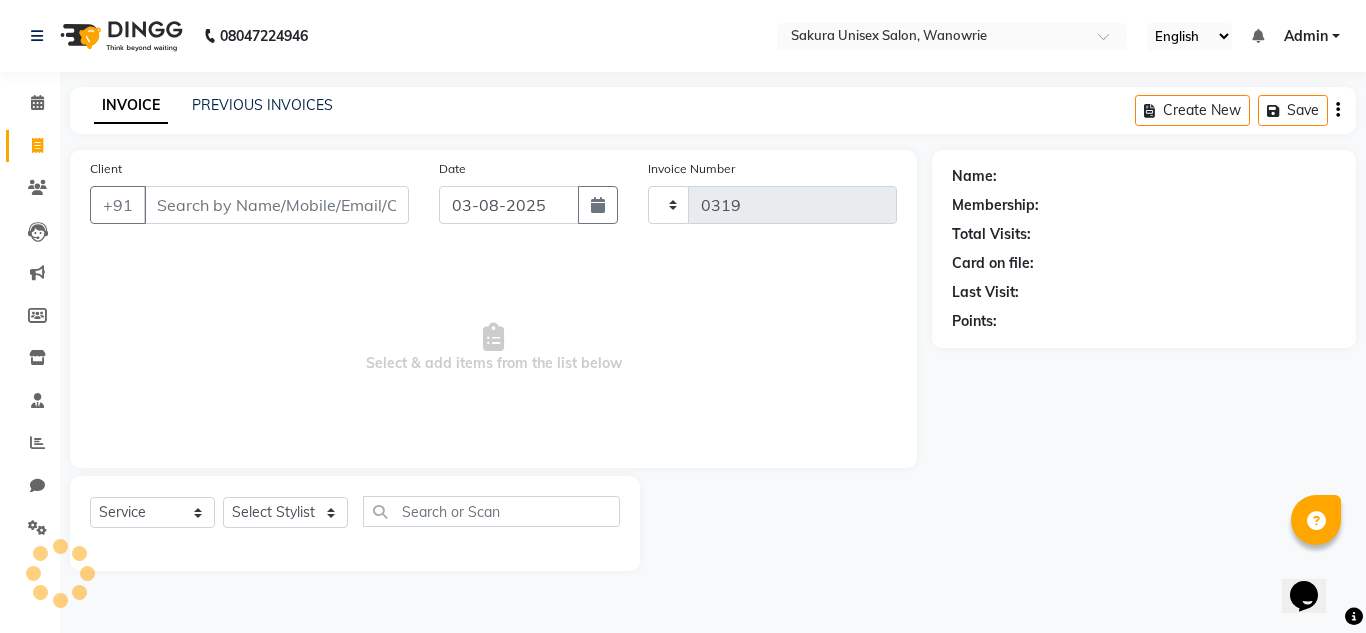 select on "7662" 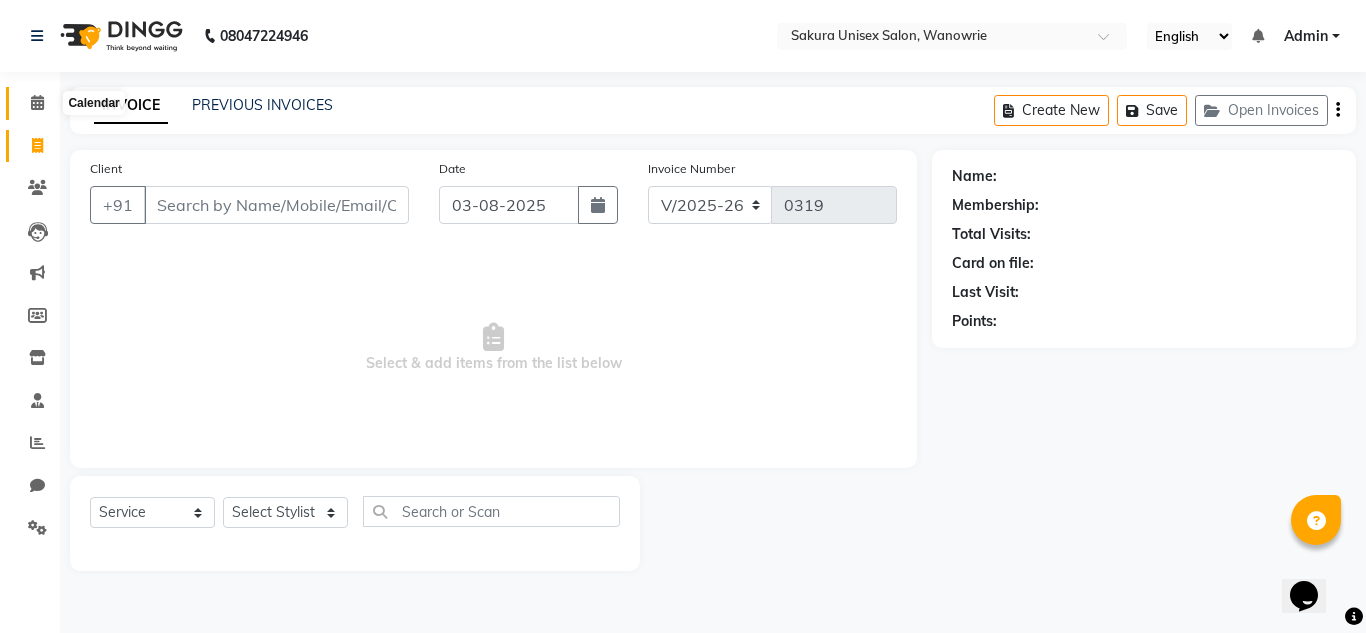 click 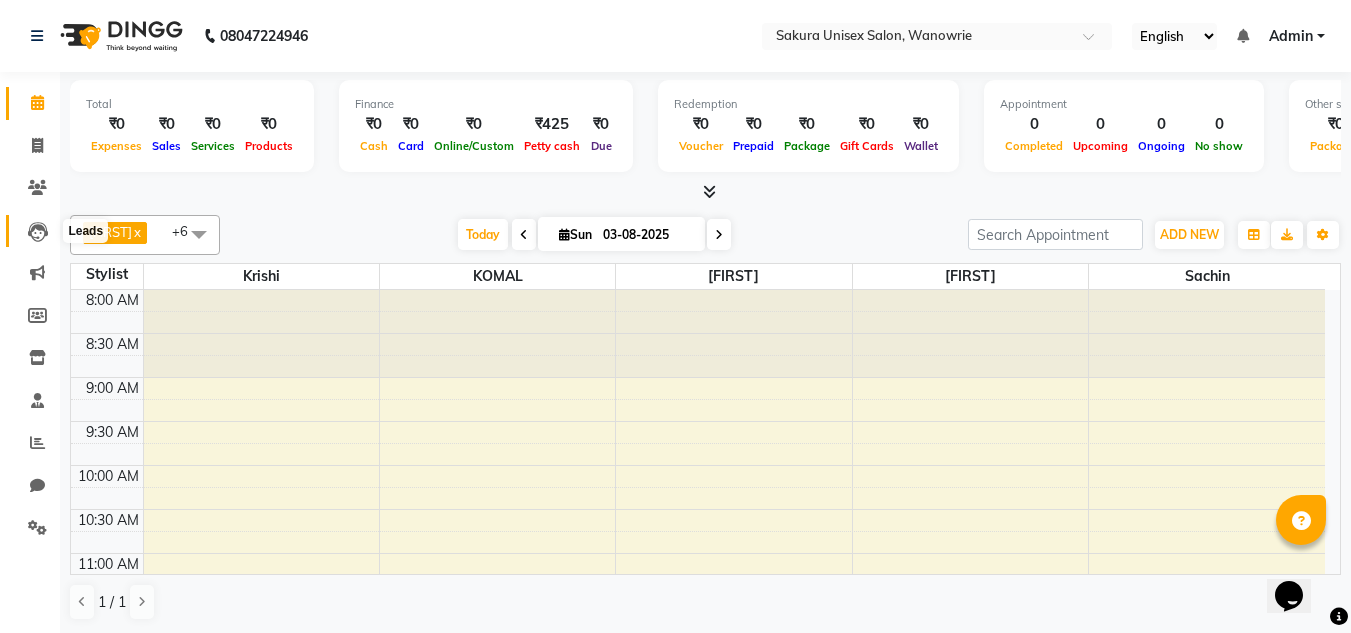 click 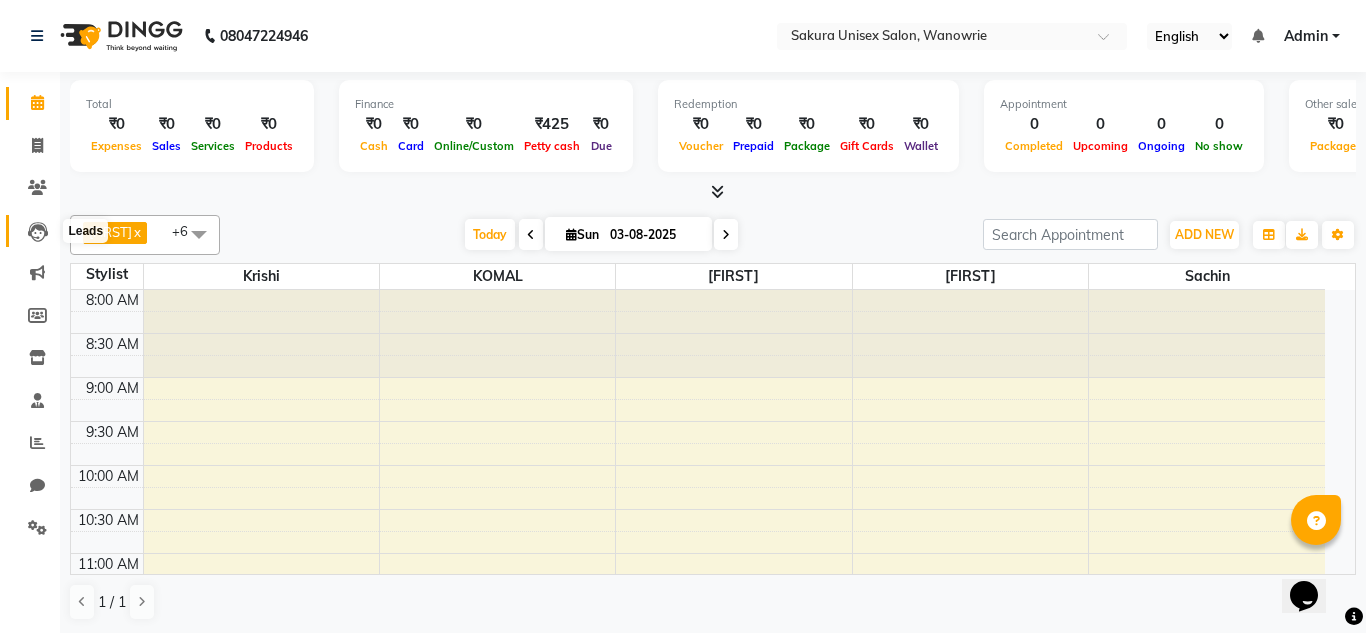 select on "10" 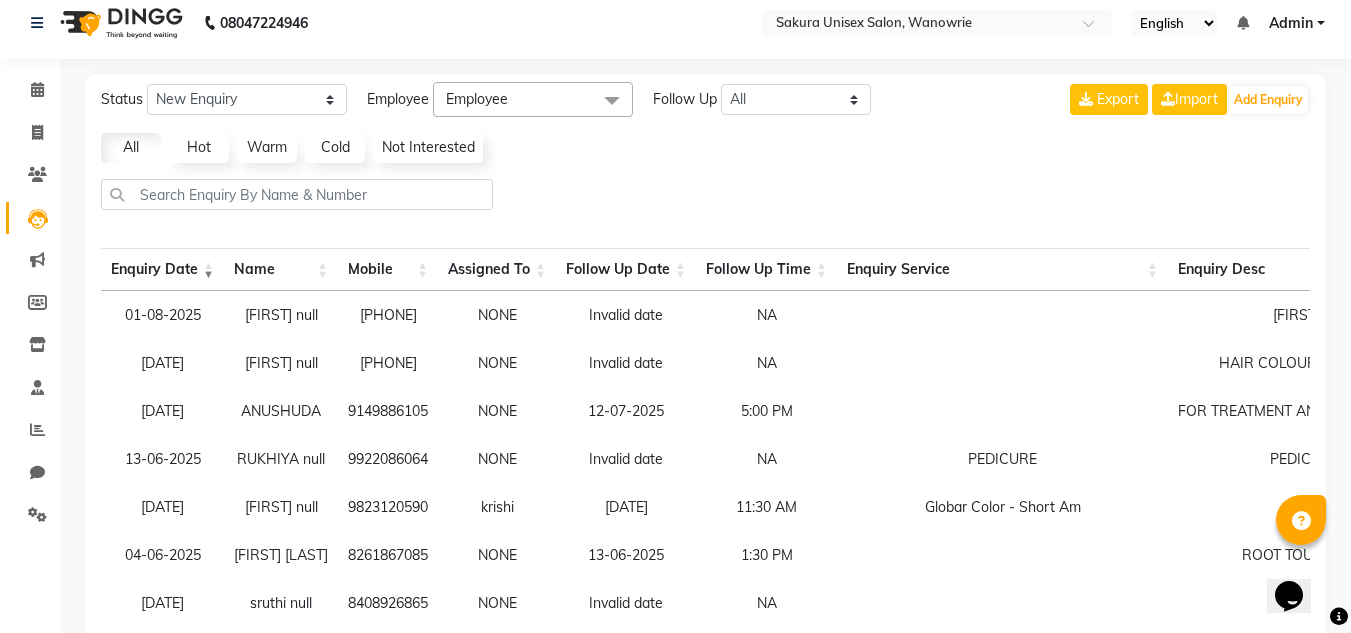 scroll, scrollTop: 0, scrollLeft: 0, axis: both 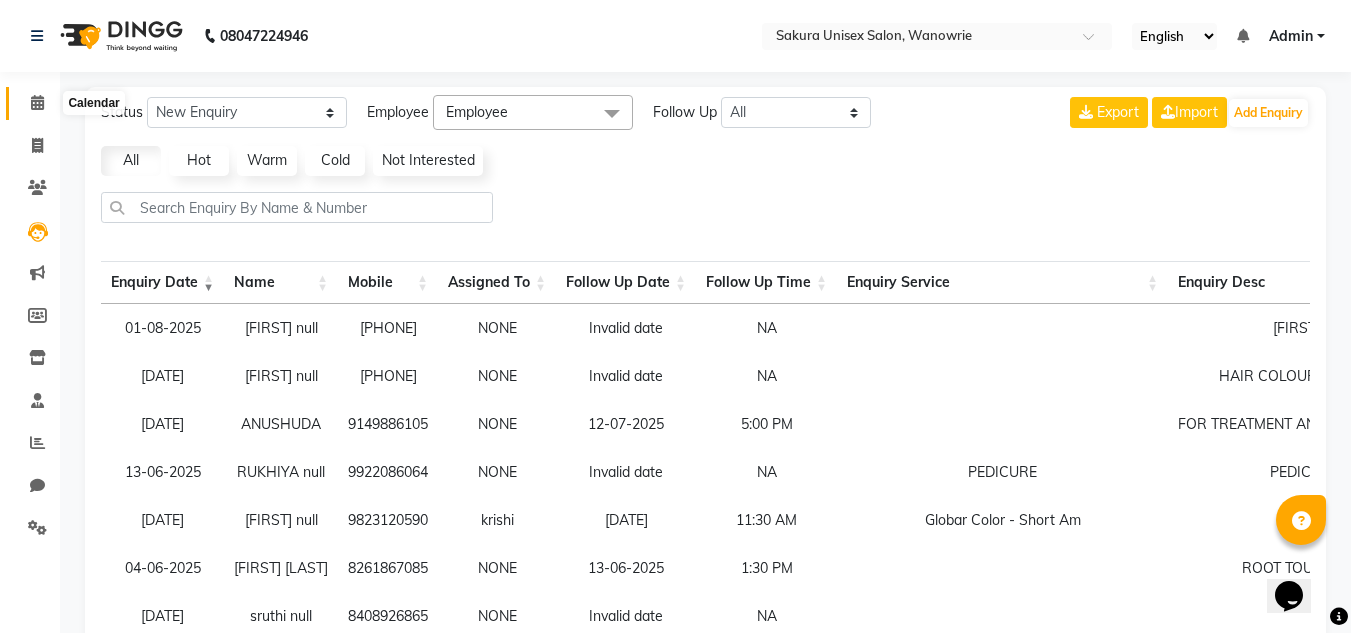 click 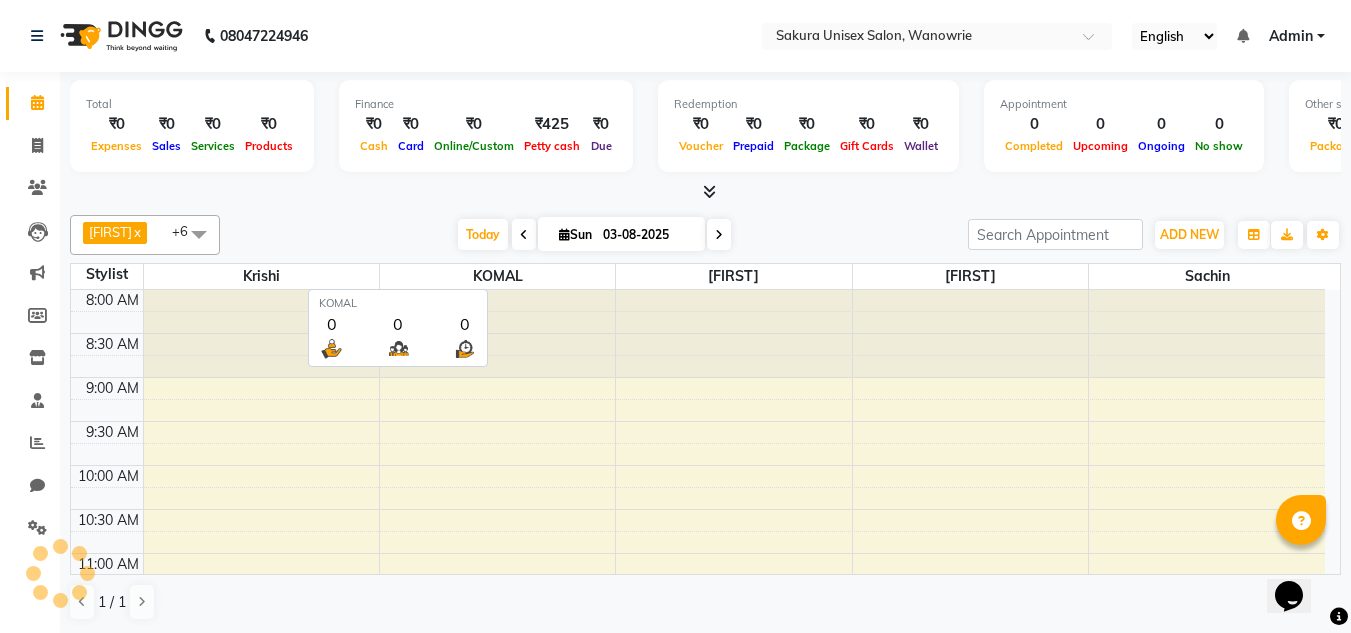 scroll, scrollTop: 1, scrollLeft: 0, axis: vertical 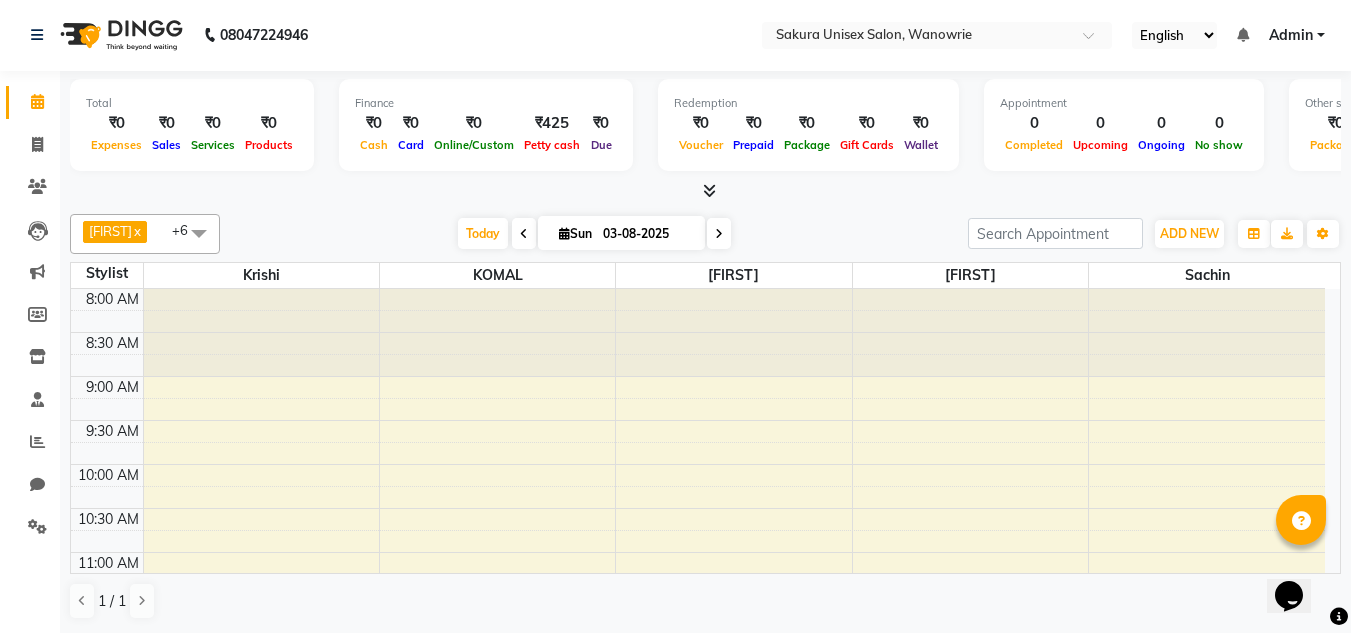 click at bounding box center [199, 233] 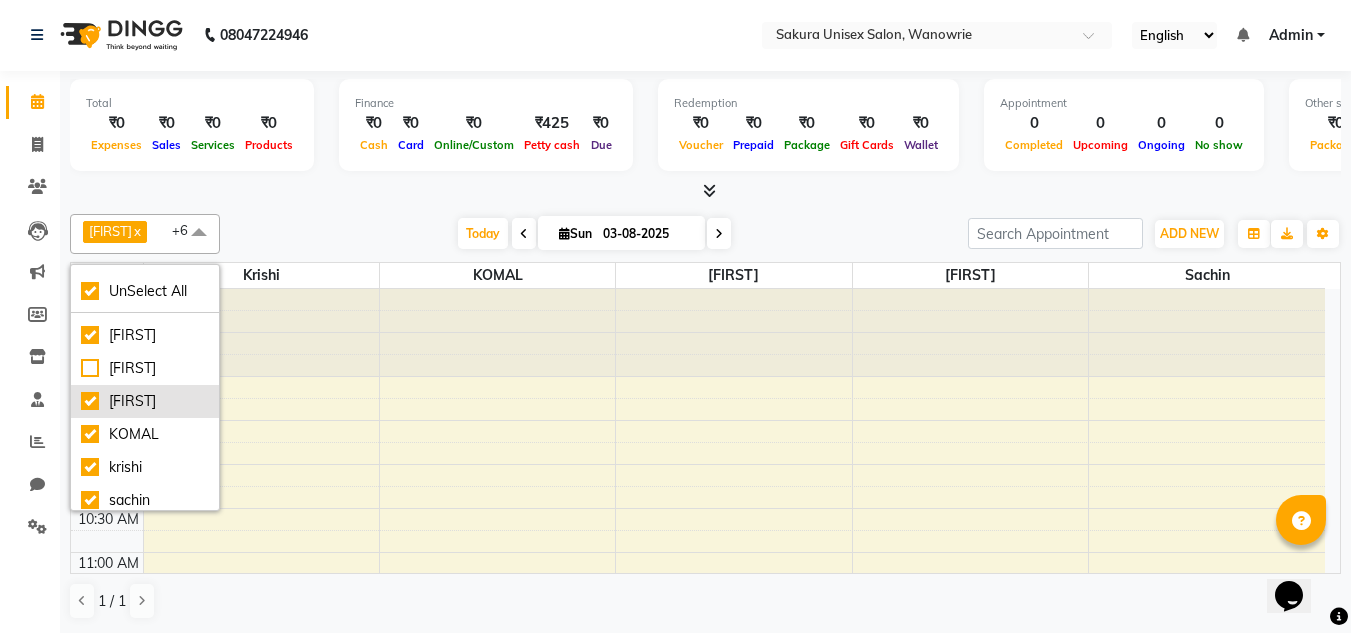scroll, scrollTop: 34, scrollLeft: 0, axis: vertical 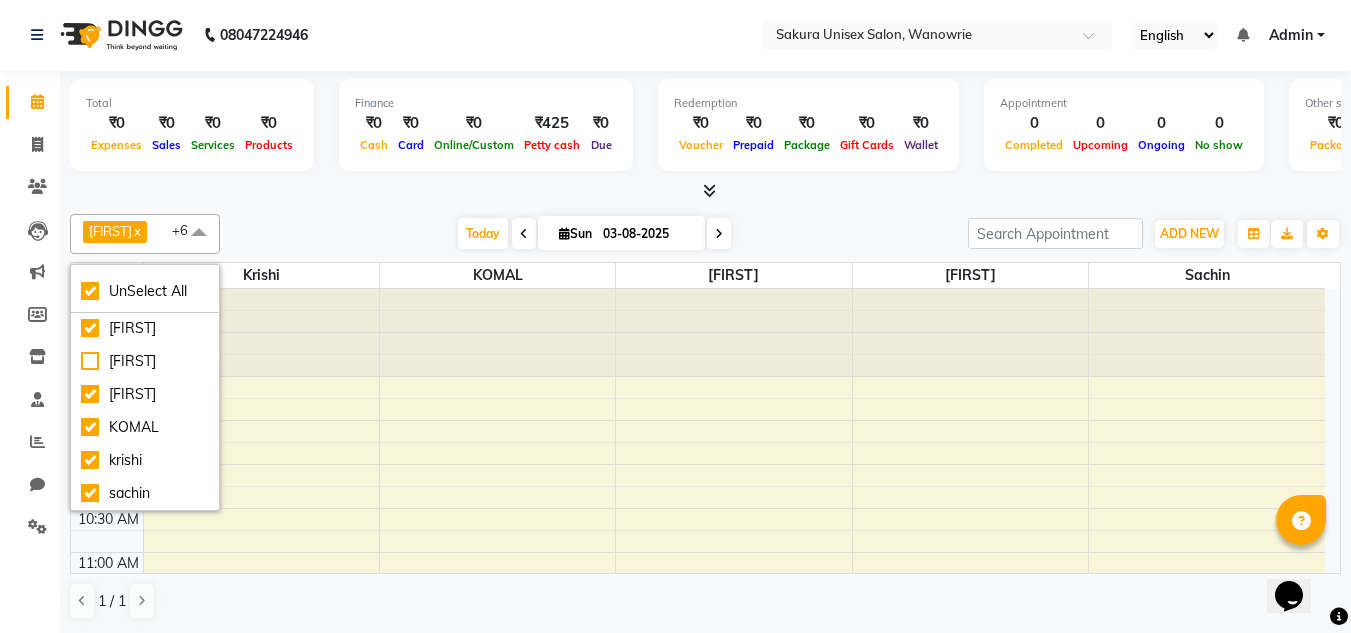 click on "Today  Sun [DATE]" at bounding box center (594, 234) 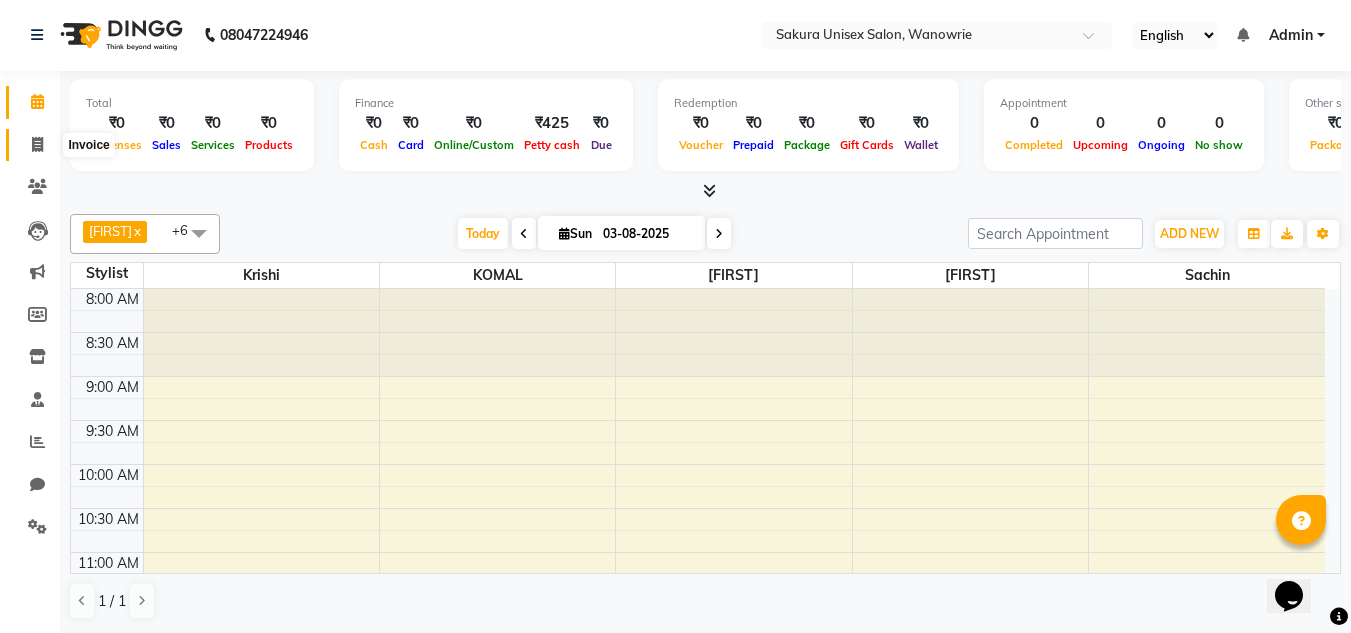 click 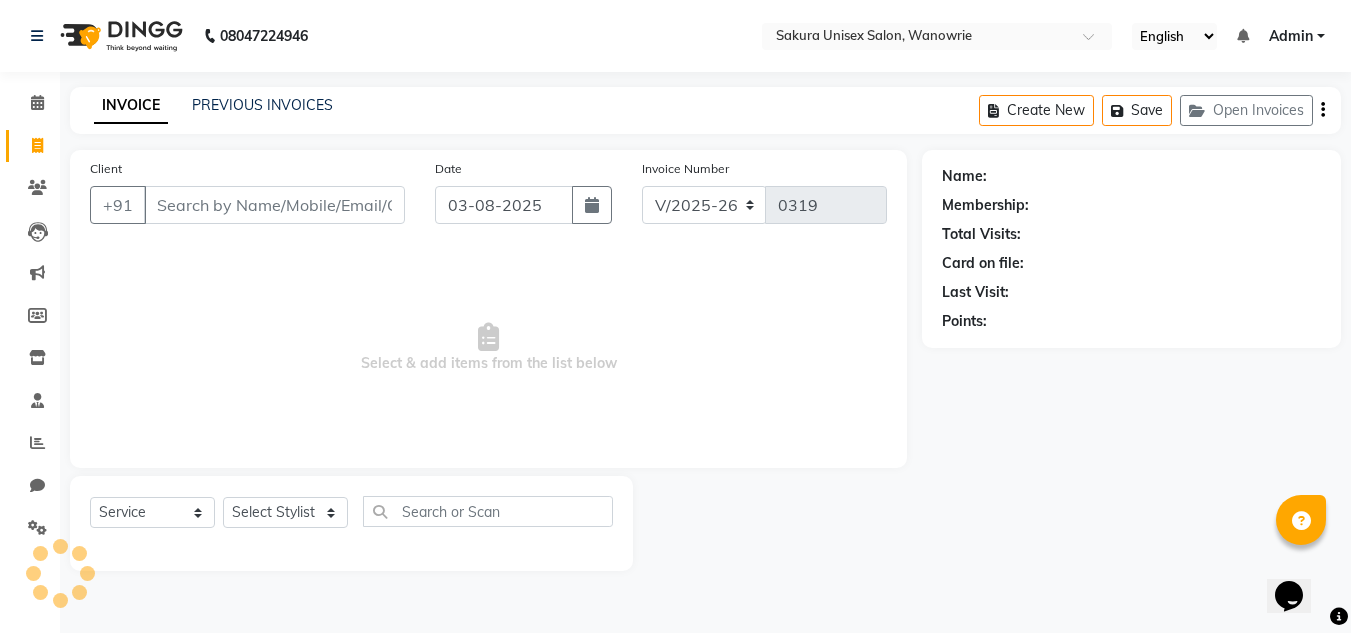scroll, scrollTop: 0, scrollLeft: 0, axis: both 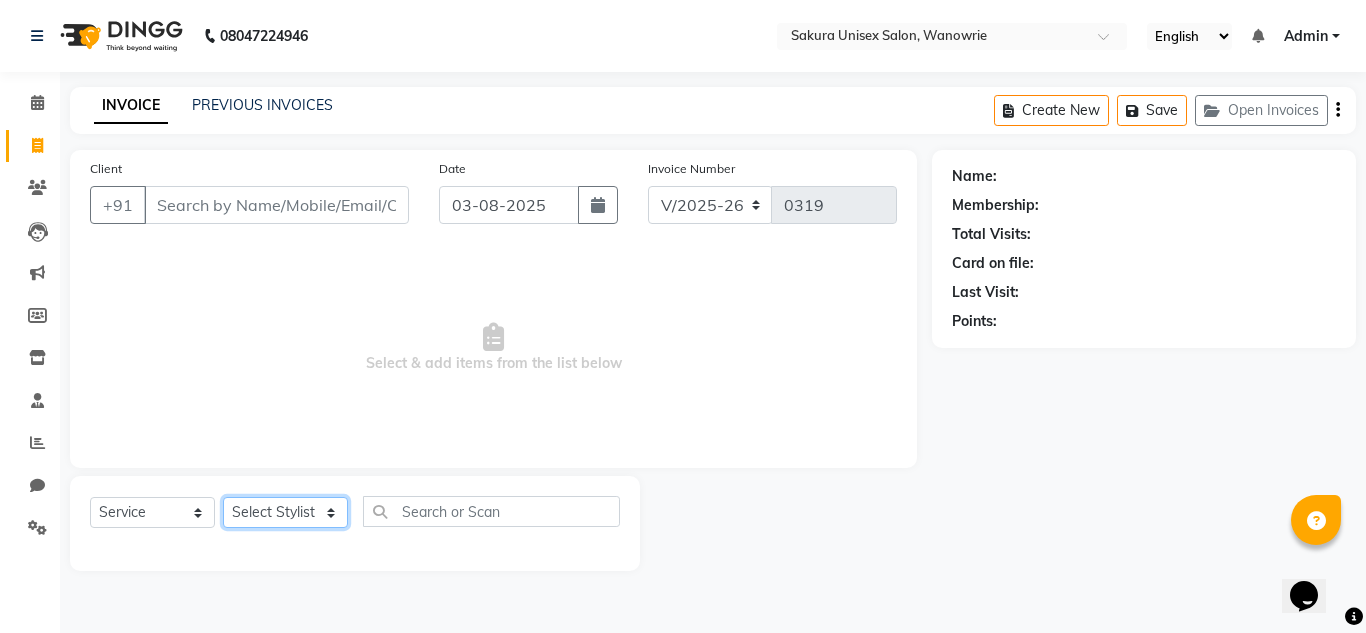 click on "Select Stylist [FIRST] [FIRST] [FIRST] [FIRST] [FIRST] [FIRST]" 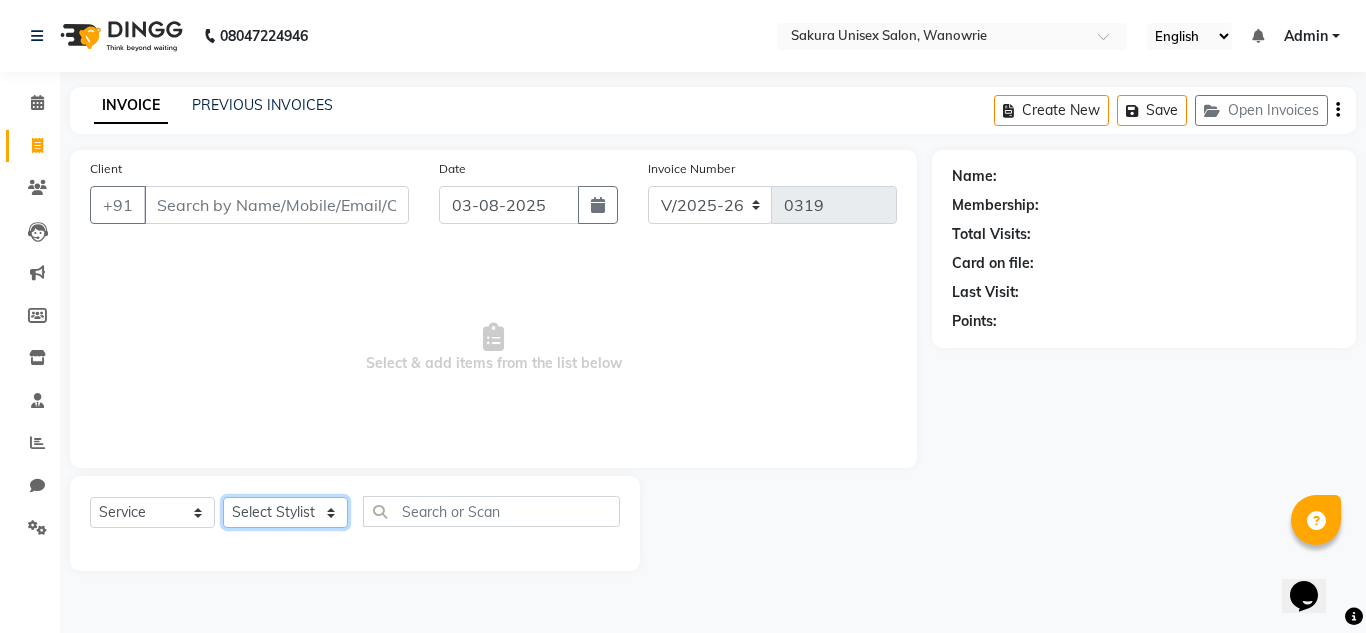 select on "75574" 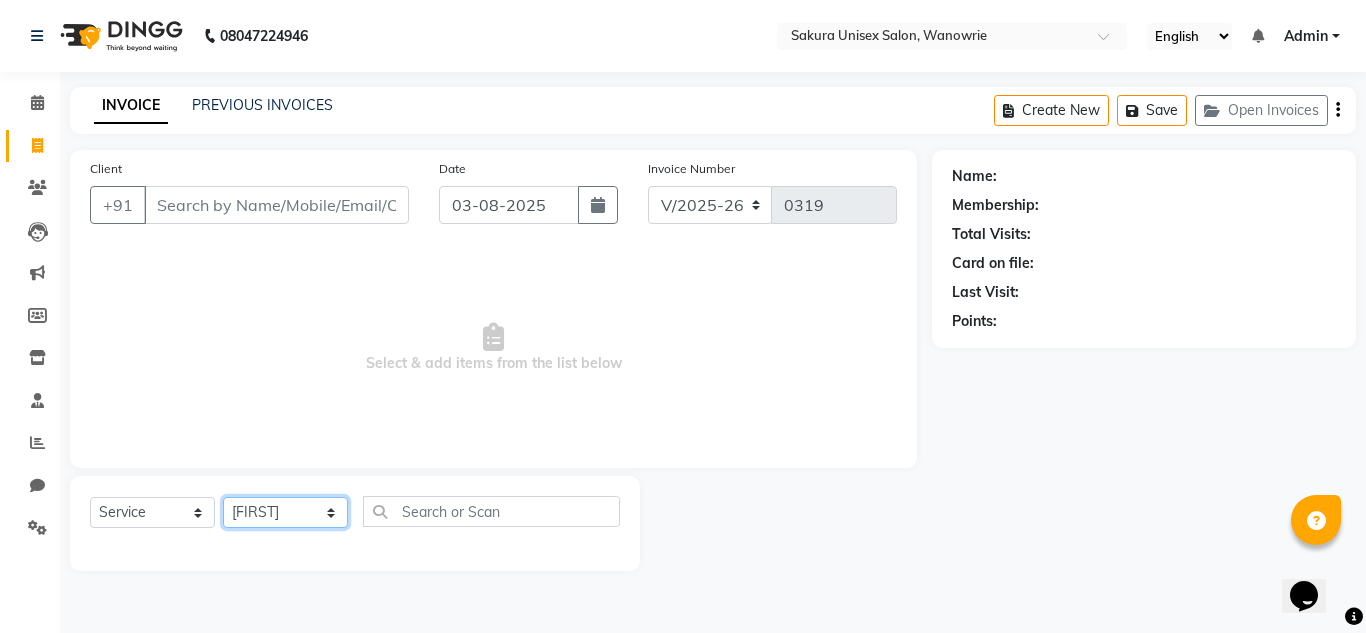 click on "Select Stylist [FIRST] [FIRST] [FIRST] [FIRST] [FIRST] [FIRST]" 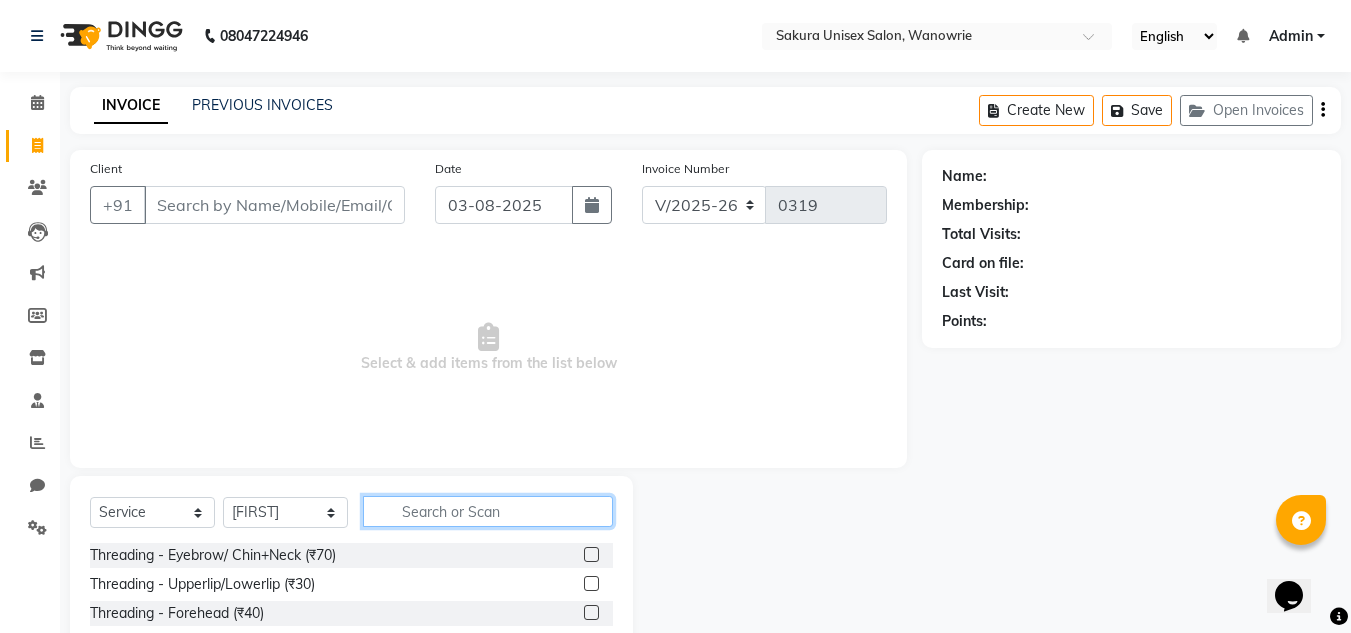 click 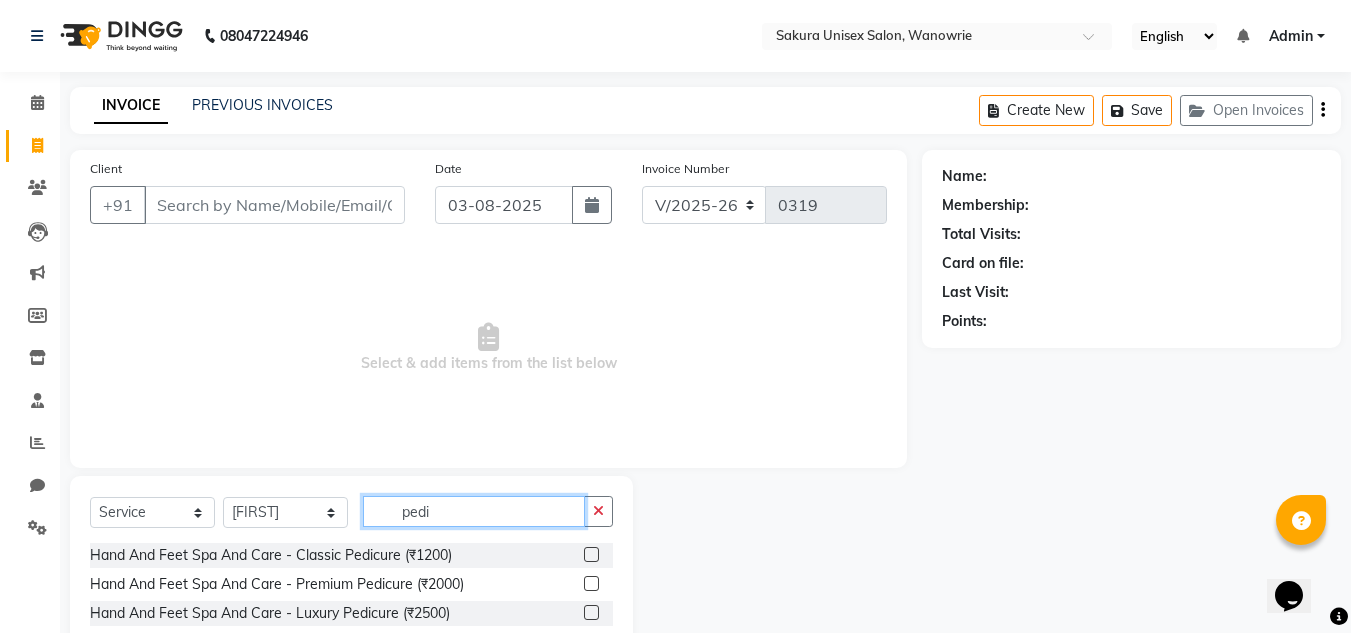 type on "pedi" 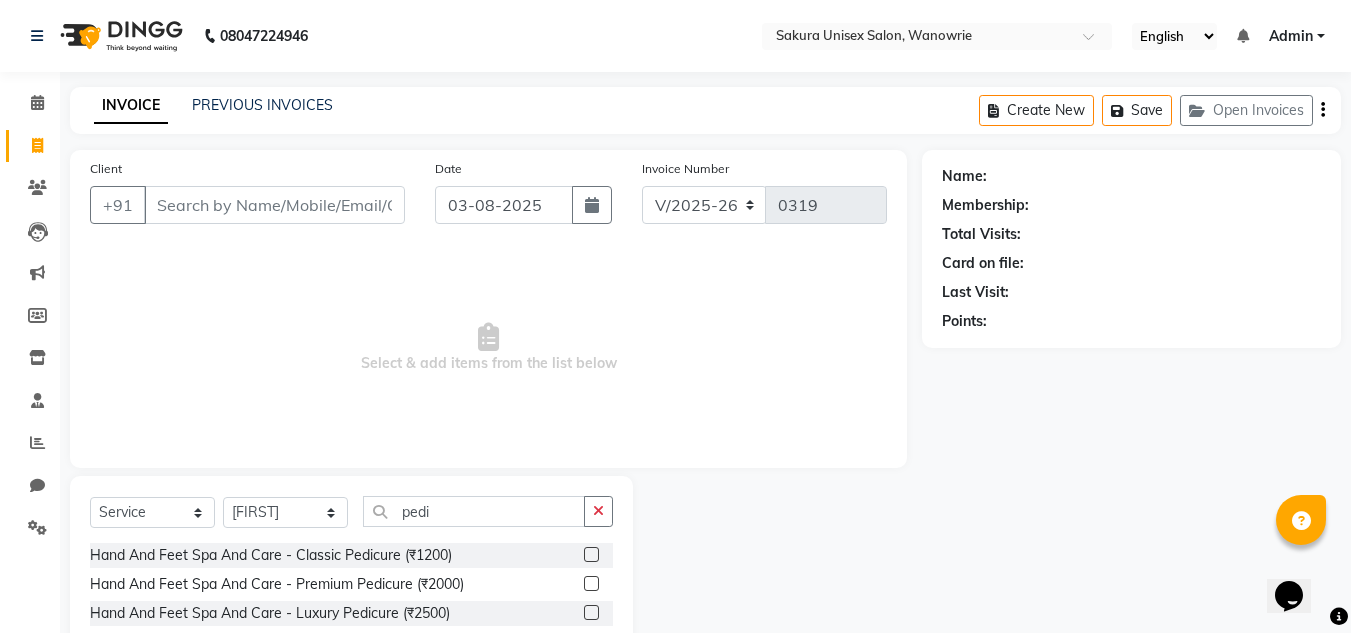 click 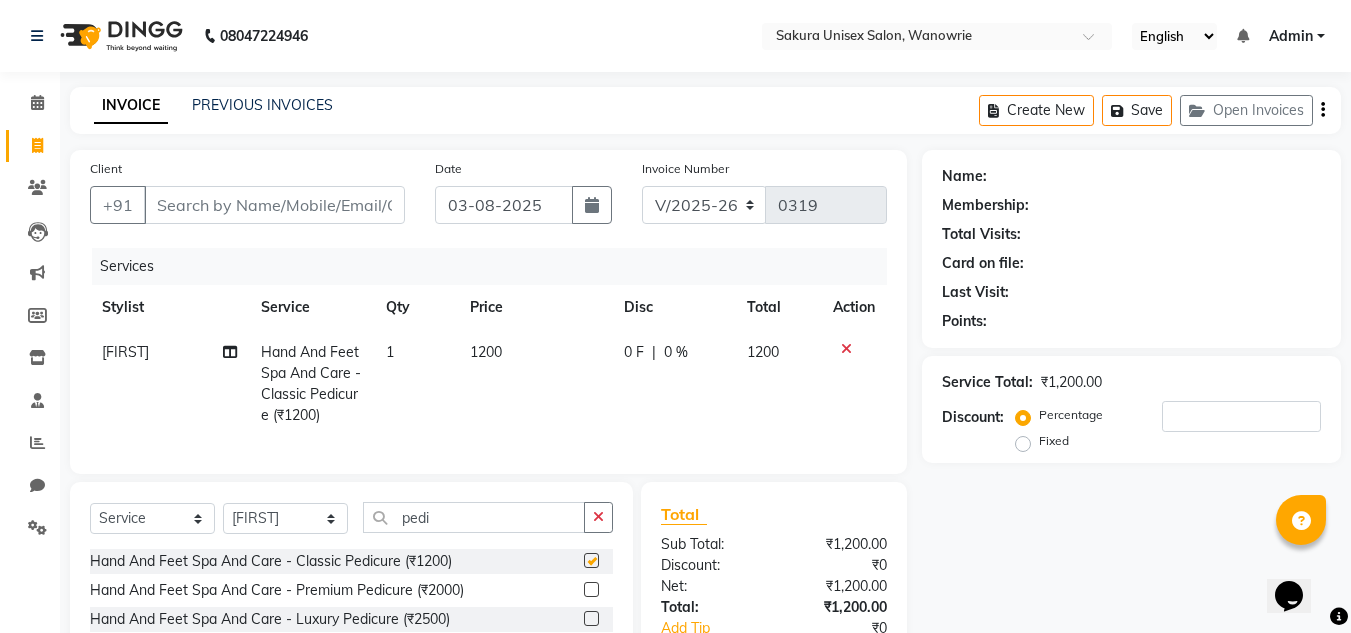 checkbox on "false" 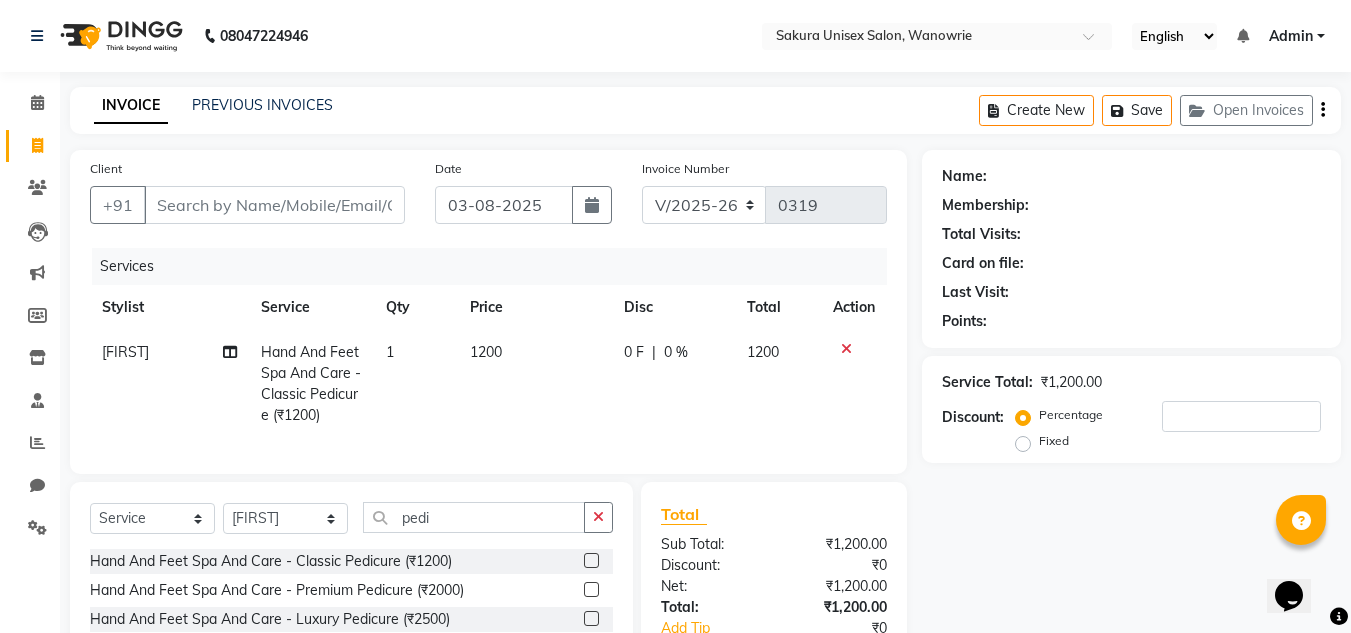 click on "0 F" 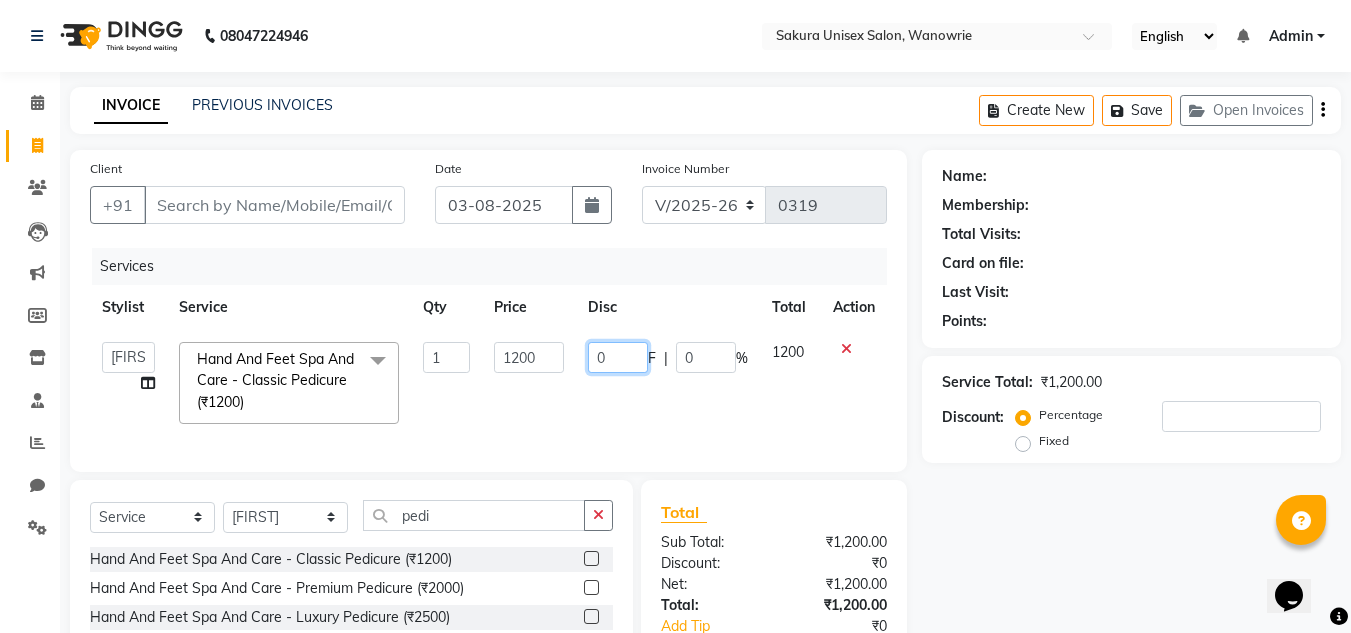 click on "0" 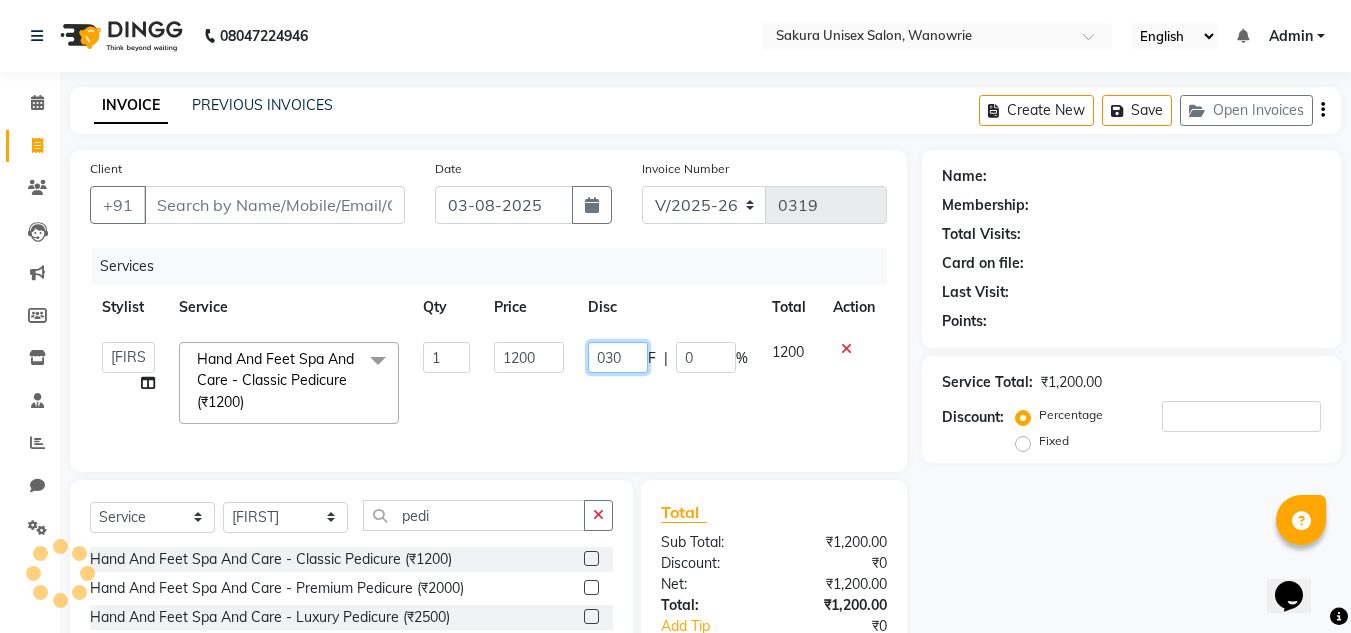 type on "0300" 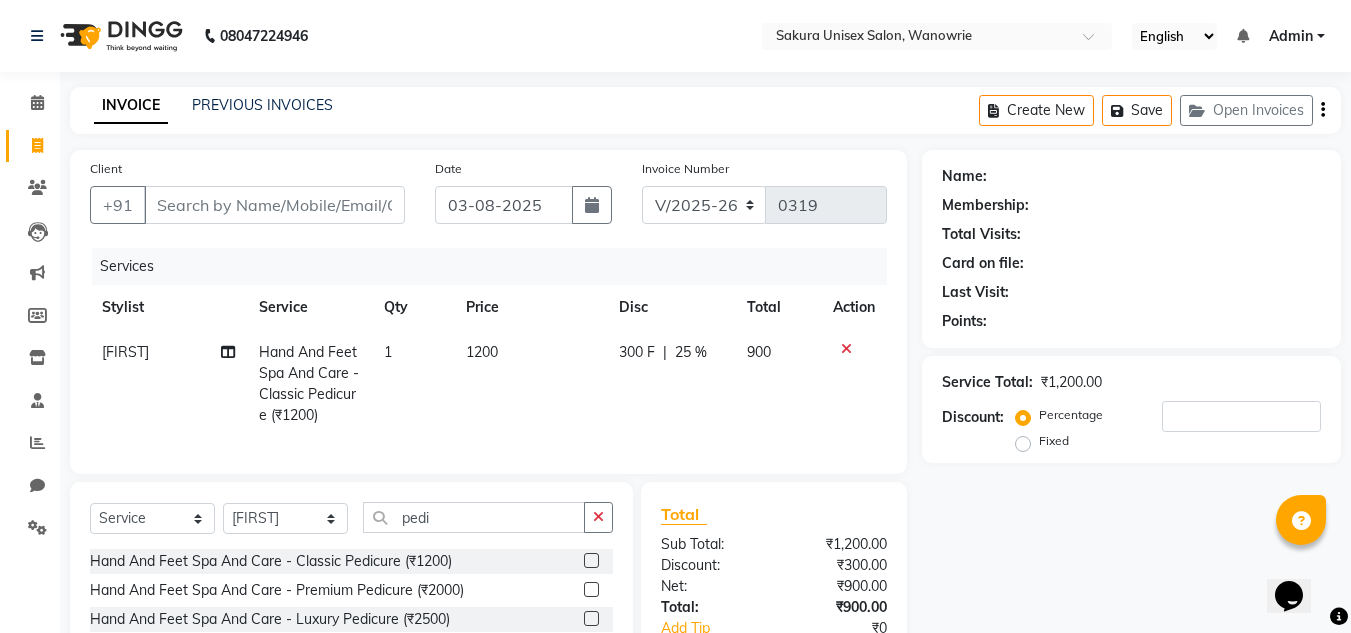 click on "Membership:" 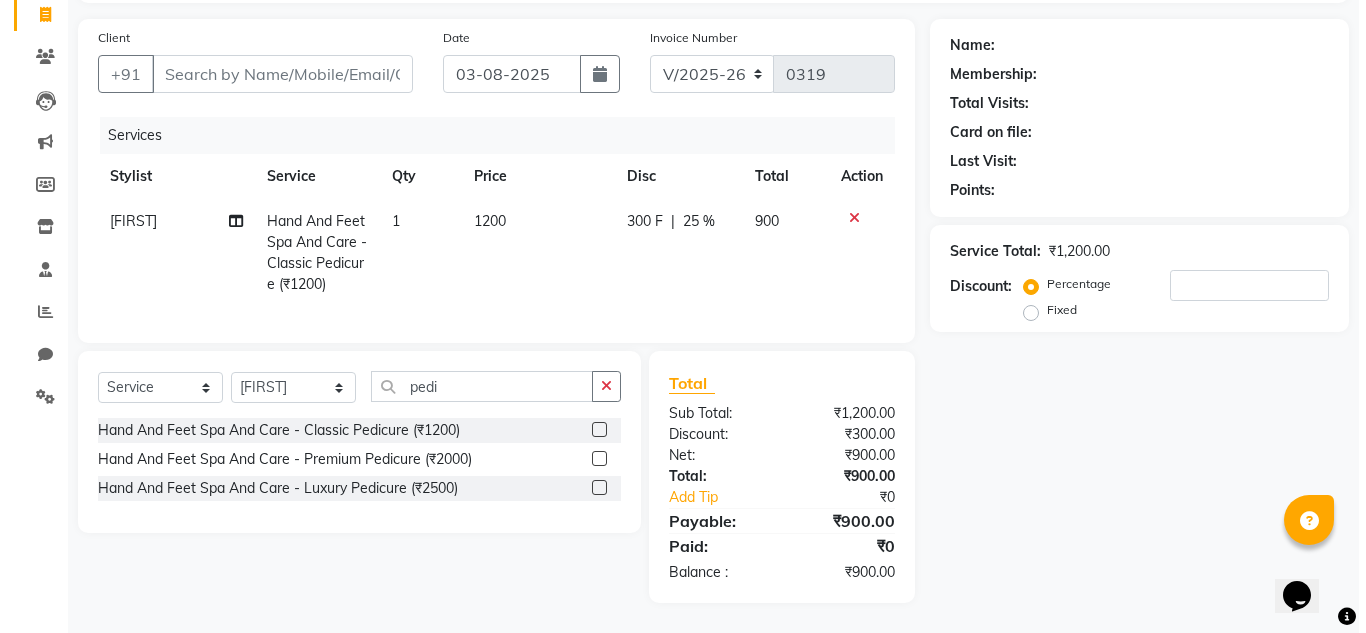 scroll, scrollTop: 46, scrollLeft: 0, axis: vertical 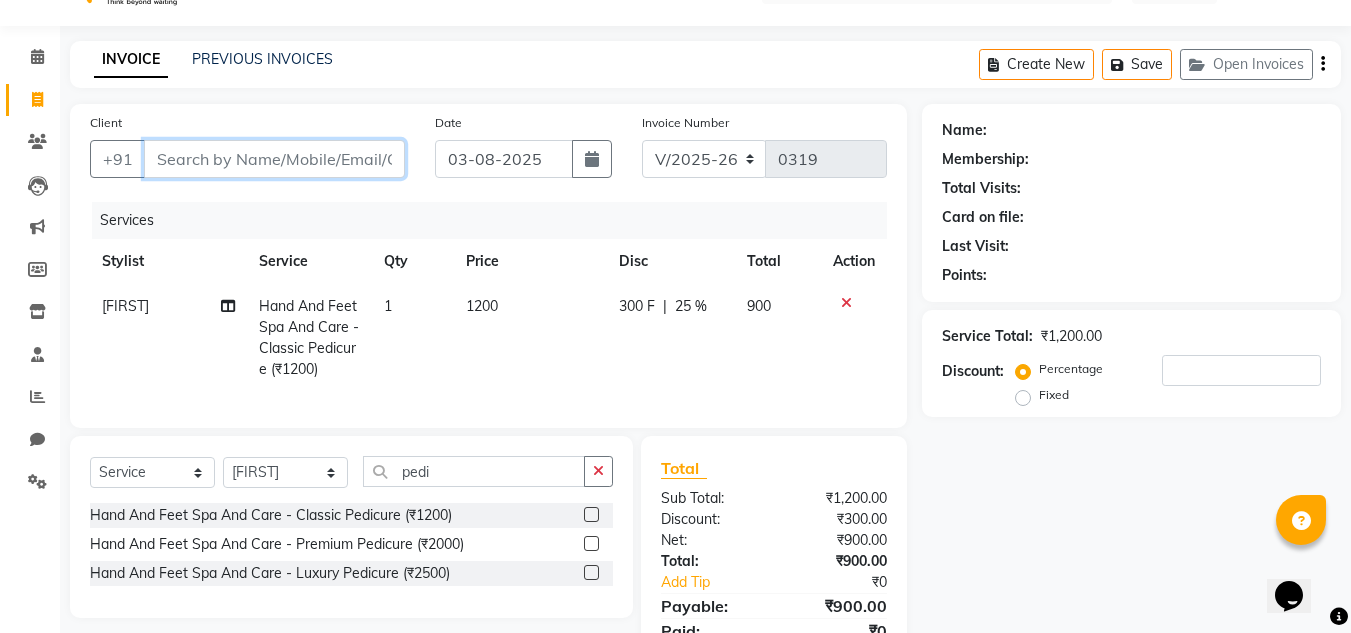 click on "Client" at bounding box center [274, 159] 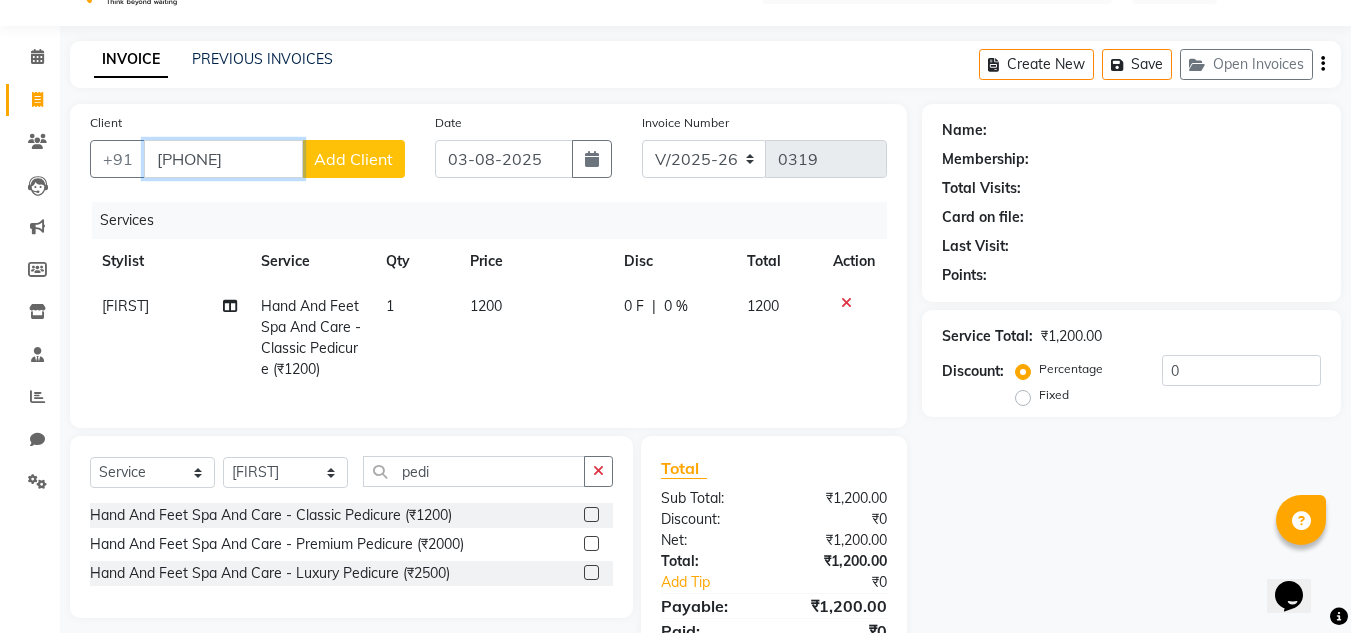 type on "[PHONE]" 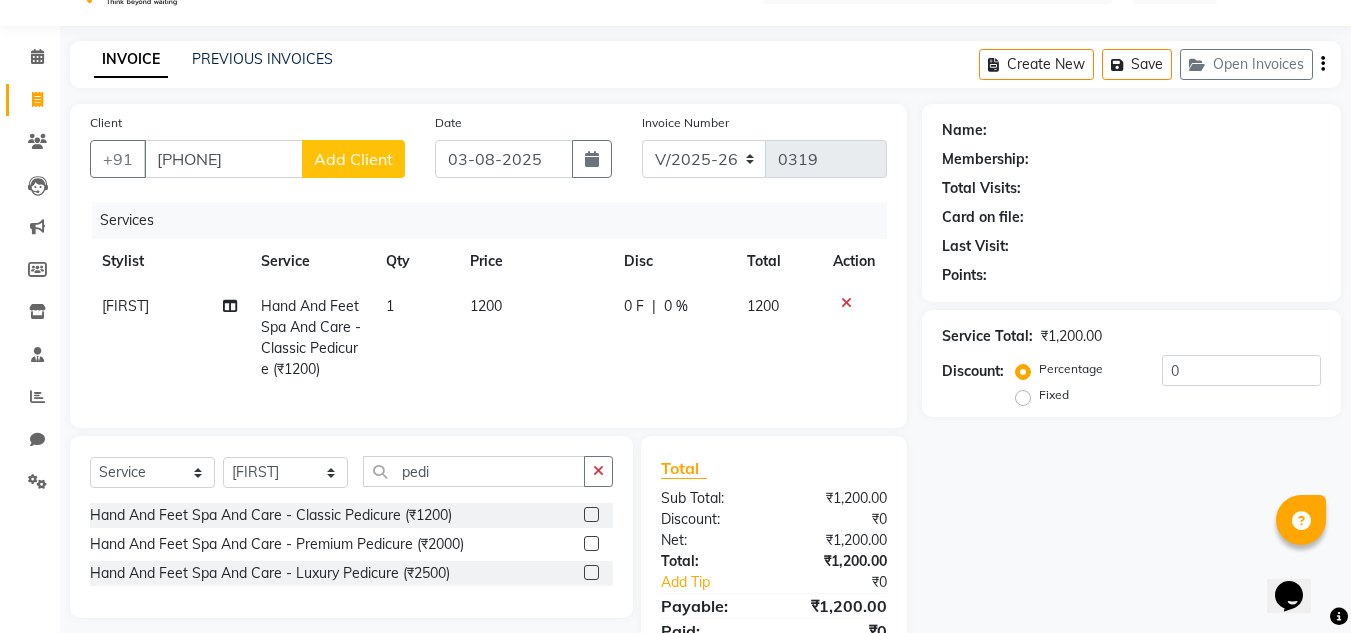 click on "Add Client" 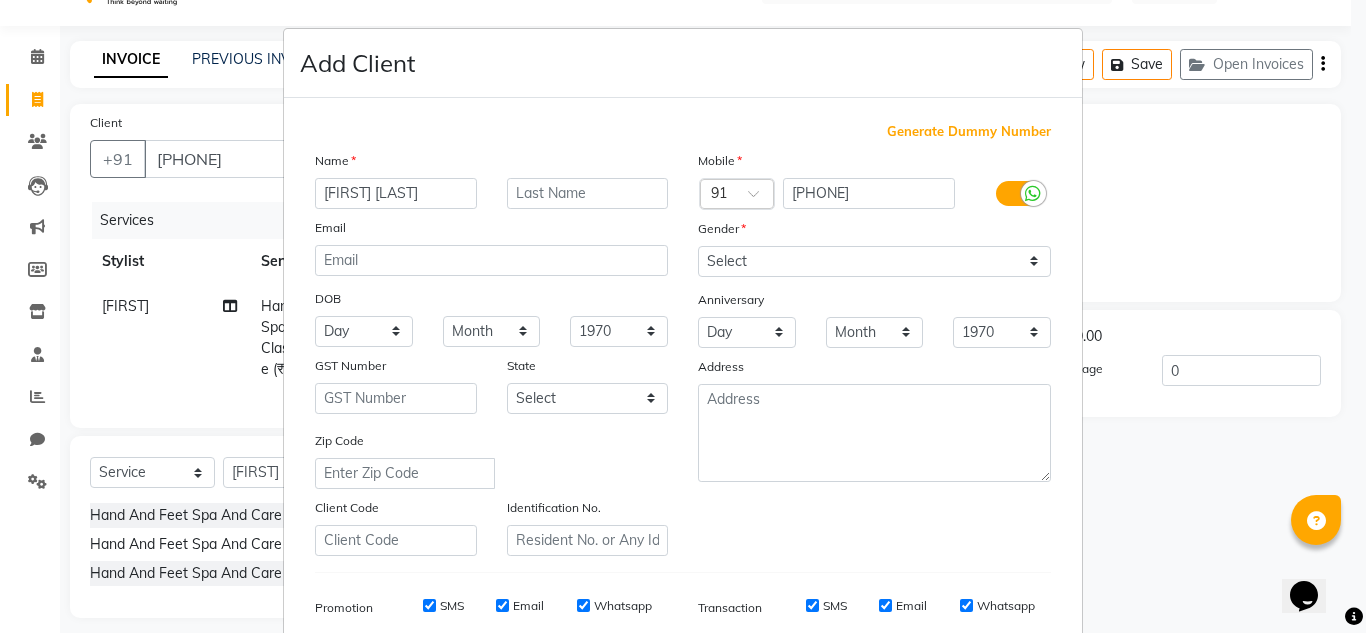 type on "[FIRST] [LAST]" 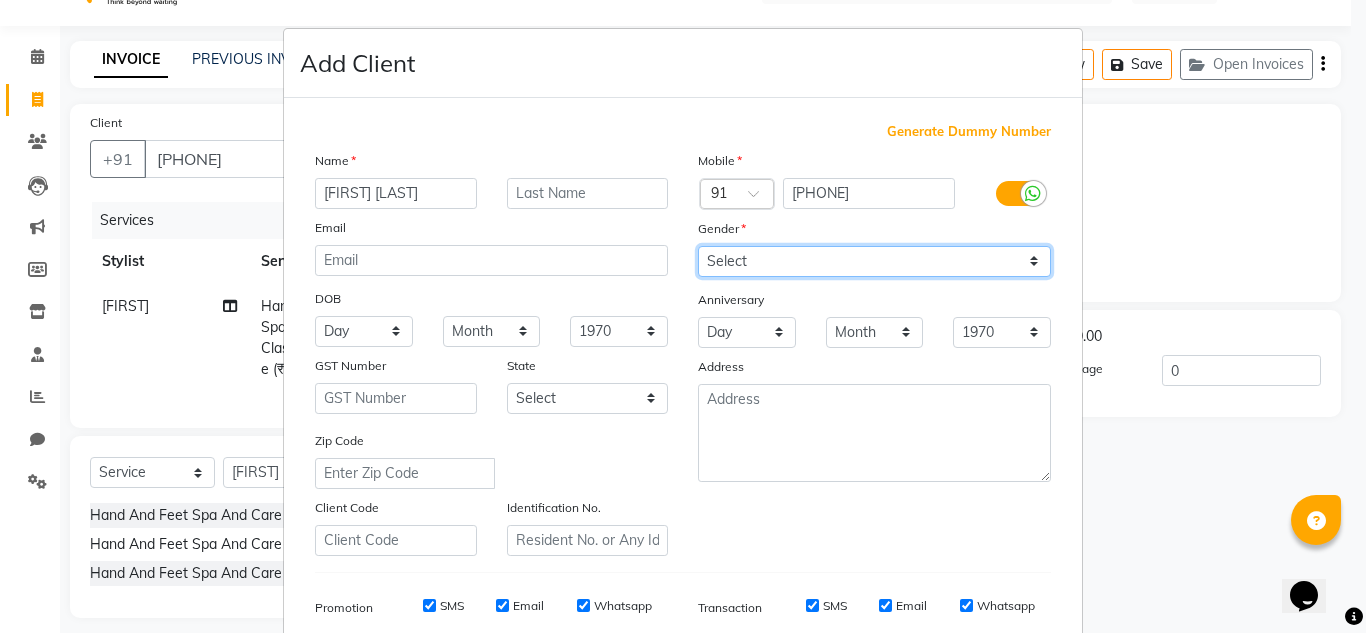 click on "Select Male Female Other Prefer Not To Say" at bounding box center [874, 261] 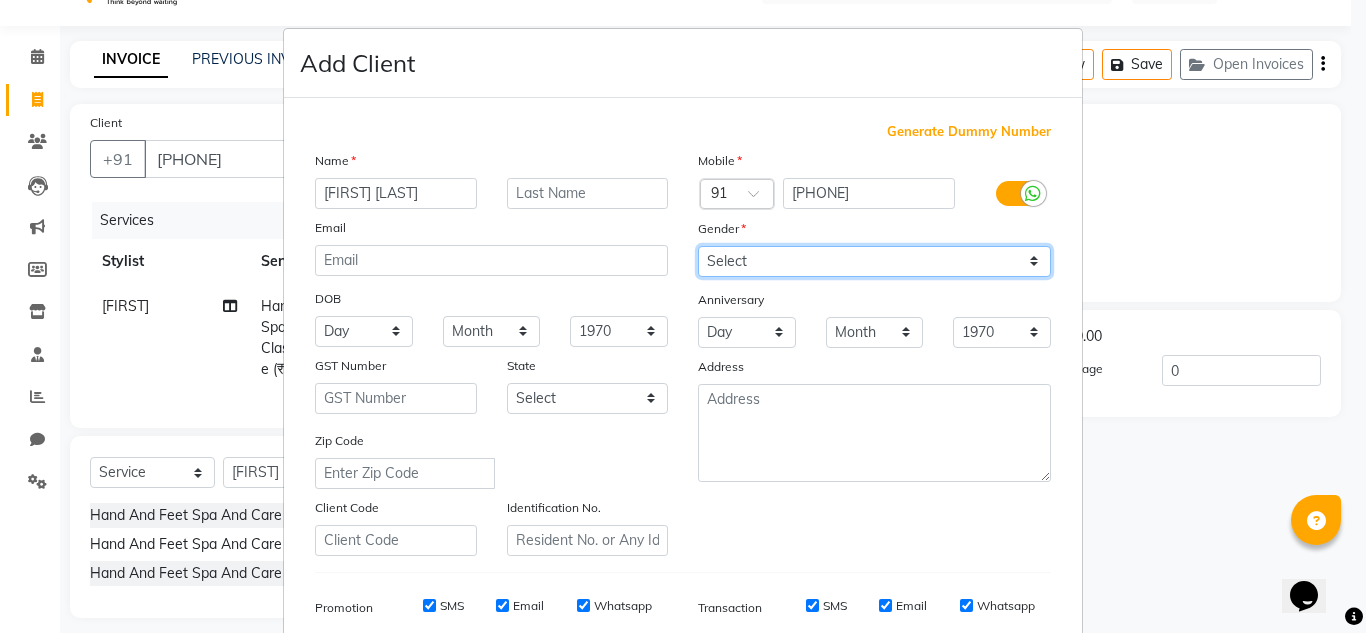 select on "male" 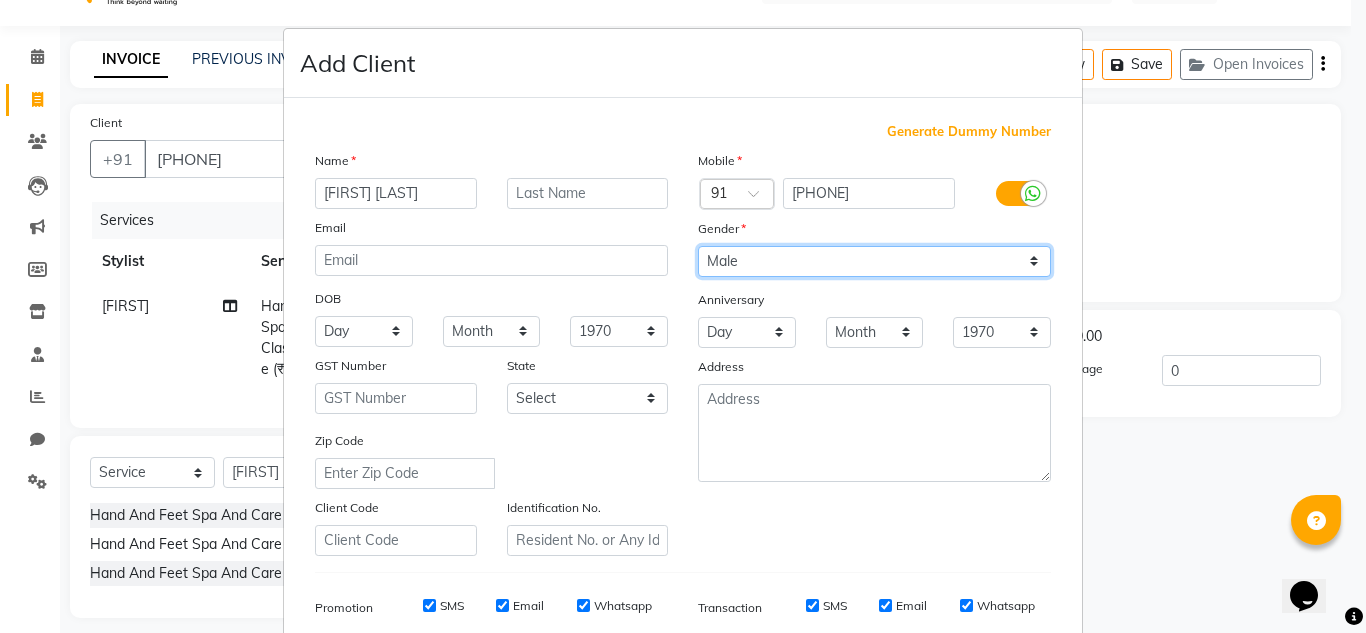 click on "Select Male Female Other Prefer Not To Say" at bounding box center (874, 261) 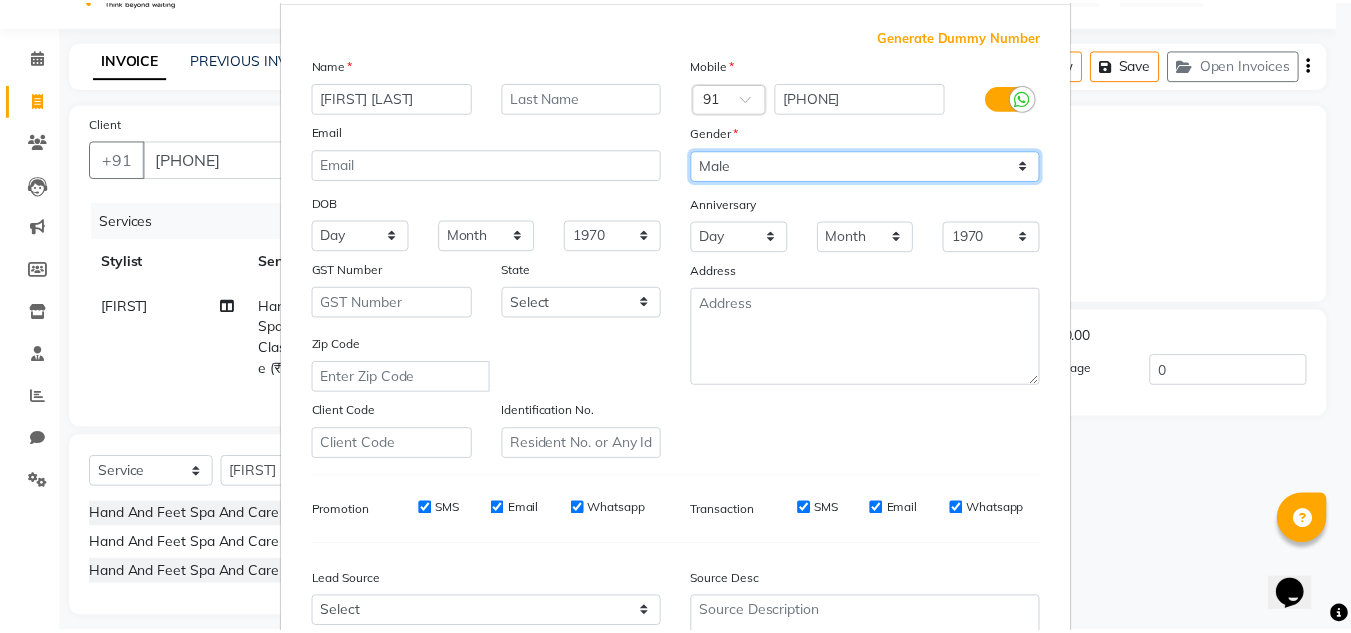 scroll, scrollTop: 290, scrollLeft: 0, axis: vertical 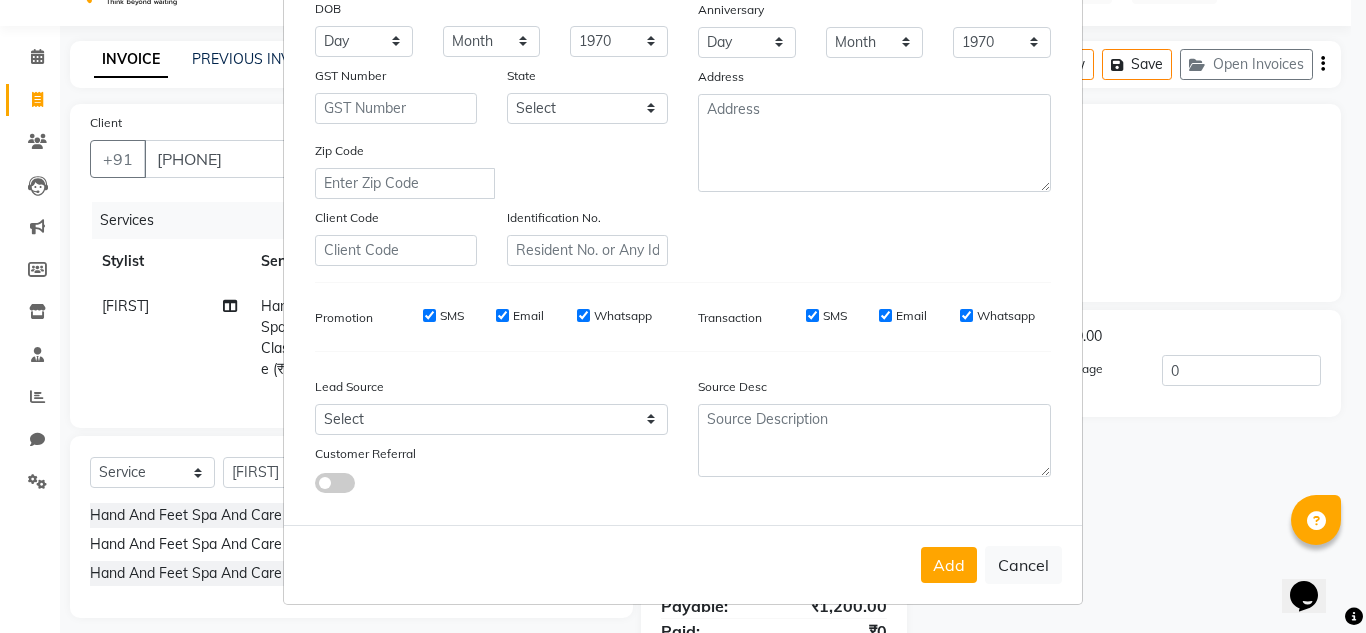click on "Add" at bounding box center (949, 565) 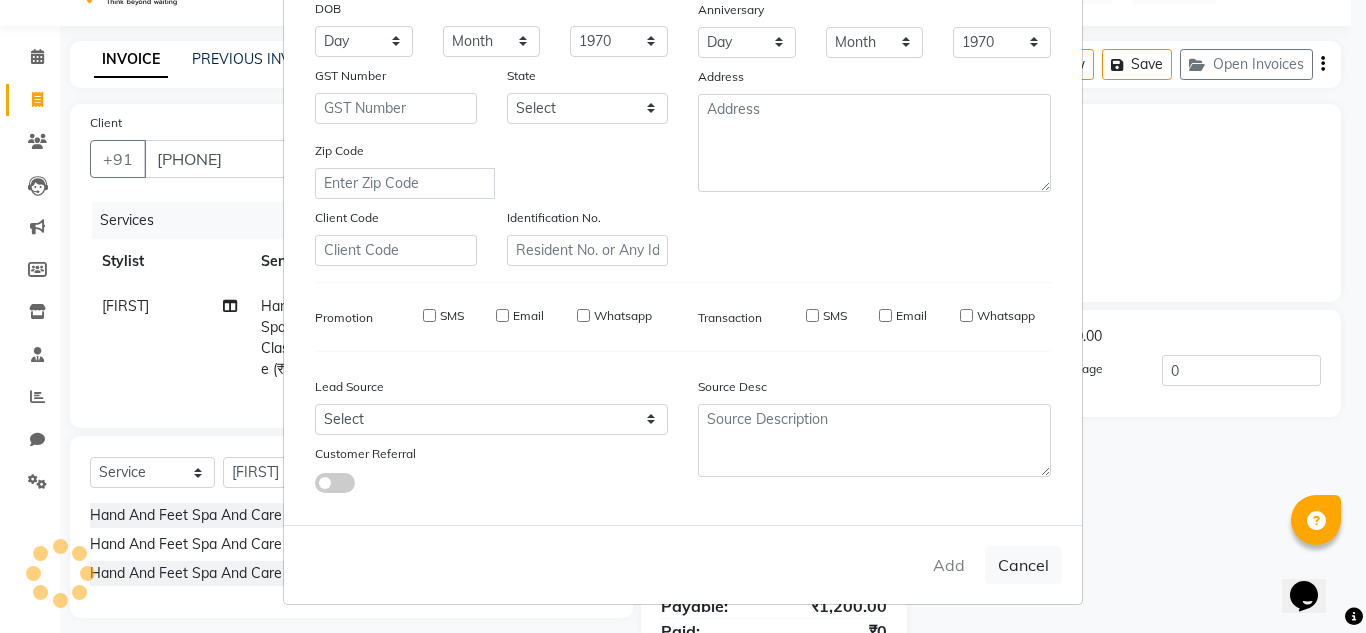 type 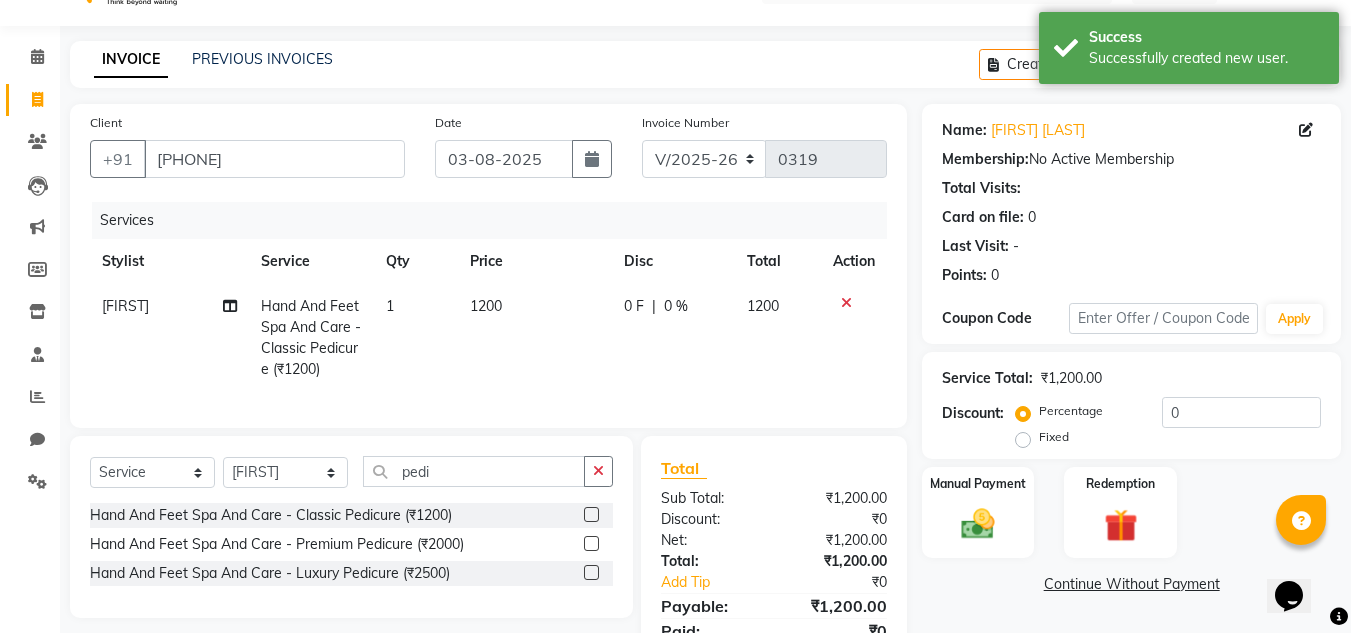 click on "0 F" 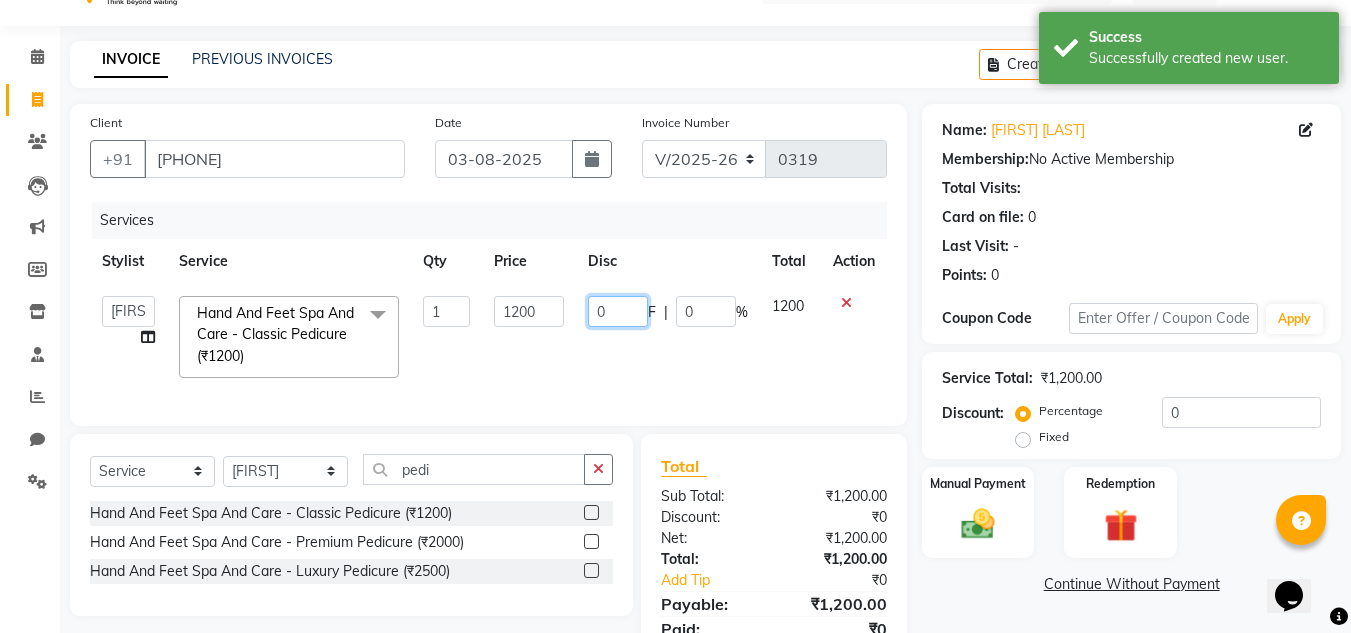 click on "0" 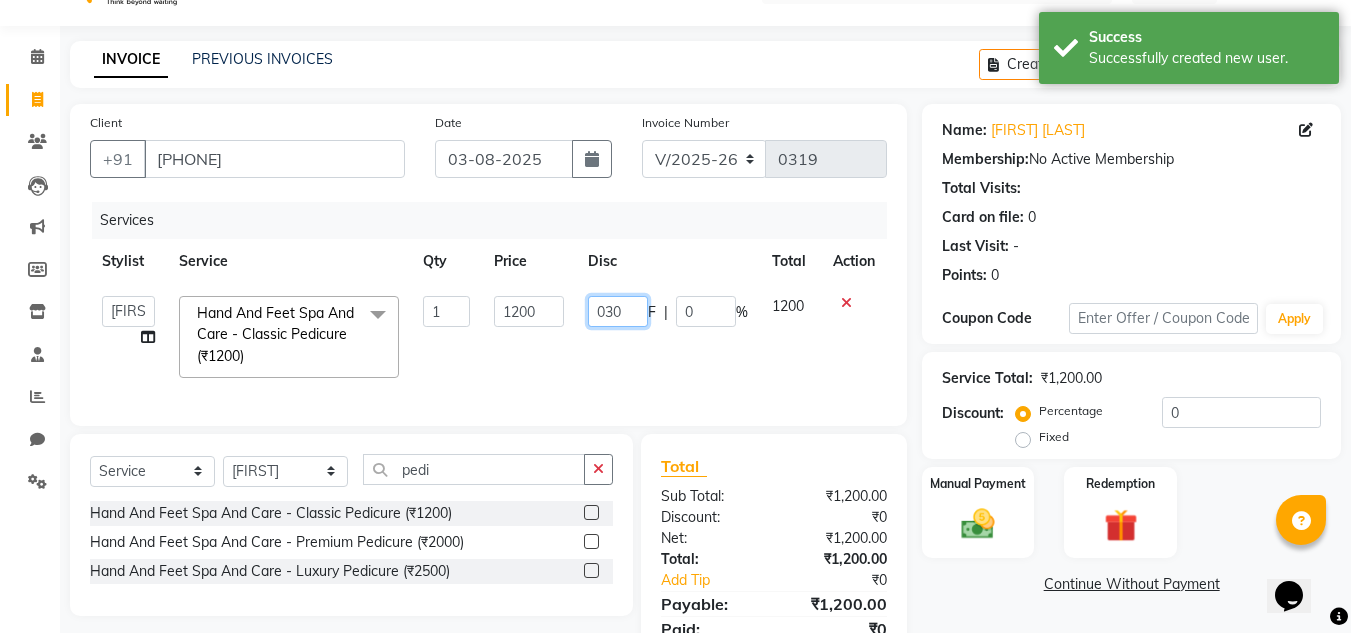 type on "0300" 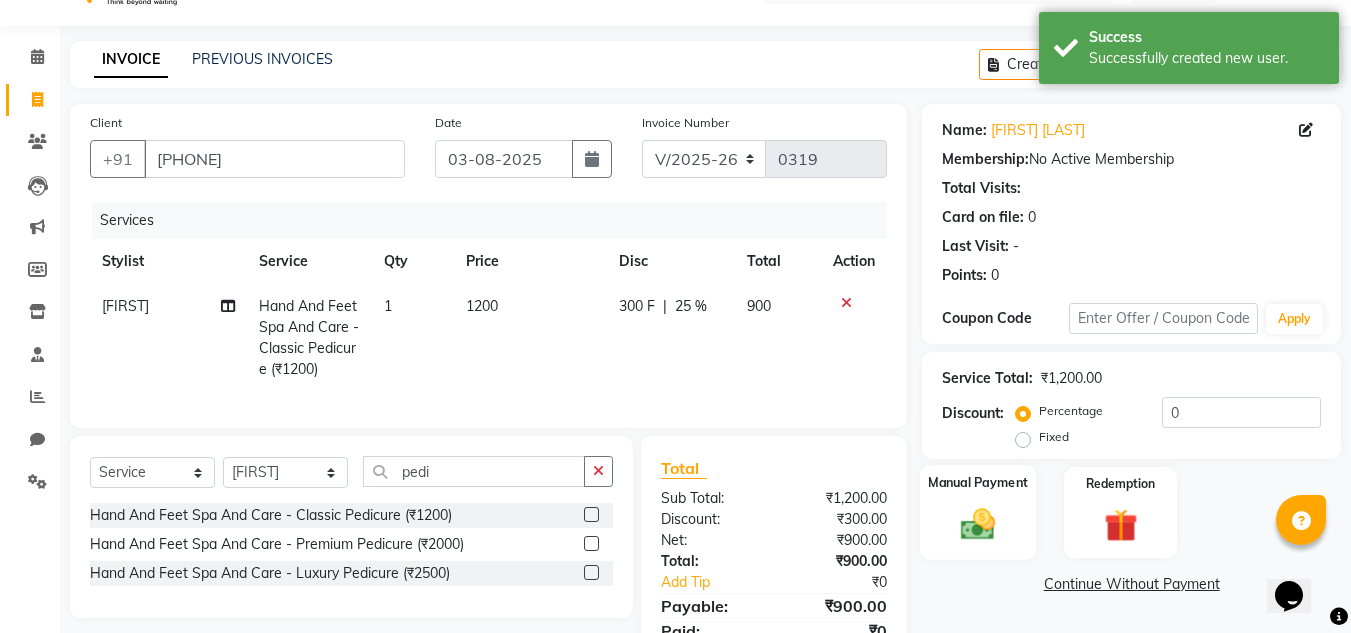 click on "Manual Payment" 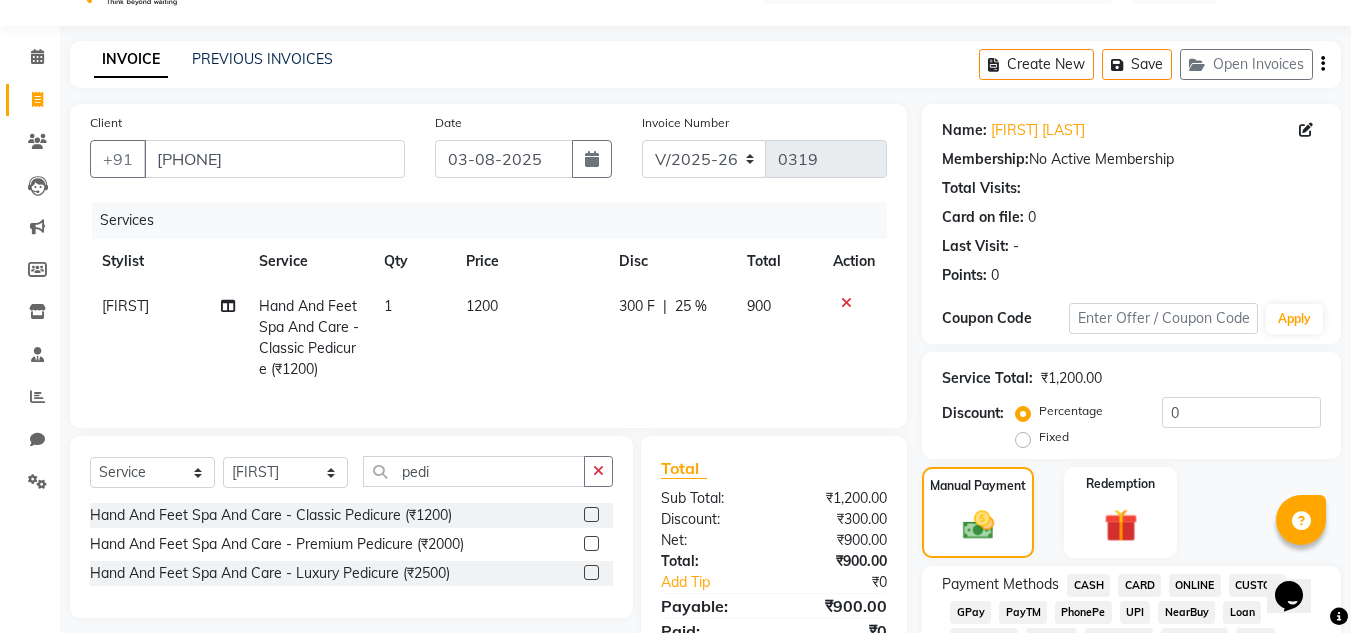 click on "ONLINE" 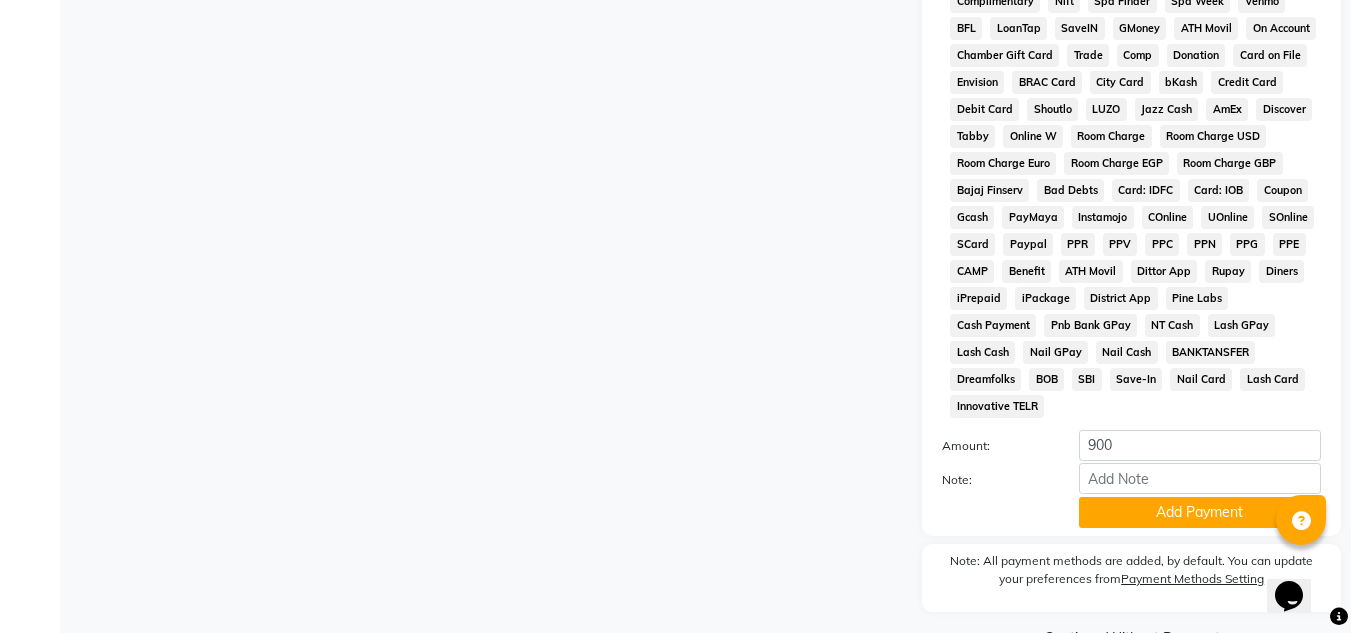 scroll, scrollTop: 869, scrollLeft: 0, axis: vertical 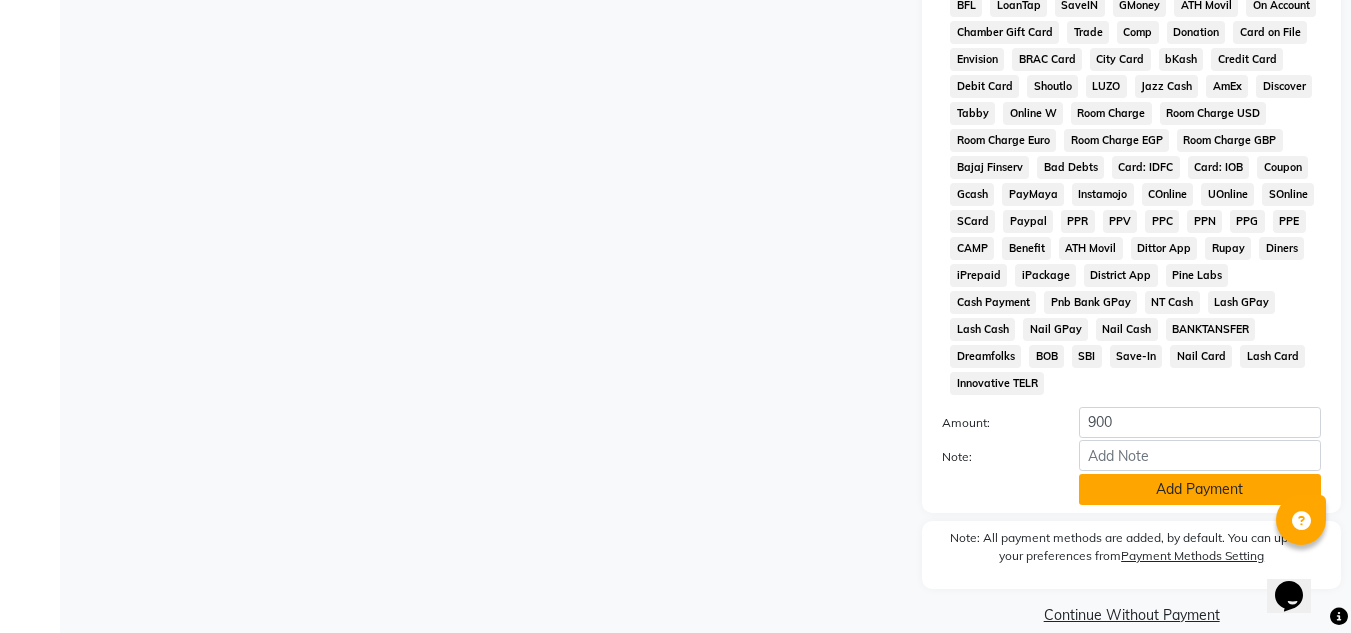 click on "Add Payment" 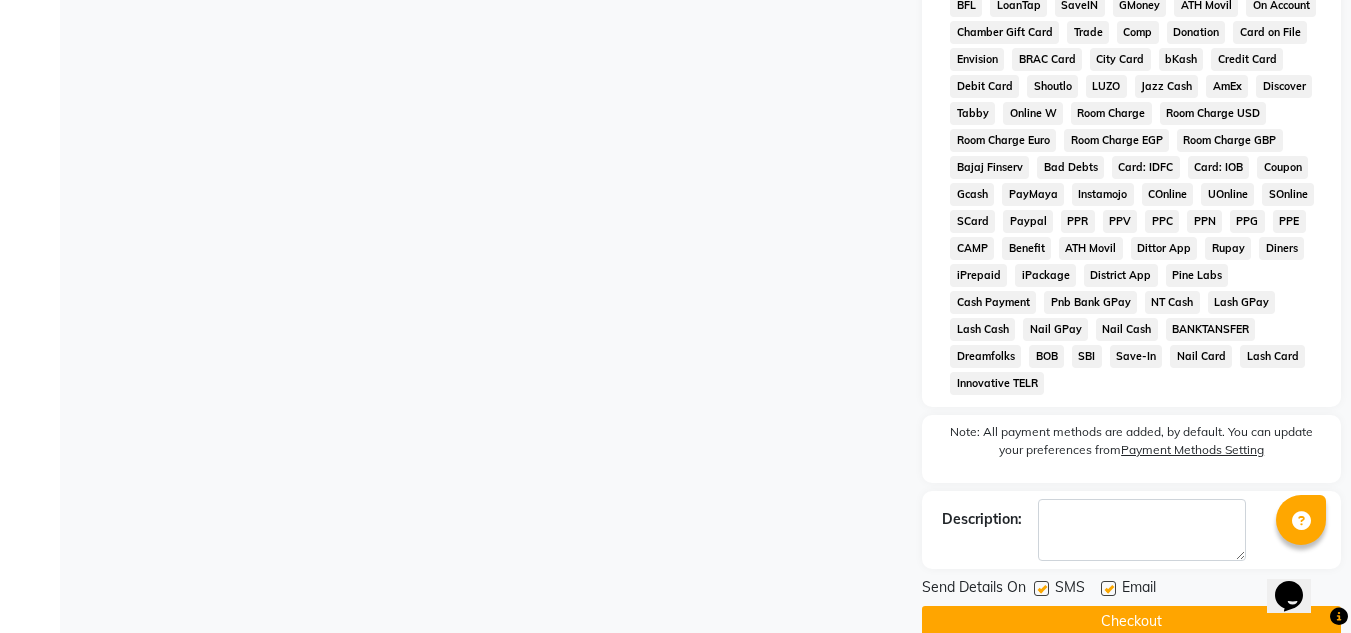 scroll, scrollTop: 876, scrollLeft: 0, axis: vertical 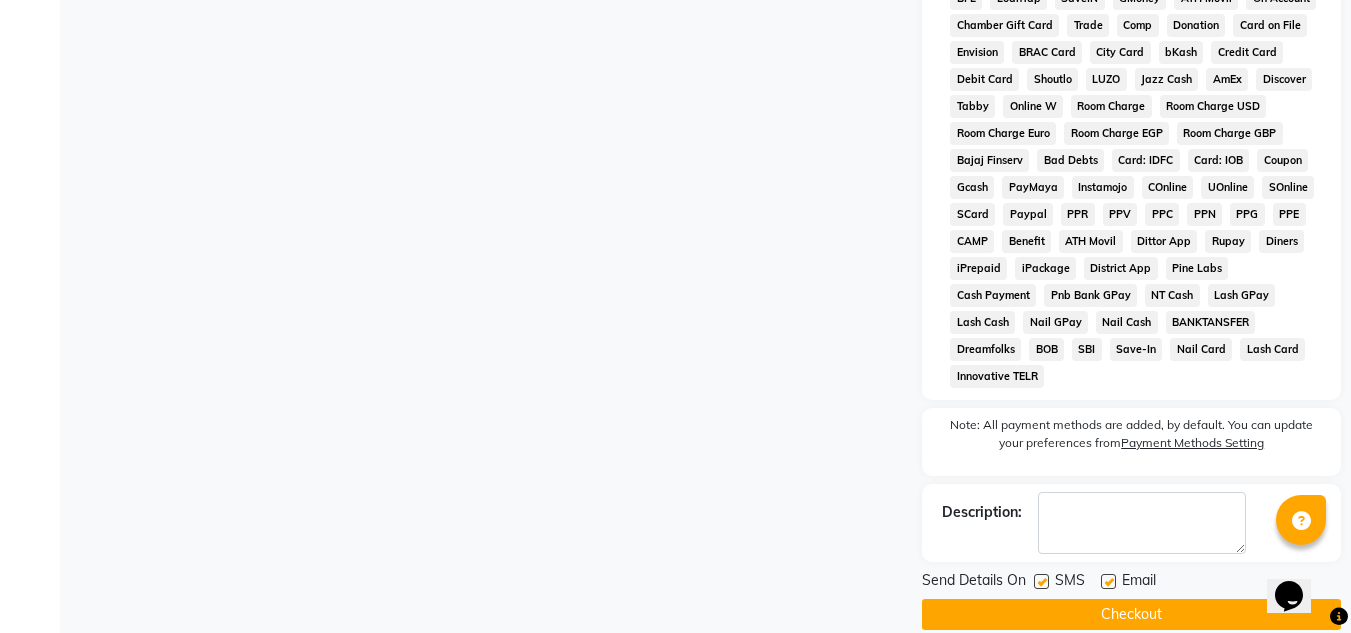 click on "Checkout" 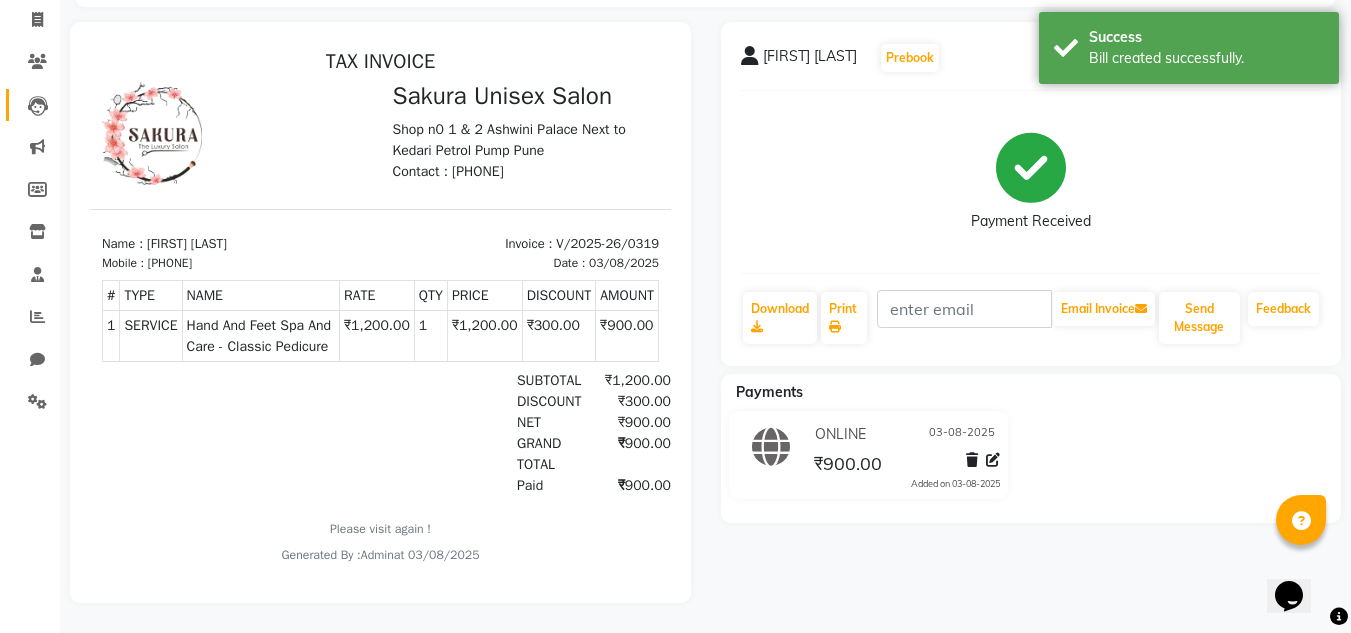 scroll, scrollTop: 0, scrollLeft: 0, axis: both 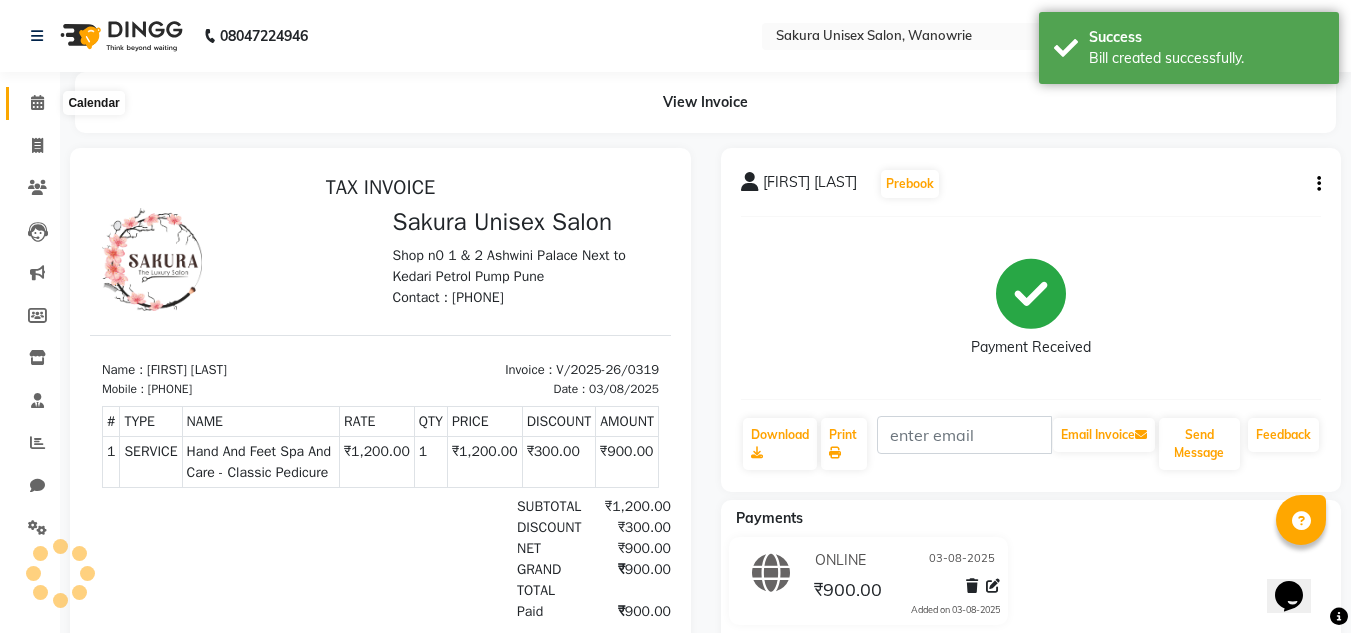 click 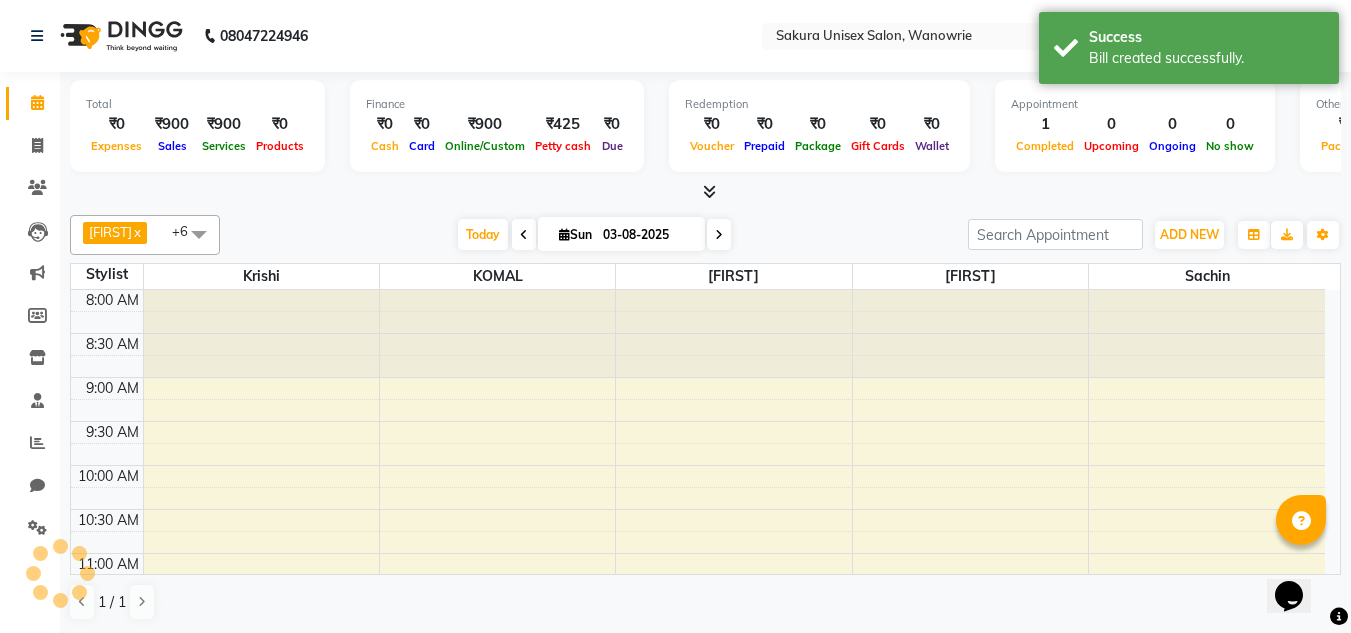 scroll, scrollTop: 0, scrollLeft: 0, axis: both 